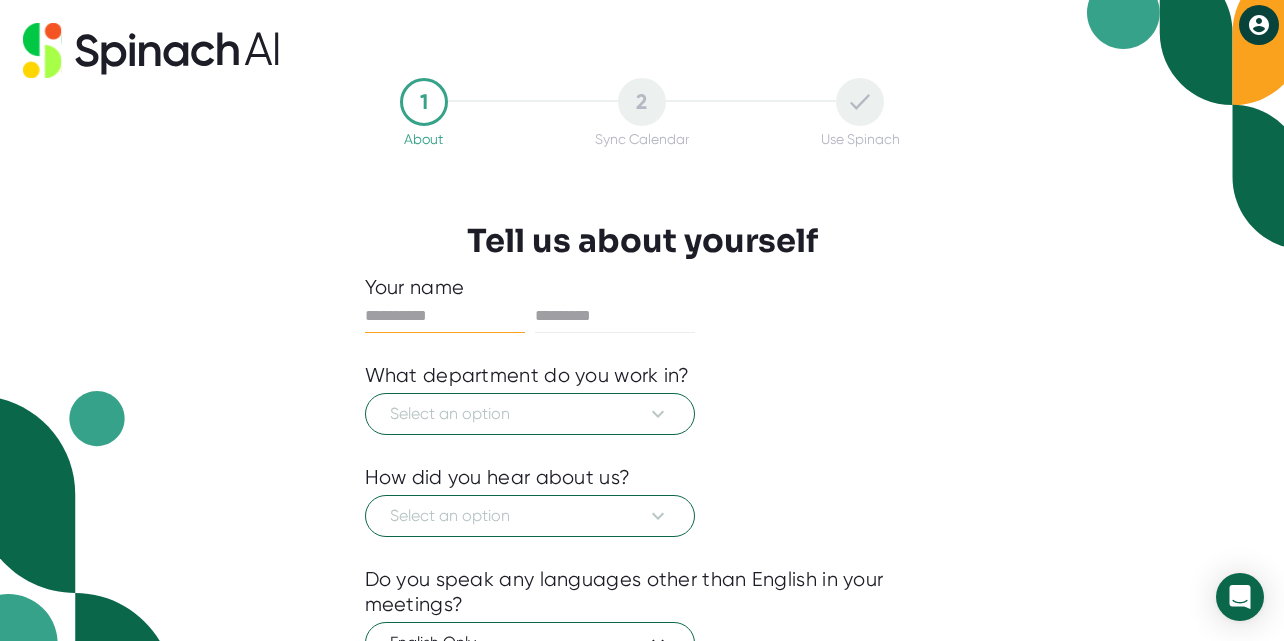 scroll, scrollTop: 0, scrollLeft: 0, axis: both 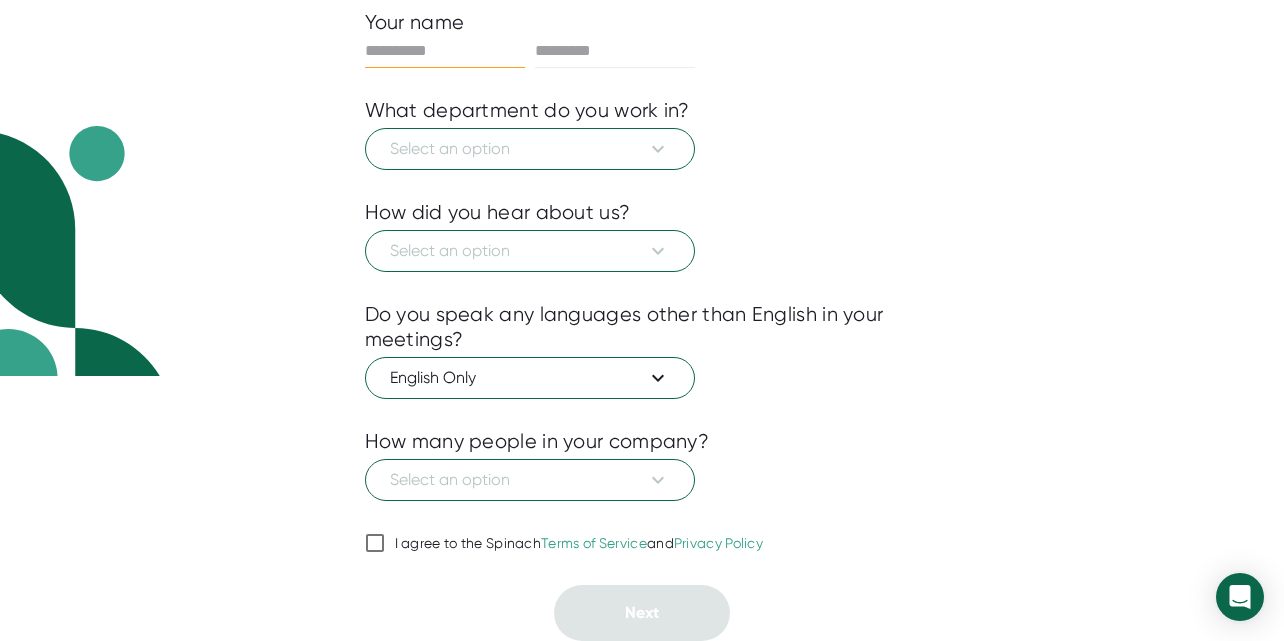 click on "I agree to the Spinach  Terms of Service  and  Privacy Policy" at bounding box center [579, 544] 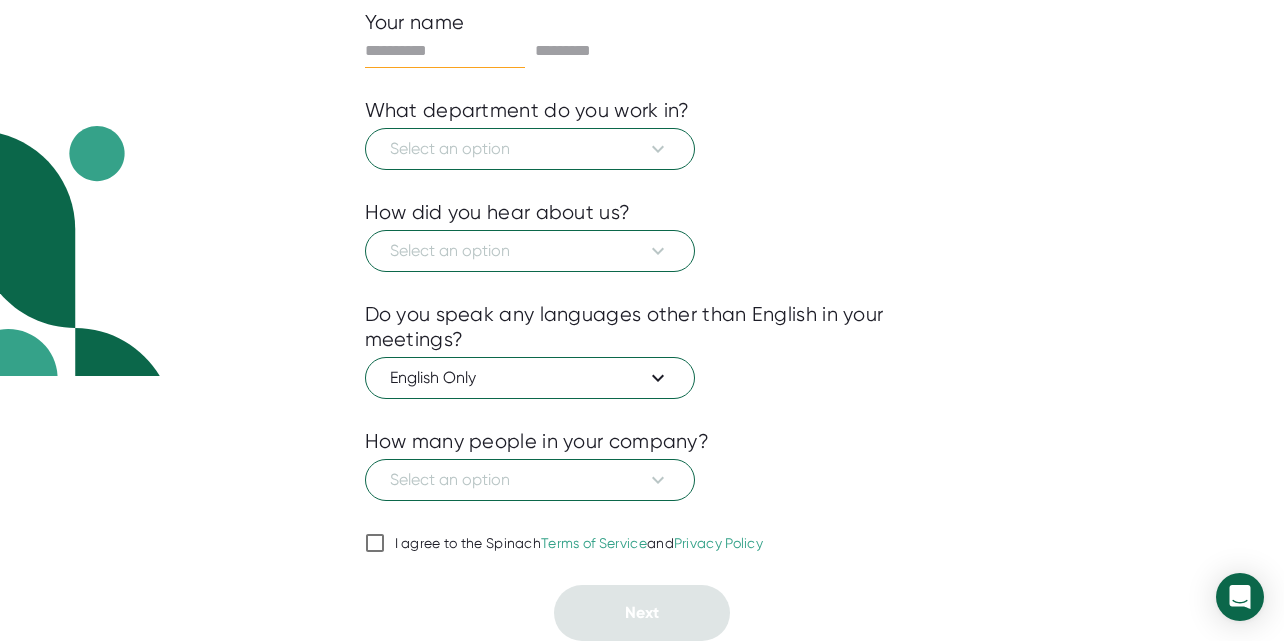 checkbox on "true" 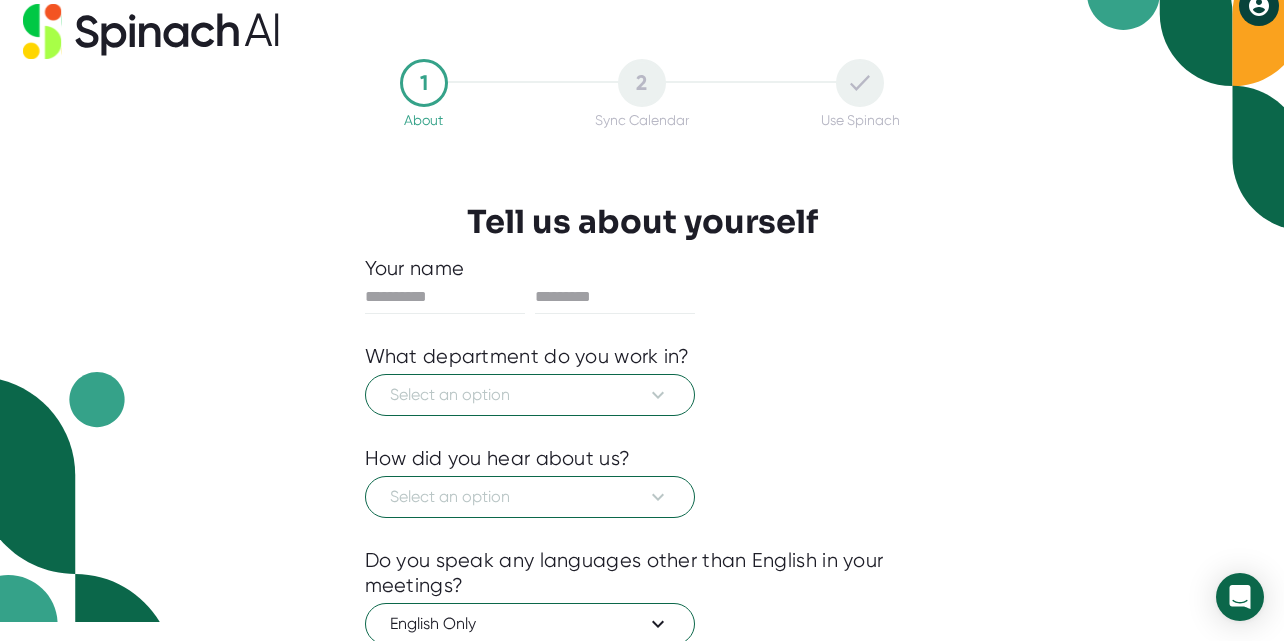 scroll, scrollTop: 0, scrollLeft: 0, axis: both 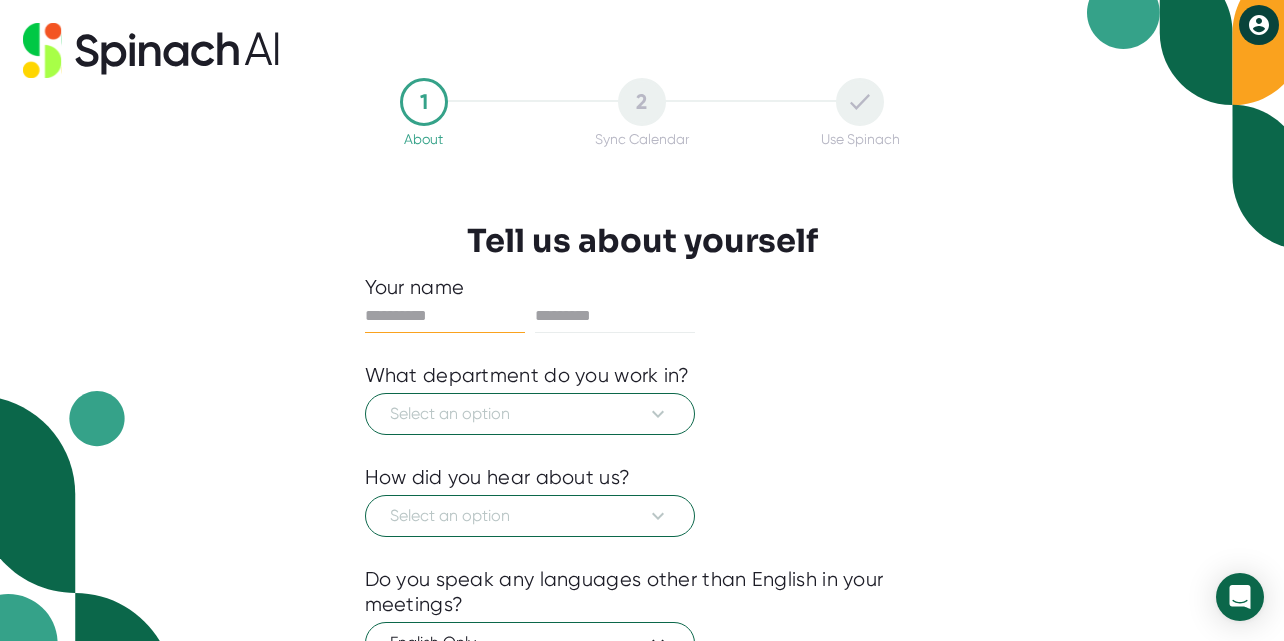 click at bounding box center (445, 316) 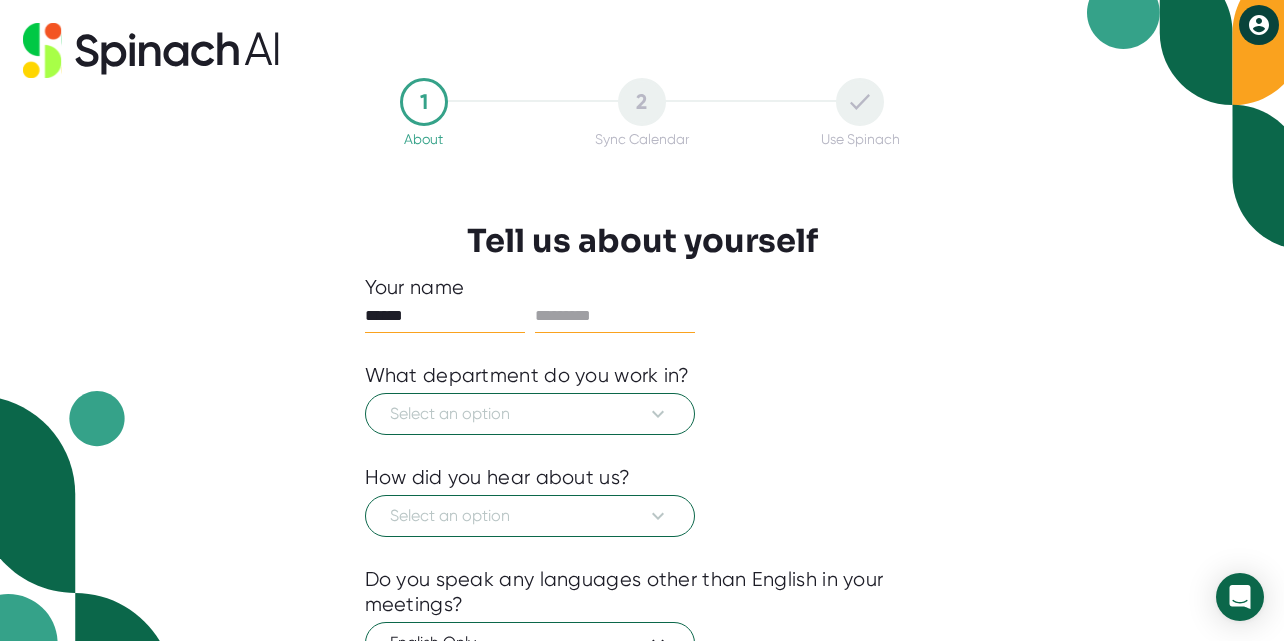 type on "******" 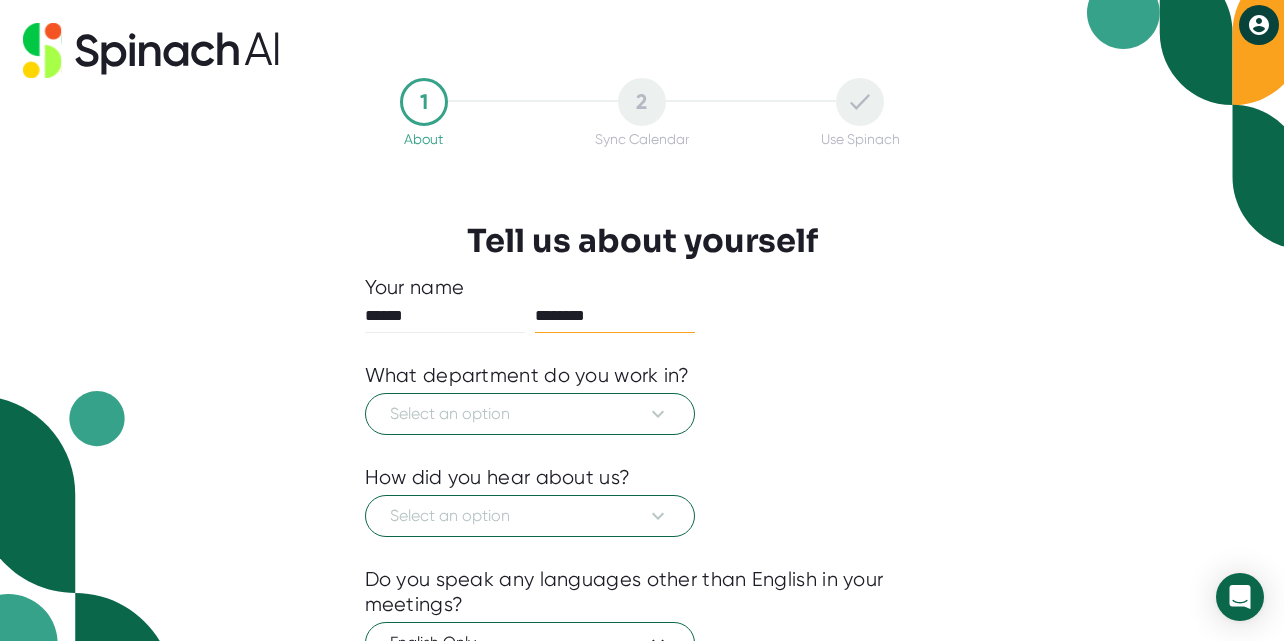 scroll, scrollTop: 266, scrollLeft: 0, axis: vertical 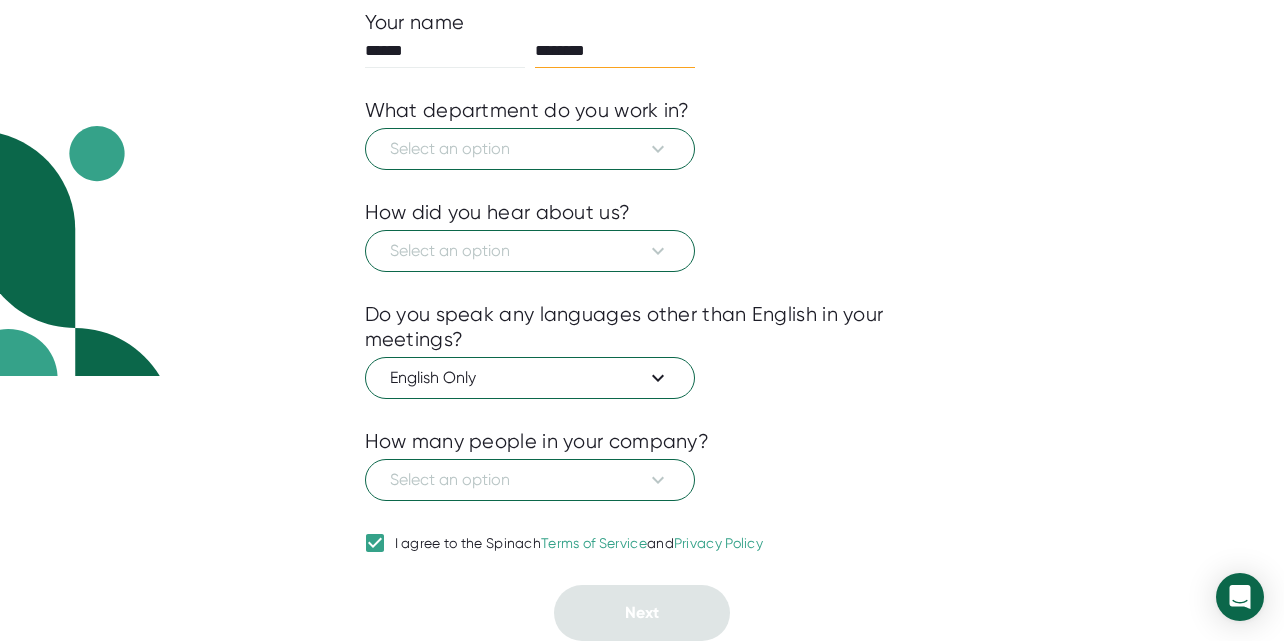 type on "********" 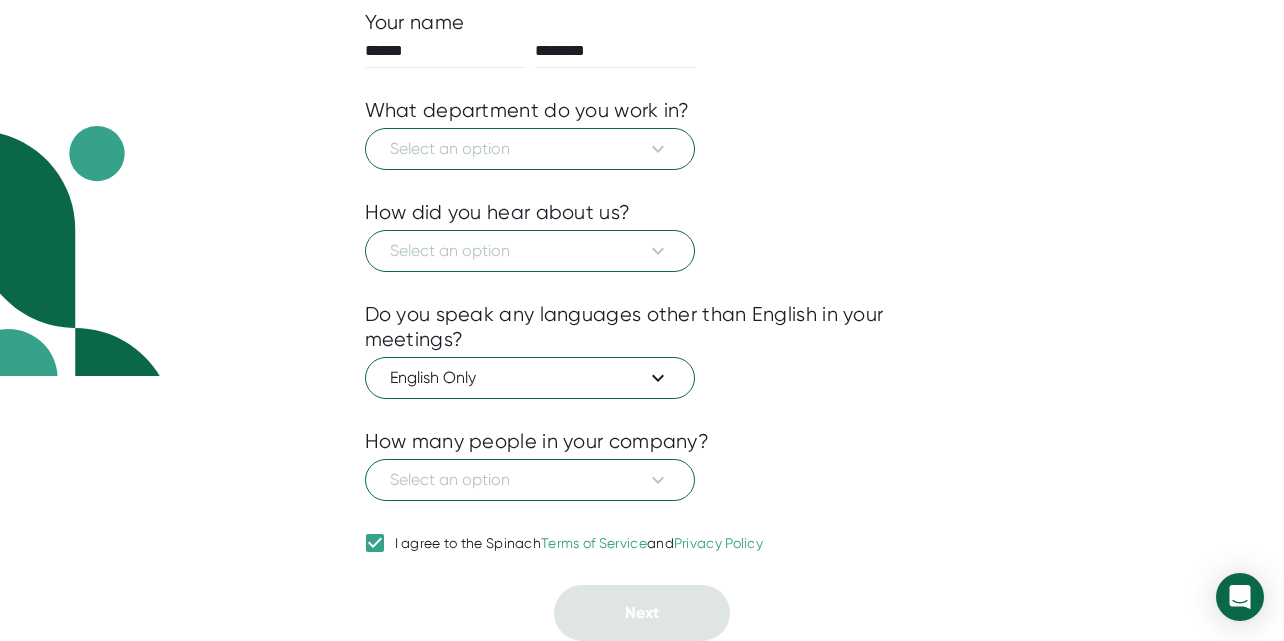 click on "Your name ****** ******** What department do you work in? Select an option How did you hear about us? Select an option Do you speak any languages other than English in your meetings? English Only How many people in your company? Select an option I agree to the Spinach  Terms of Service  and  Privacy Policy Next" at bounding box center [642, 325] 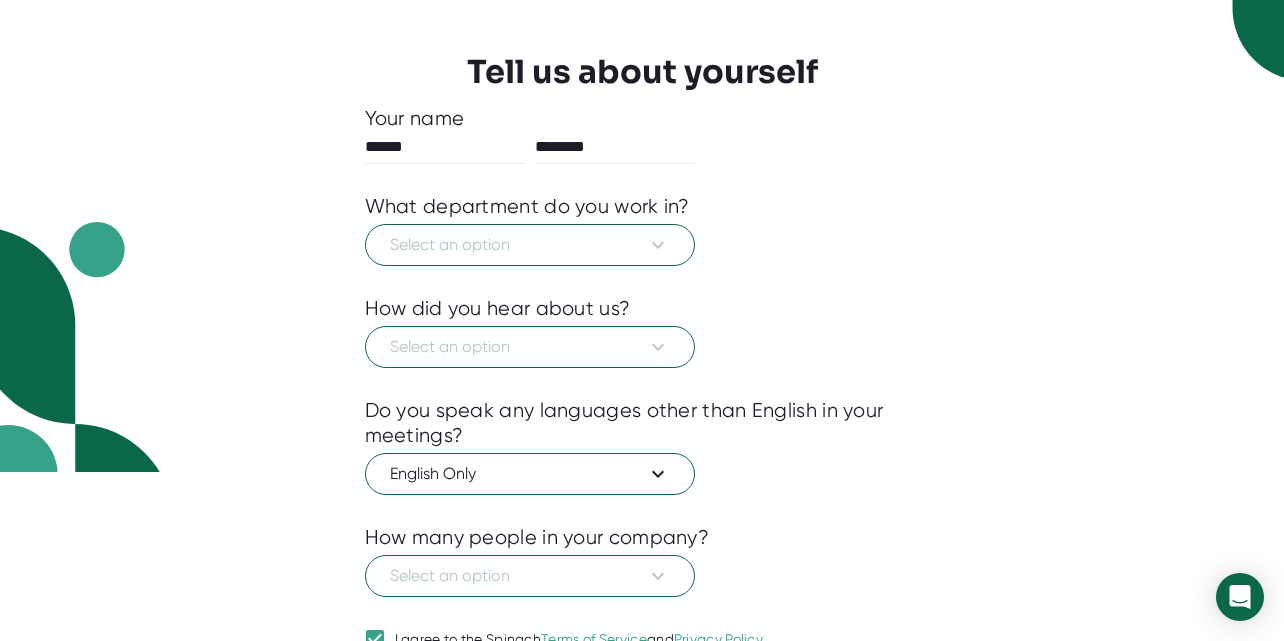 scroll, scrollTop: 157, scrollLeft: 0, axis: vertical 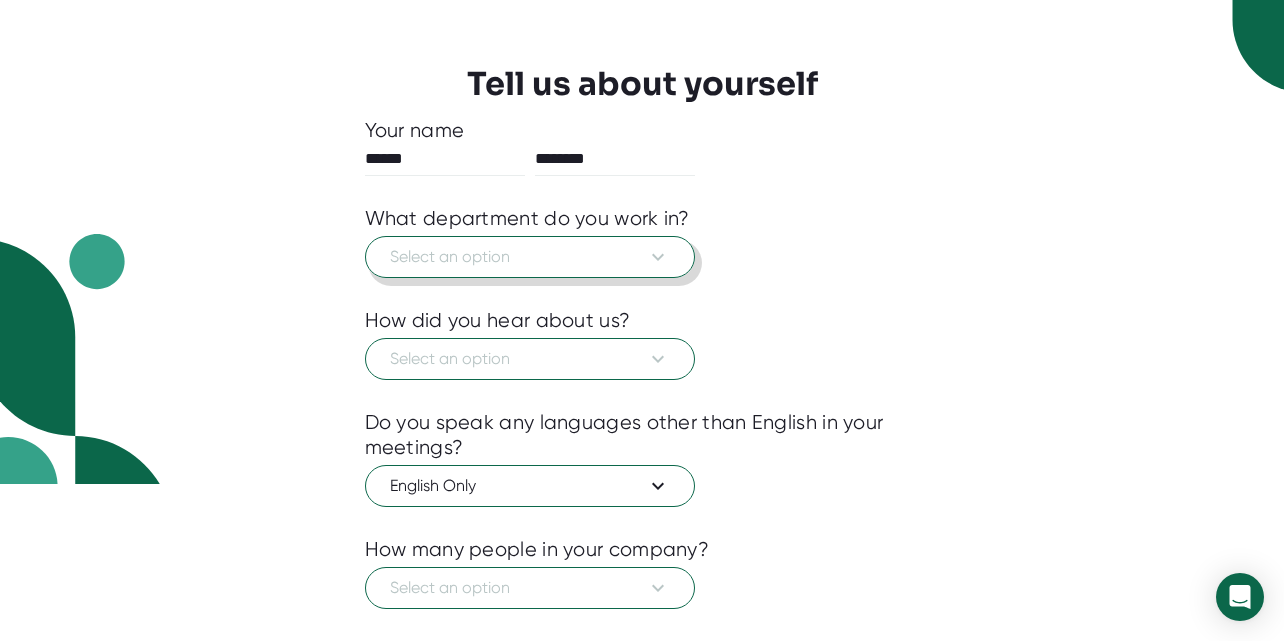 click on "Select an option" at bounding box center (530, 257) 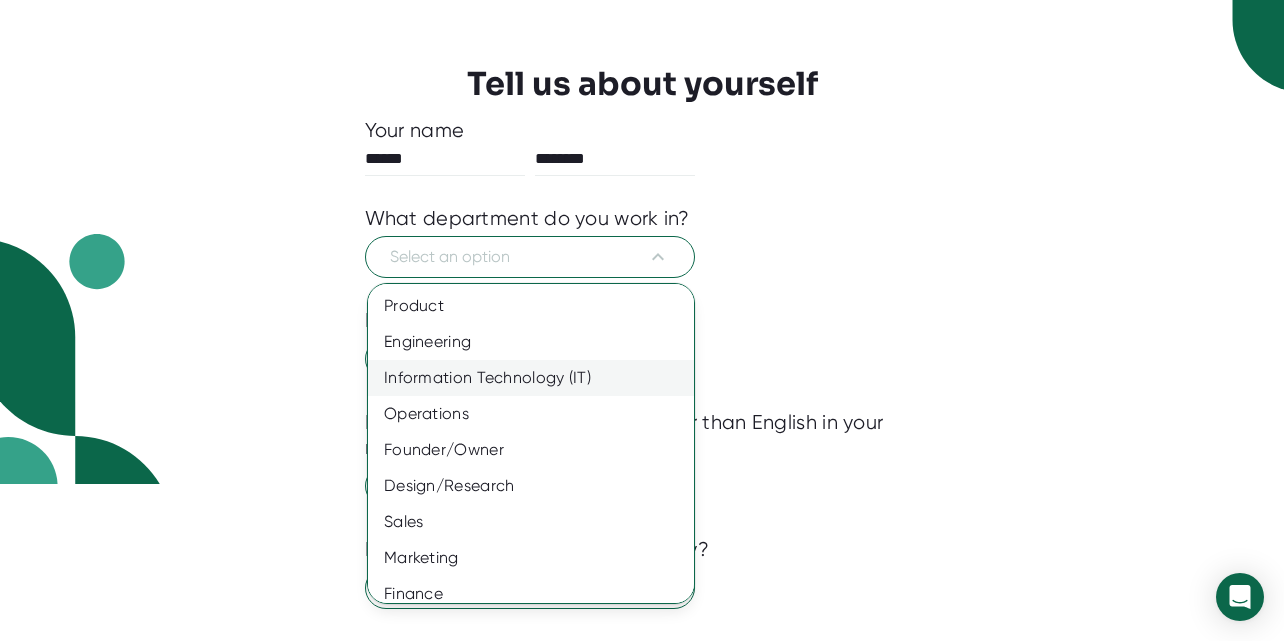 click on "Information Technology (IT)" at bounding box center [531, 378] 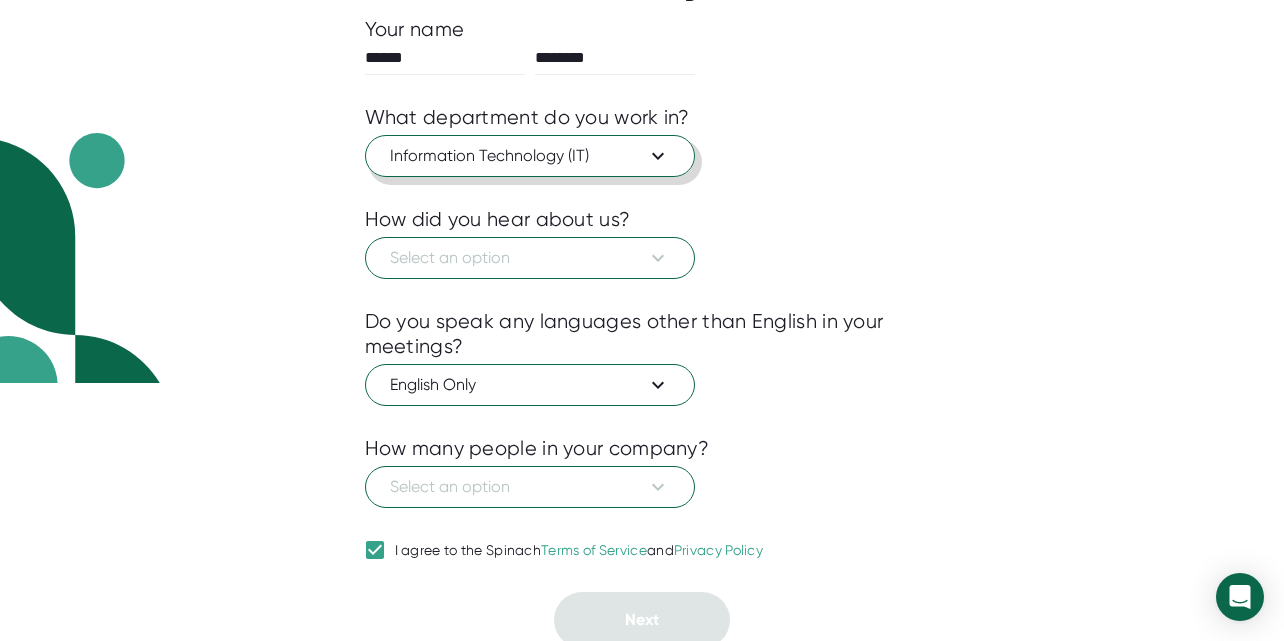 scroll, scrollTop: 266, scrollLeft: 0, axis: vertical 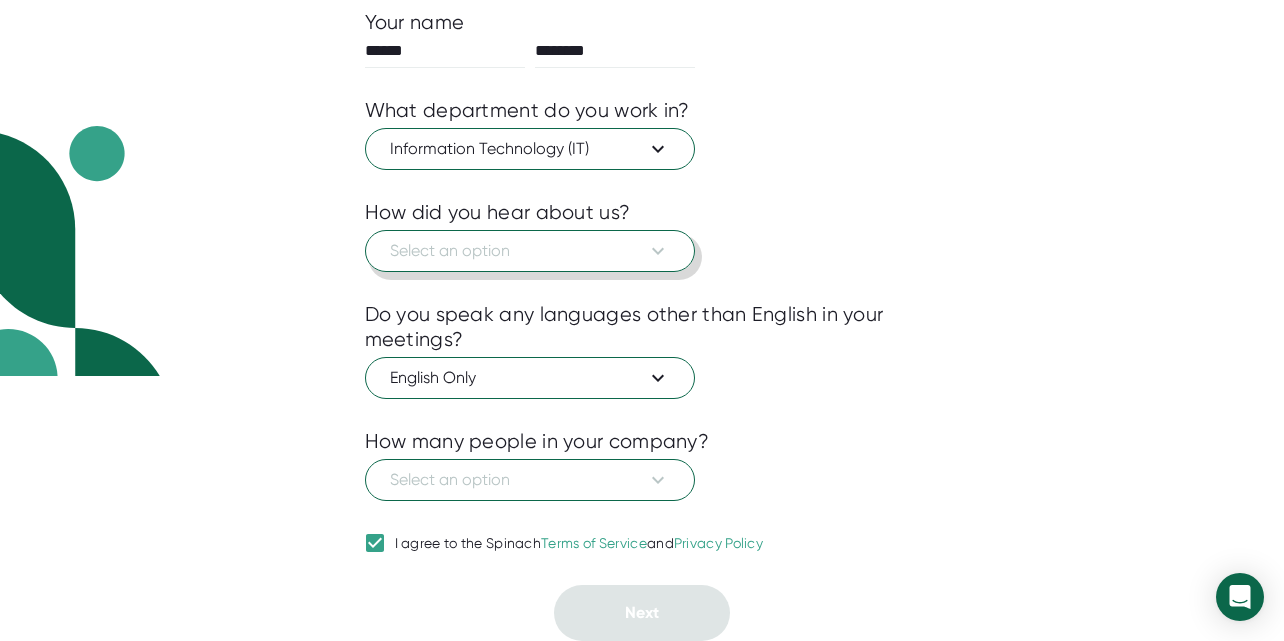 click on "Select an option" at bounding box center (530, 251) 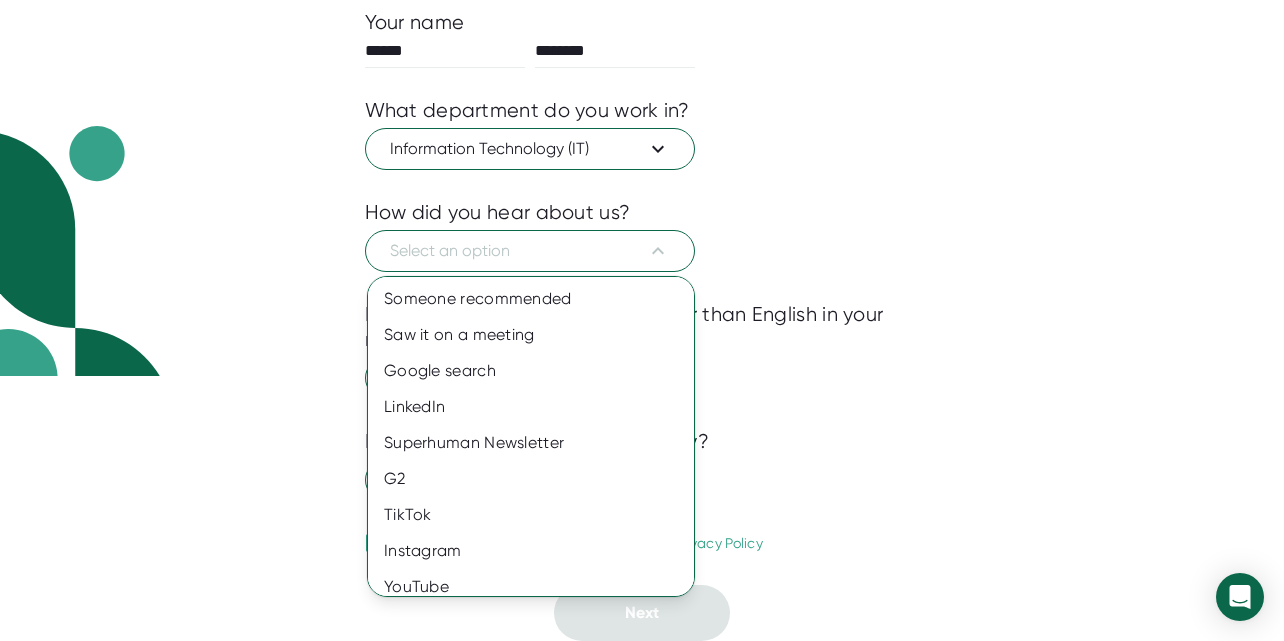 click at bounding box center [642, 320] 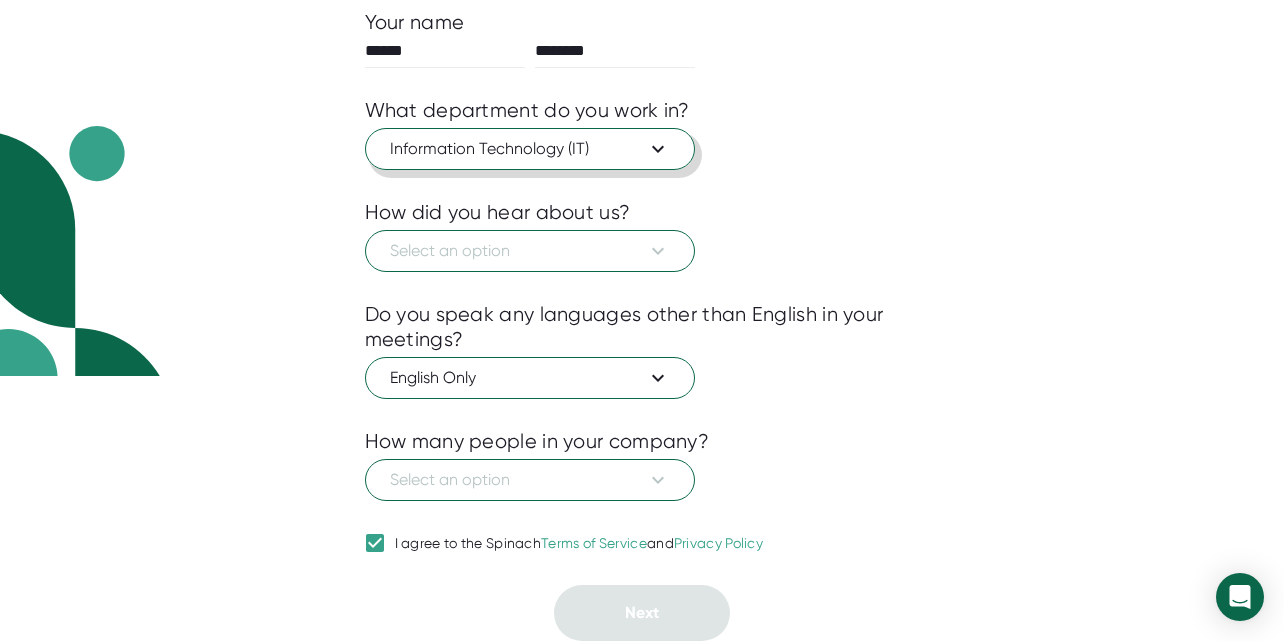 click on "Information Technology (IT)" at bounding box center (530, 149) 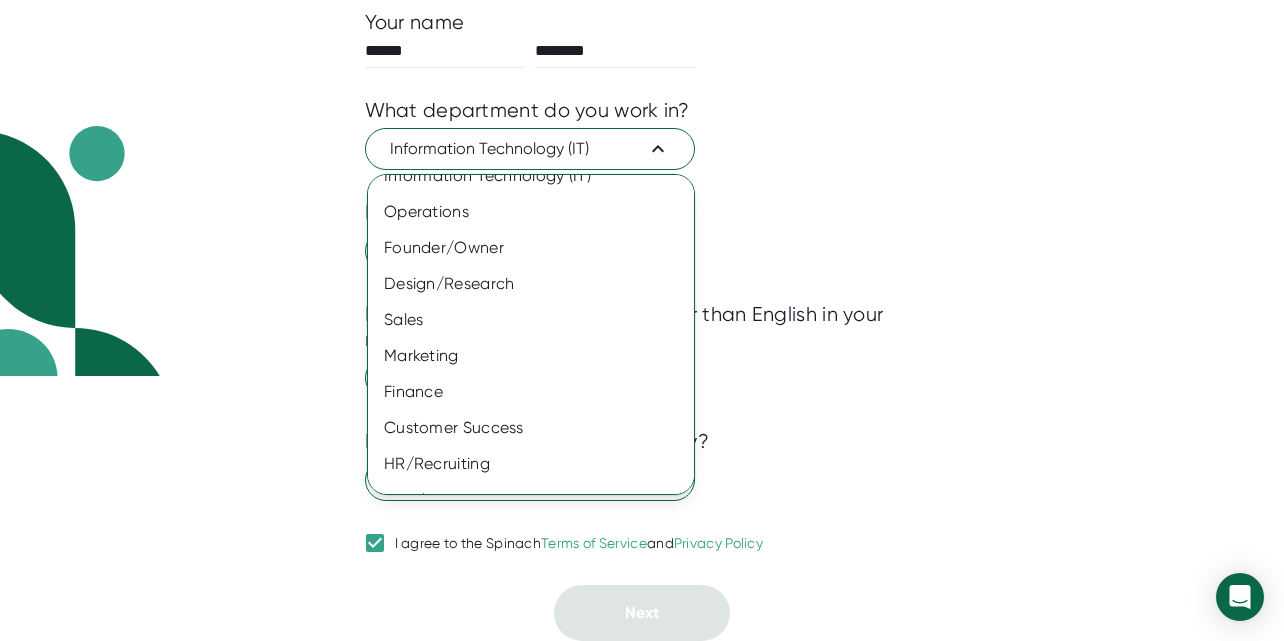 scroll, scrollTop: 0, scrollLeft: 0, axis: both 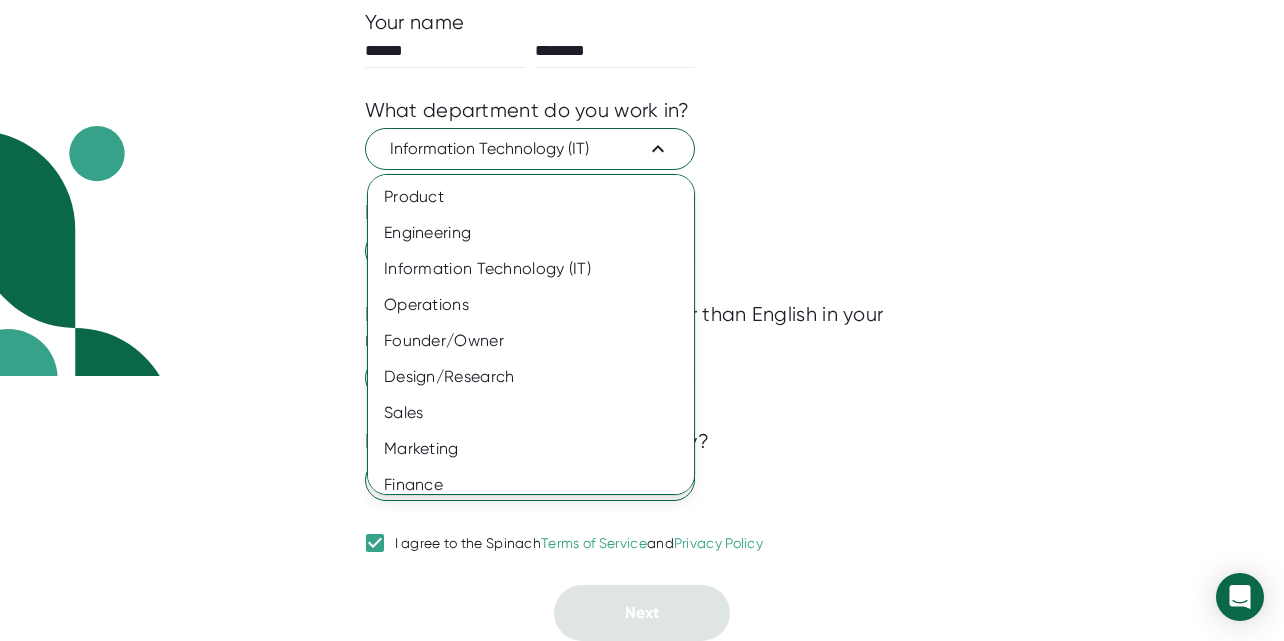 click at bounding box center [642, 320] 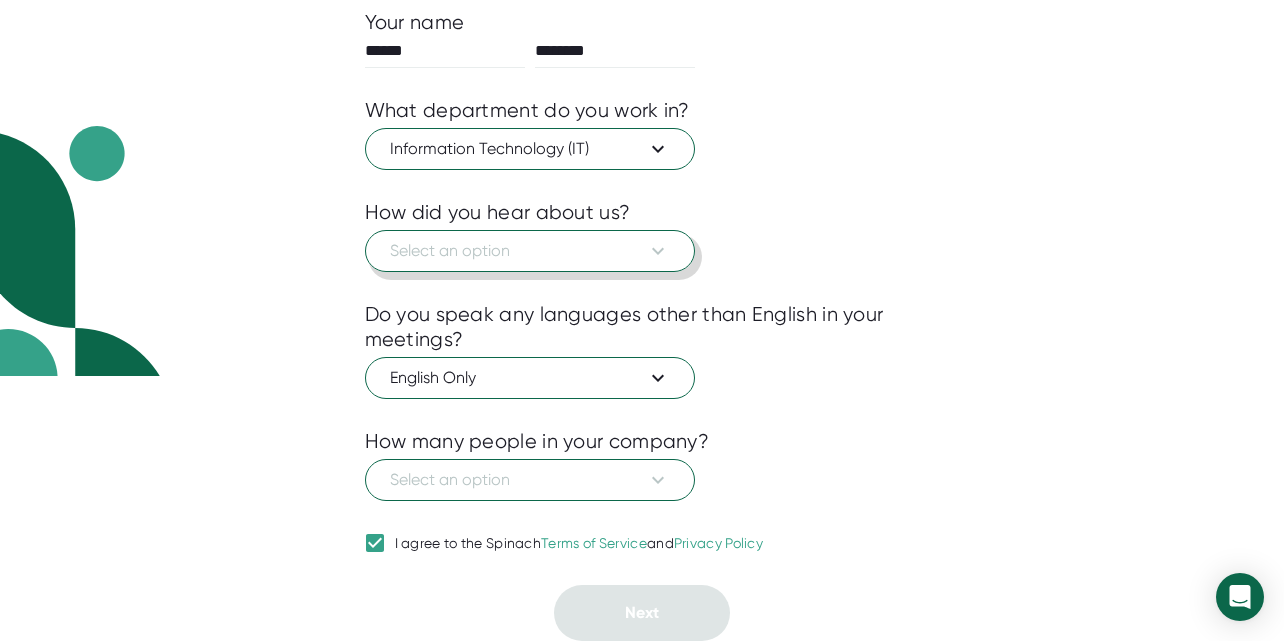 click 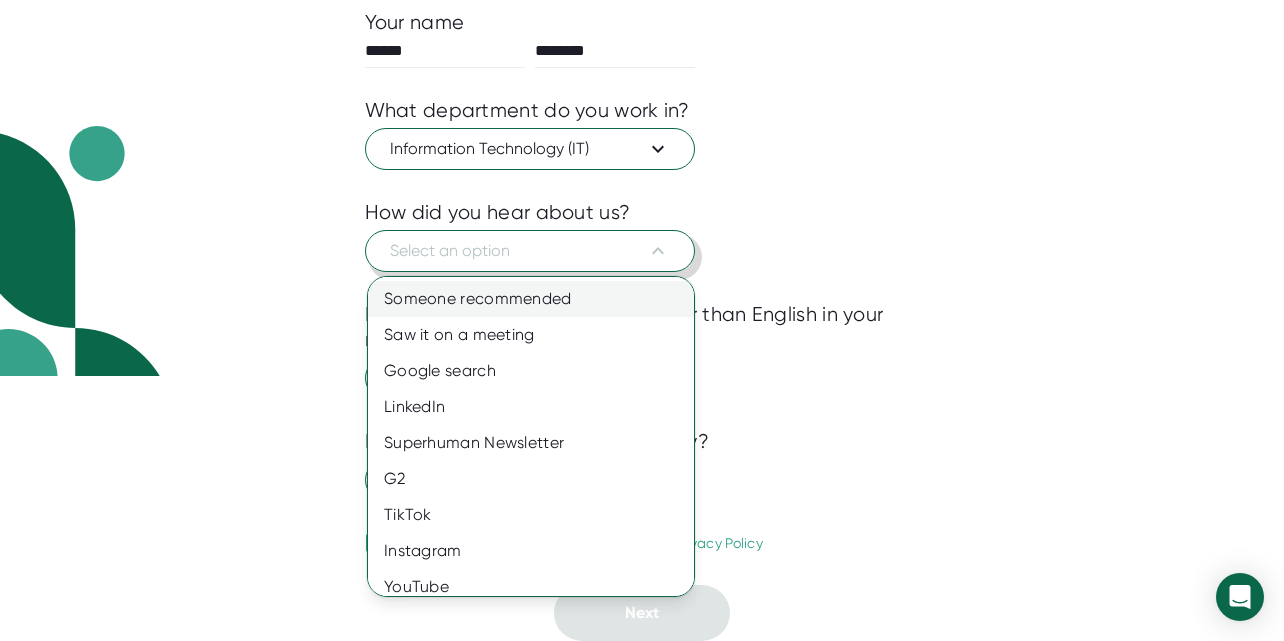 click on "Someone recommended" at bounding box center (531, 299) 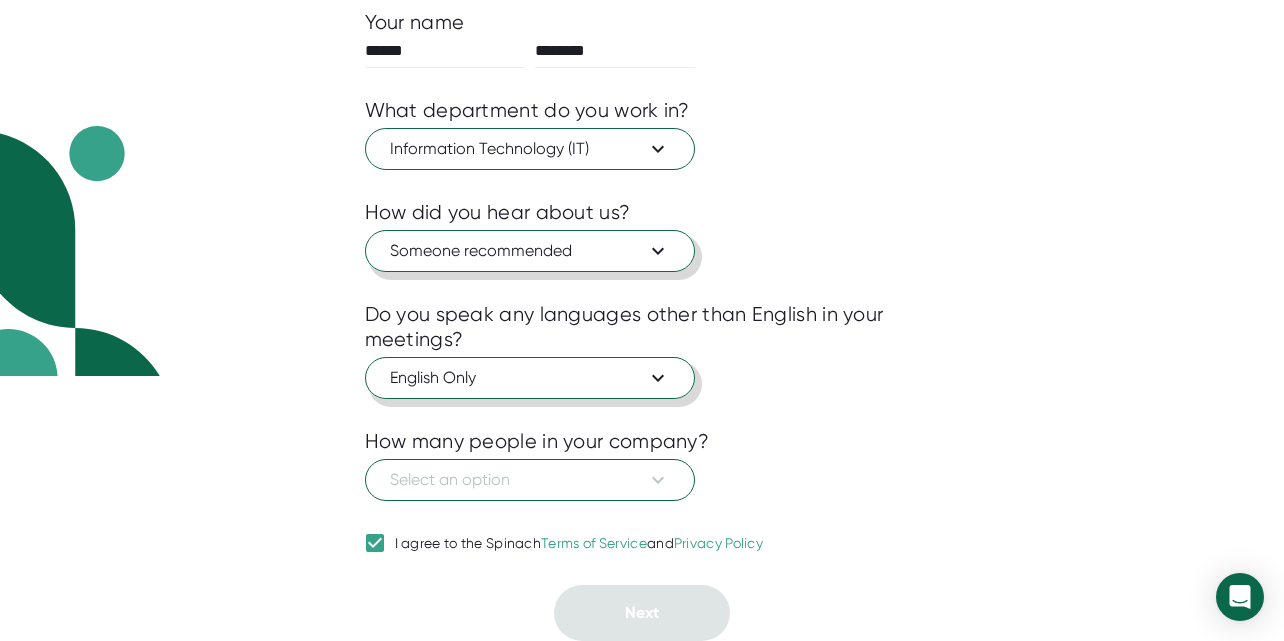 click on "English Only" at bounding box center [530, 378] 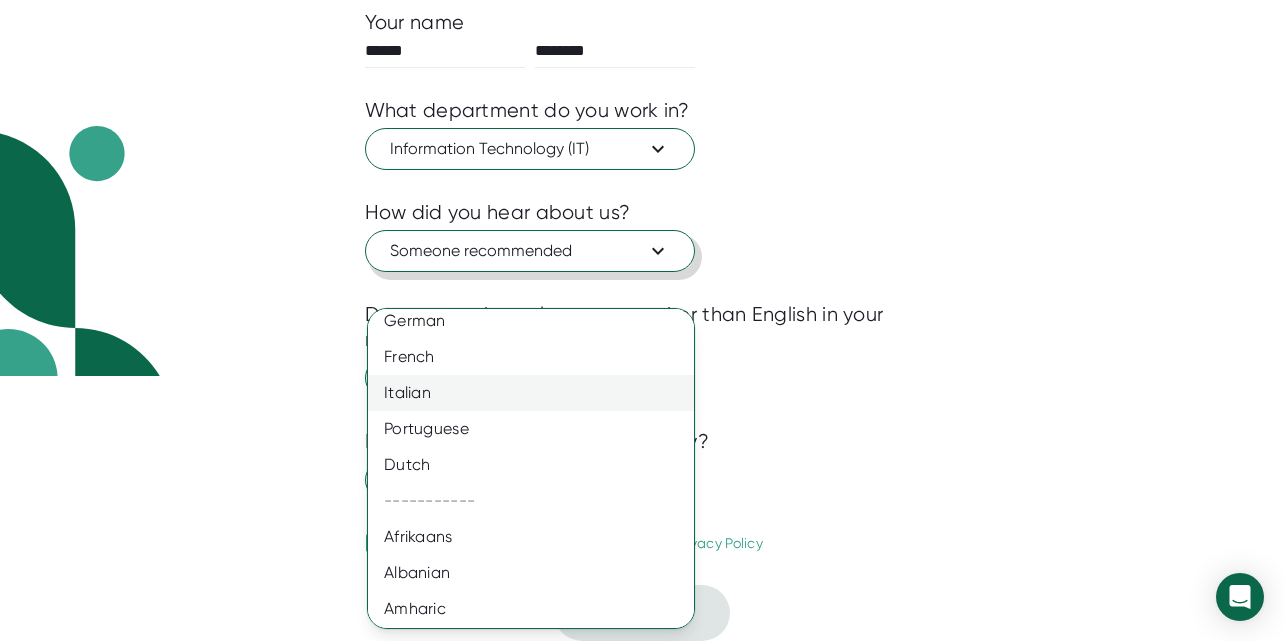 scroll, scrollTop: 12, scrollLeft: 0, axis: vertical 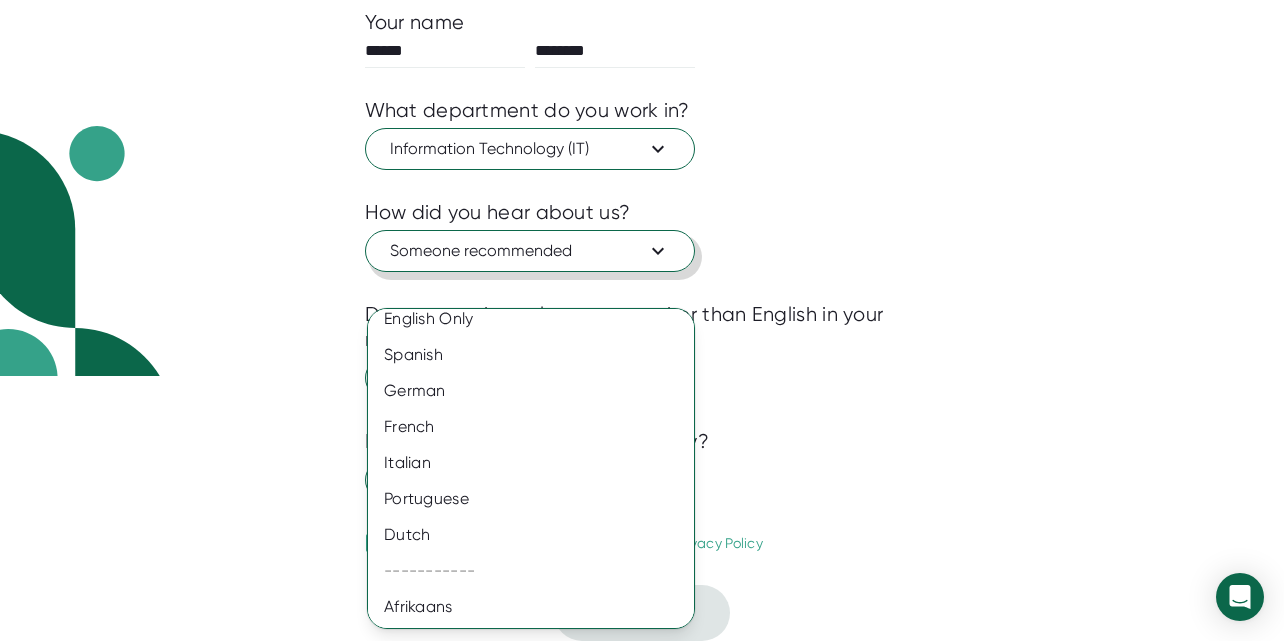 click at bounding box center [642, 320] 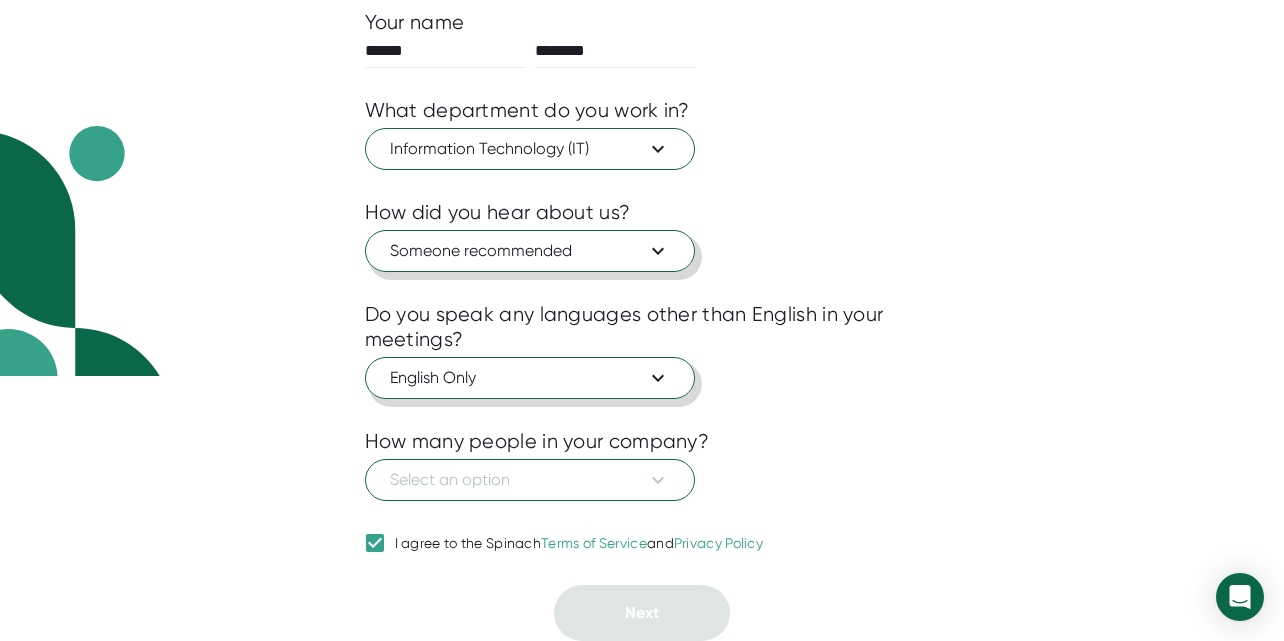 click 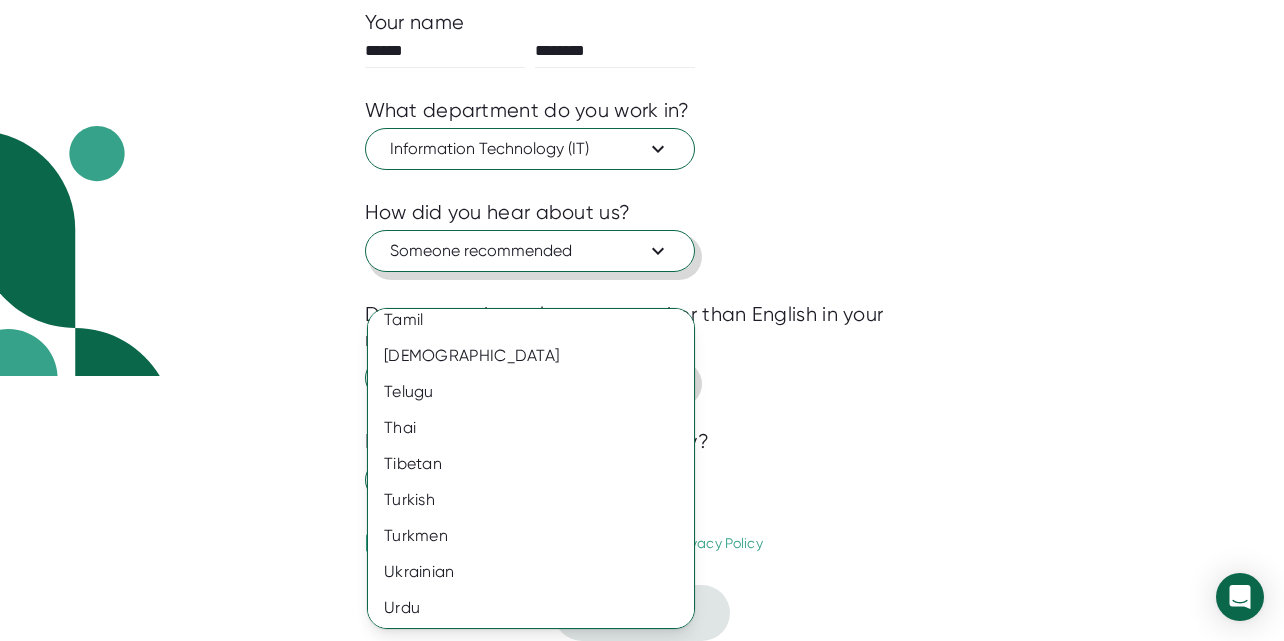 scroll, scrollTop: 3577, scrollLeft: 0, axis: vertical 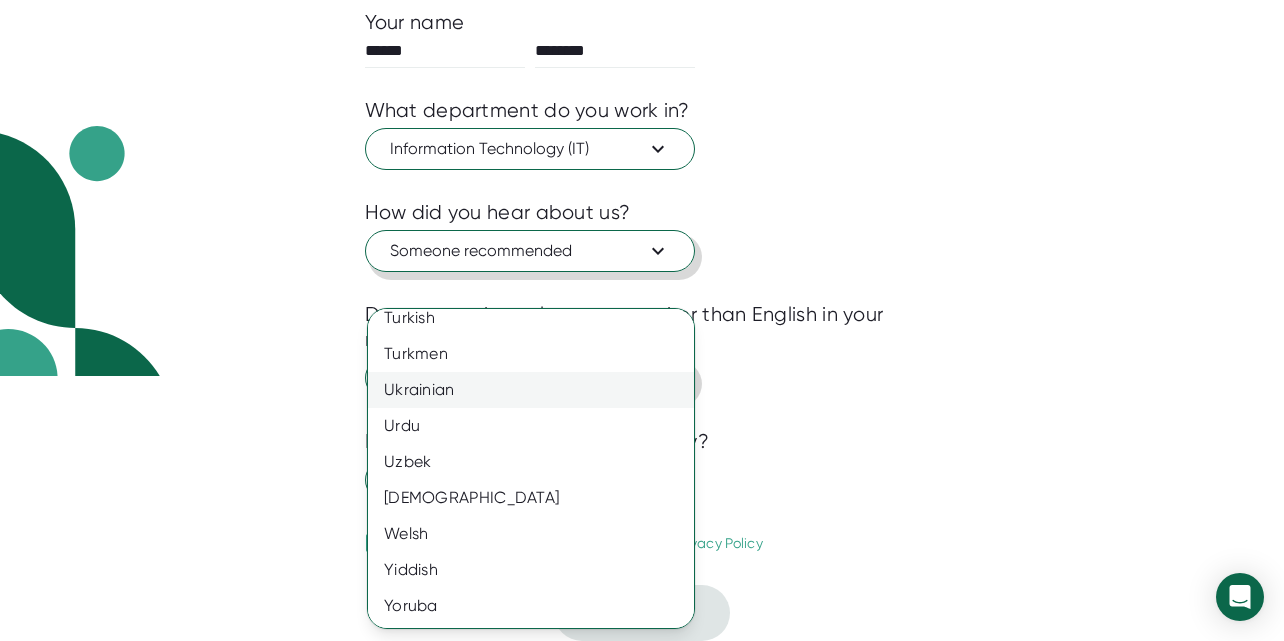 click on "Ukrainian" at bounding box center (531, 390) 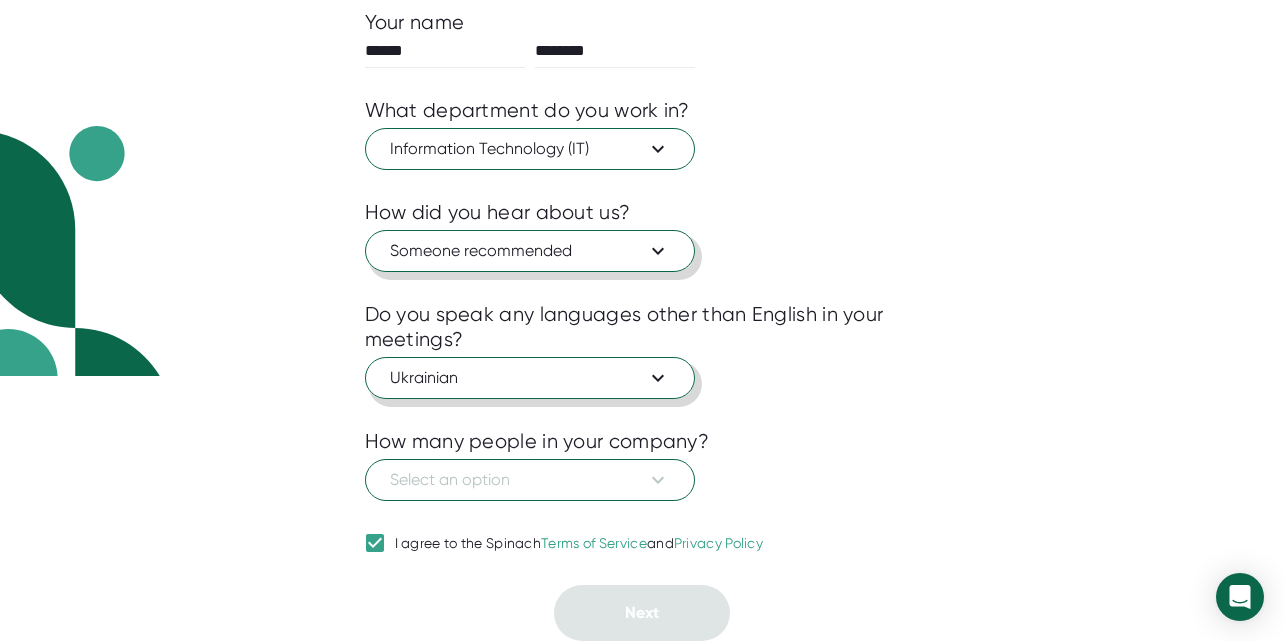 click on "Ukrainian" at bounding box center [530, 378] 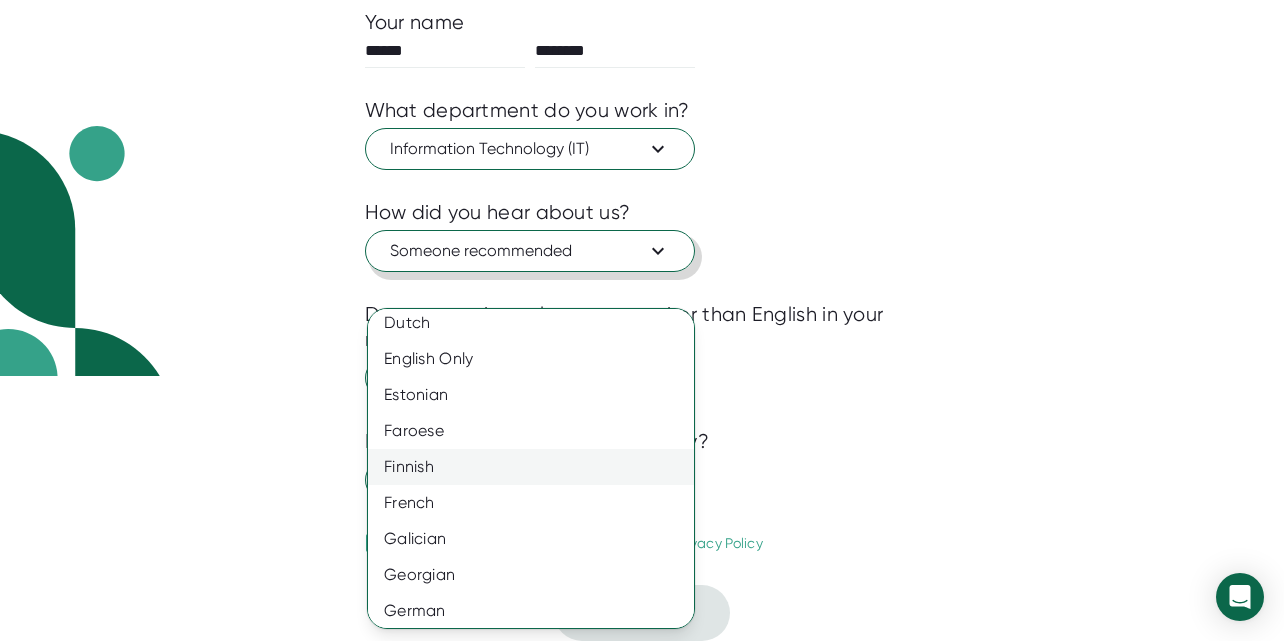 scroll, scrollTop: 990, scrollLeft: 0, axis: vertical 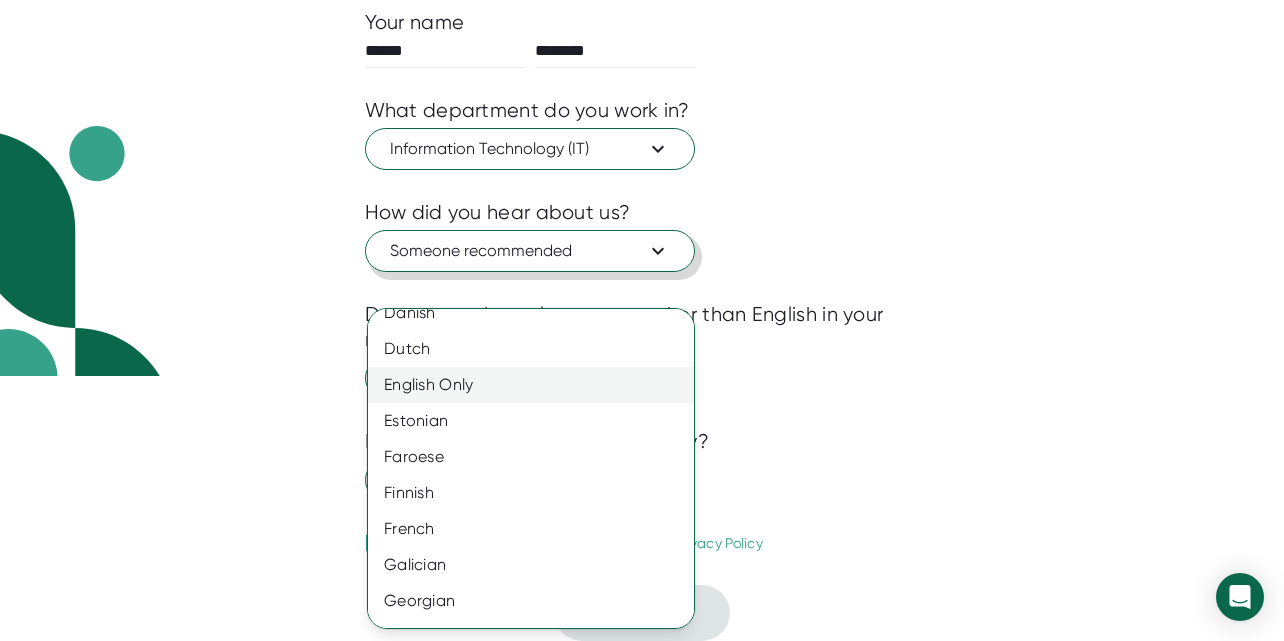 click on "English Only" at bounding box center [531, 385] 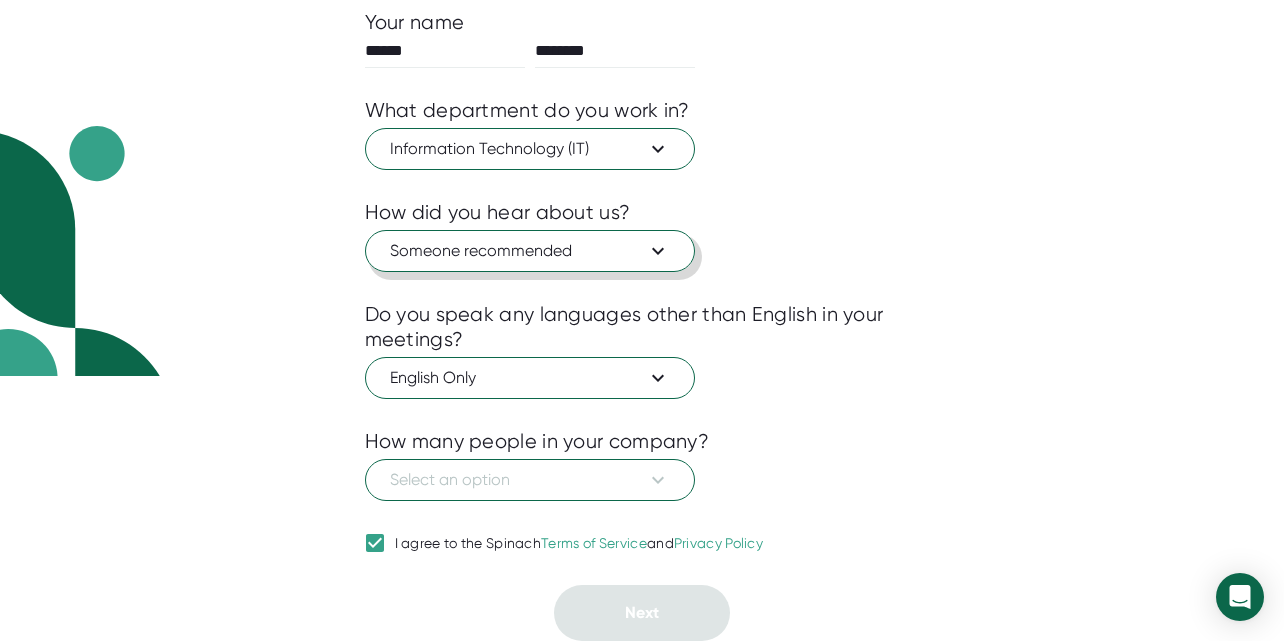 click at bounding box center (642, 414) 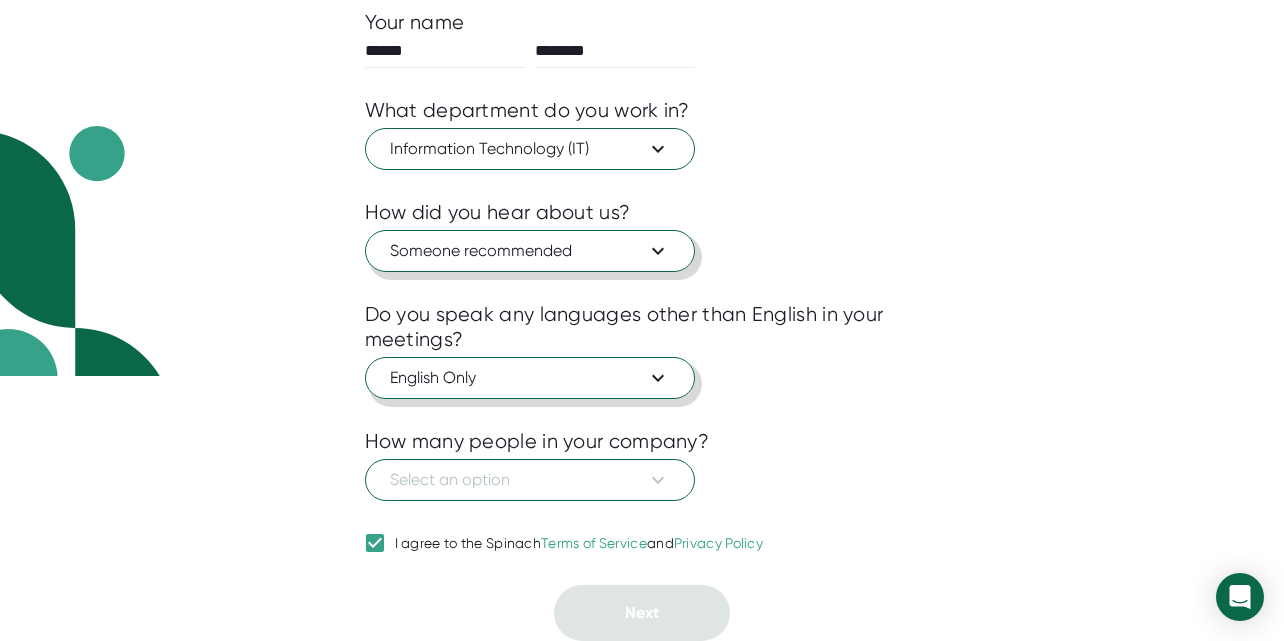 click on "English Only" at bounding box center [530, 378] 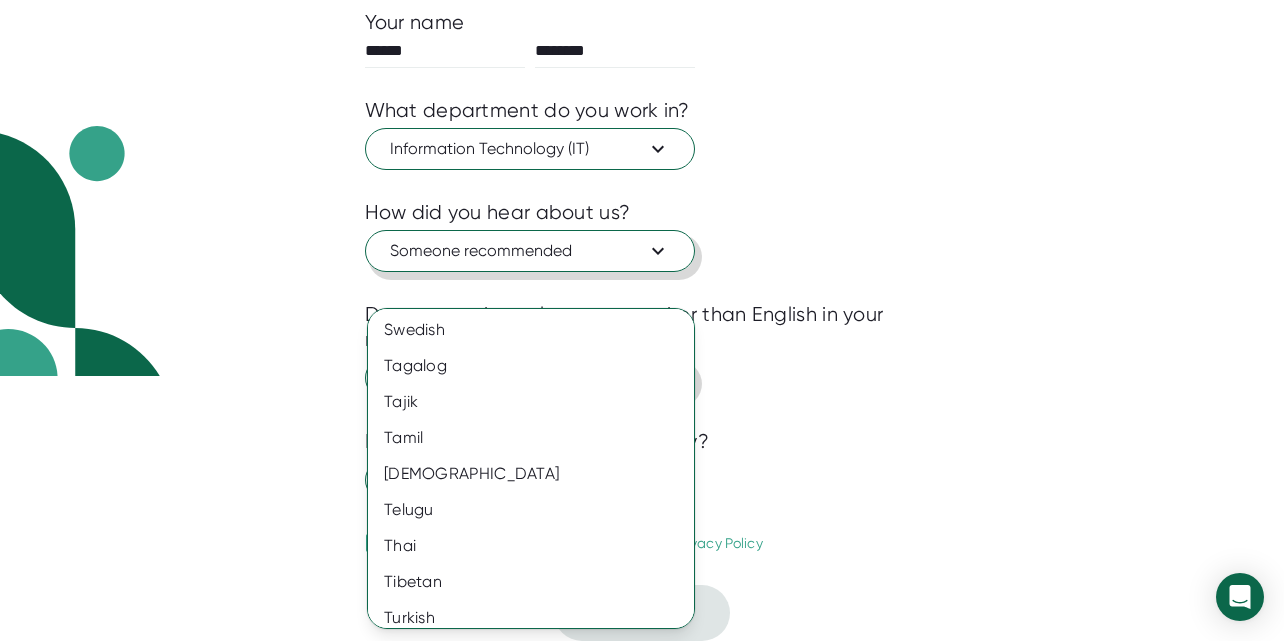 scroll, scrollTop: 3577, scrollLeft: 0, axis: vertical 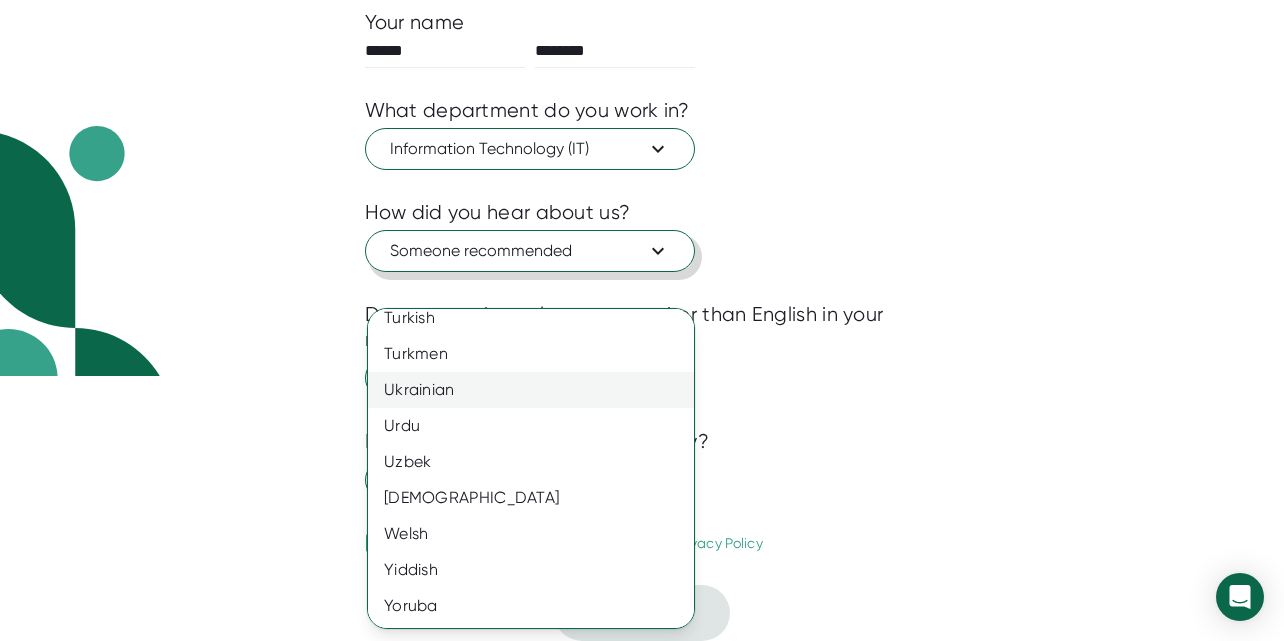 click on "Ukrainian" at bounding box center (531, 390) 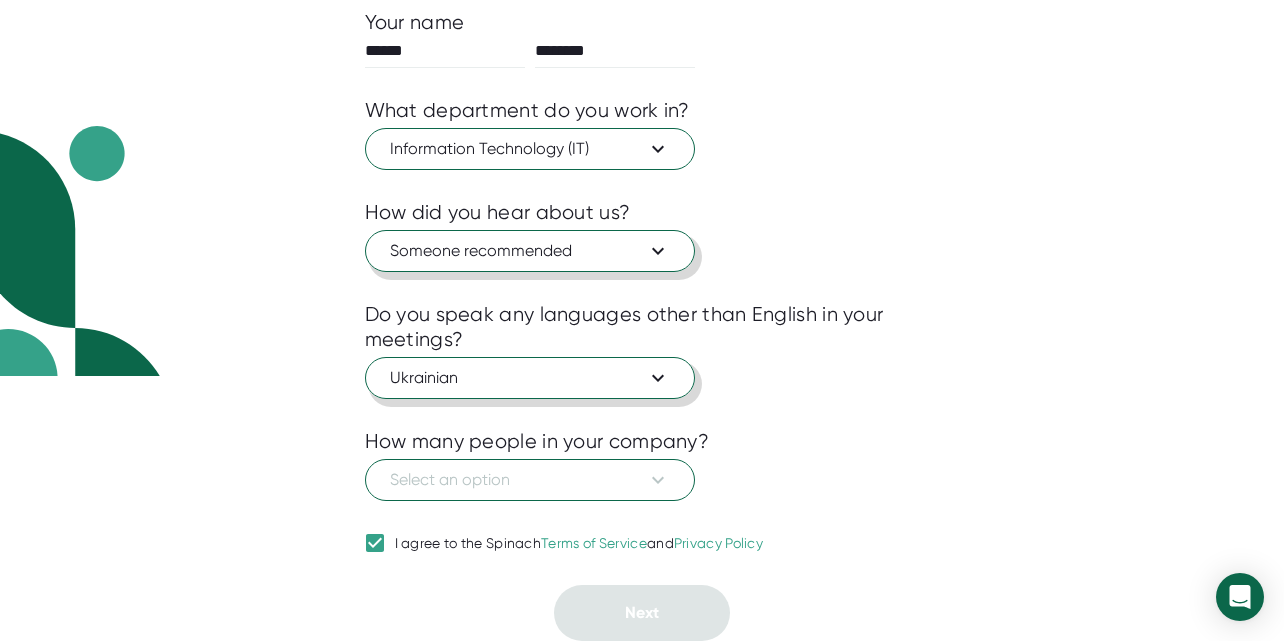scroll, scrollTop: 266, scrollLeft: 0, axis: vertical 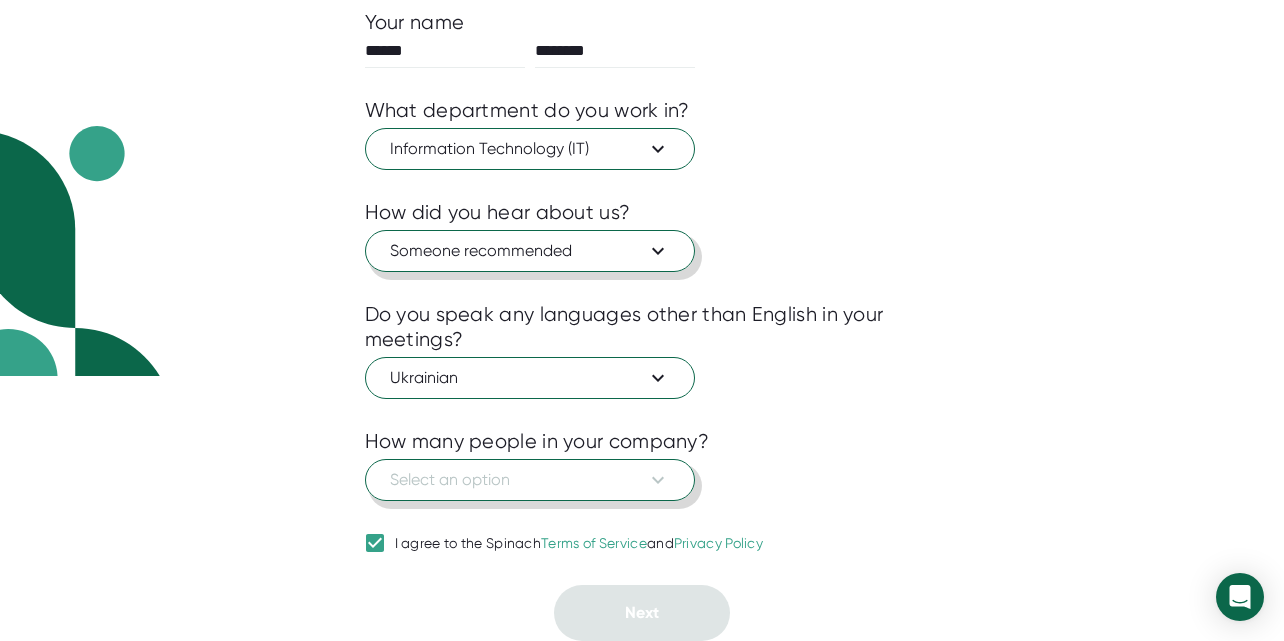 click on "Select an option" at bounding box center [530, 480] 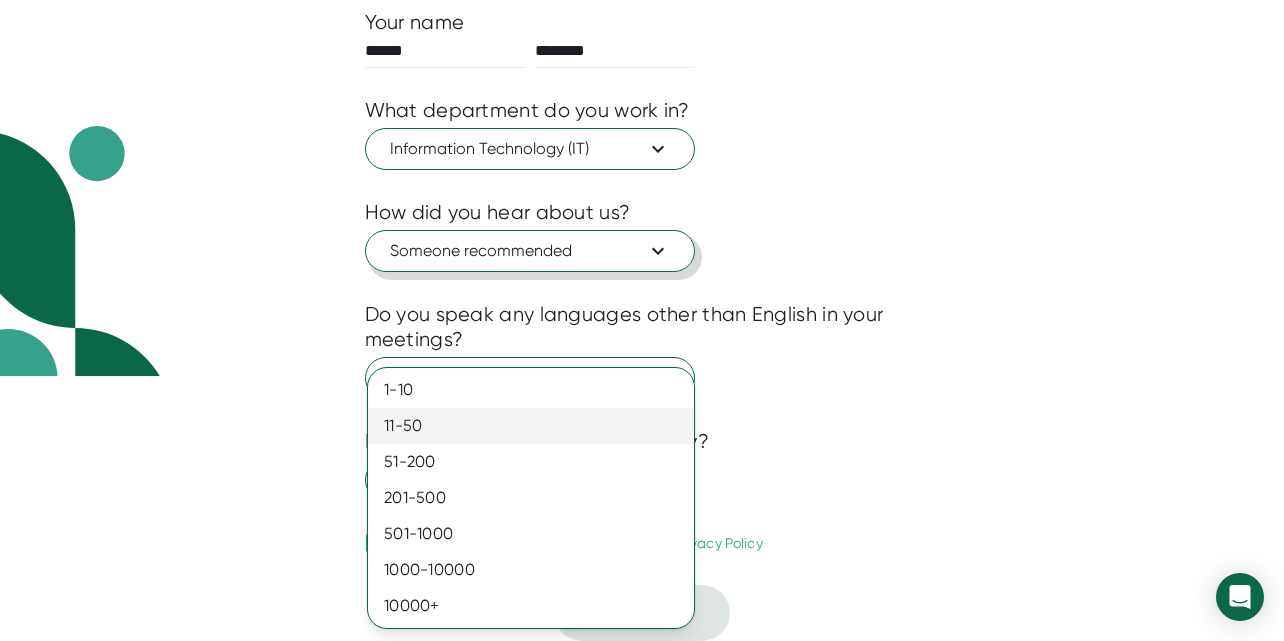 click on "11-50" at bounding box center (531, 426) 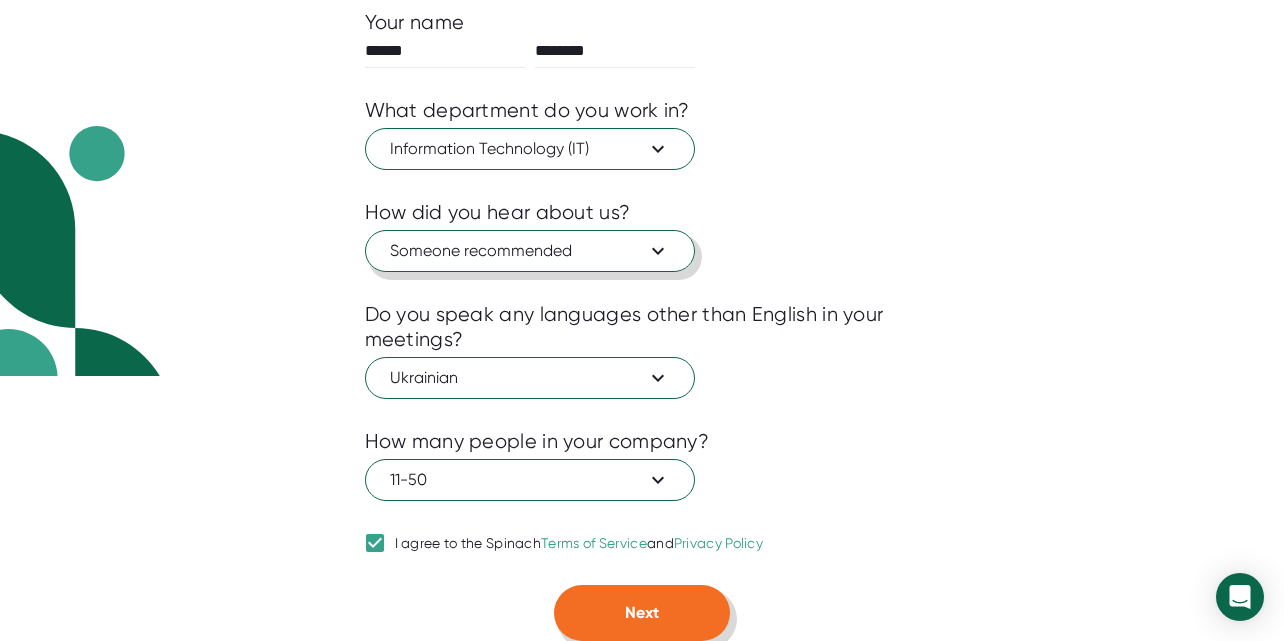 click on "Next" at bounding box center [642, 613] 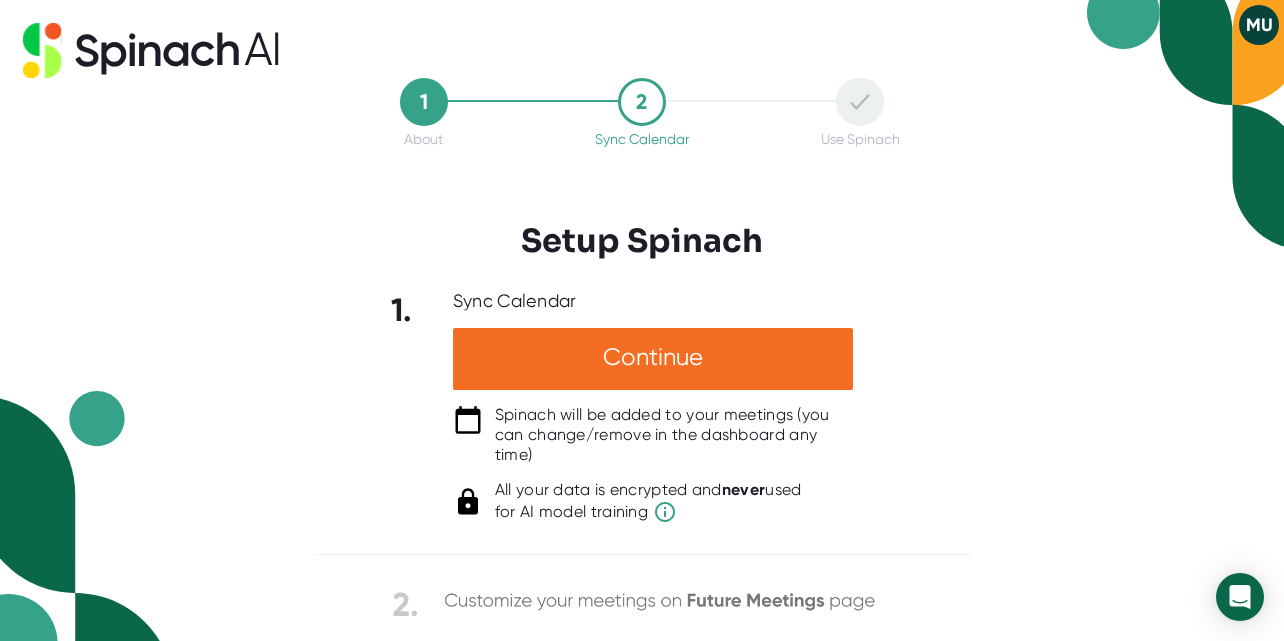 scroll, scrollTop: 0, scrollLeft: 0, axis: both 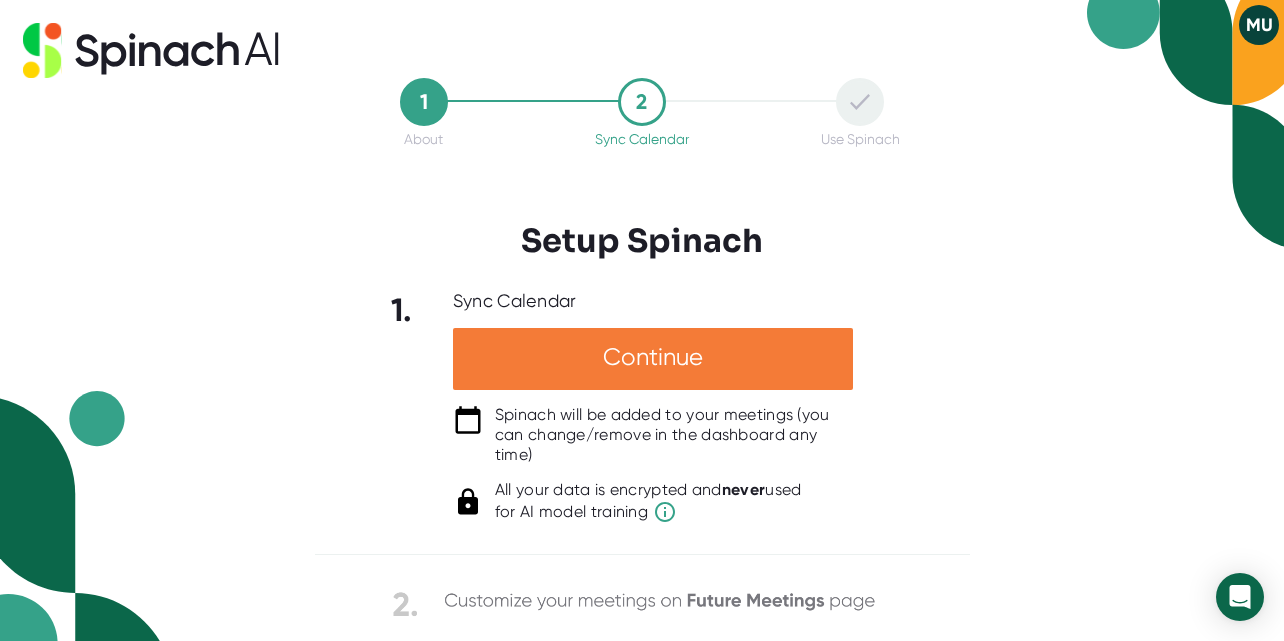 click on "Continue" at bounding box center (653, 359) 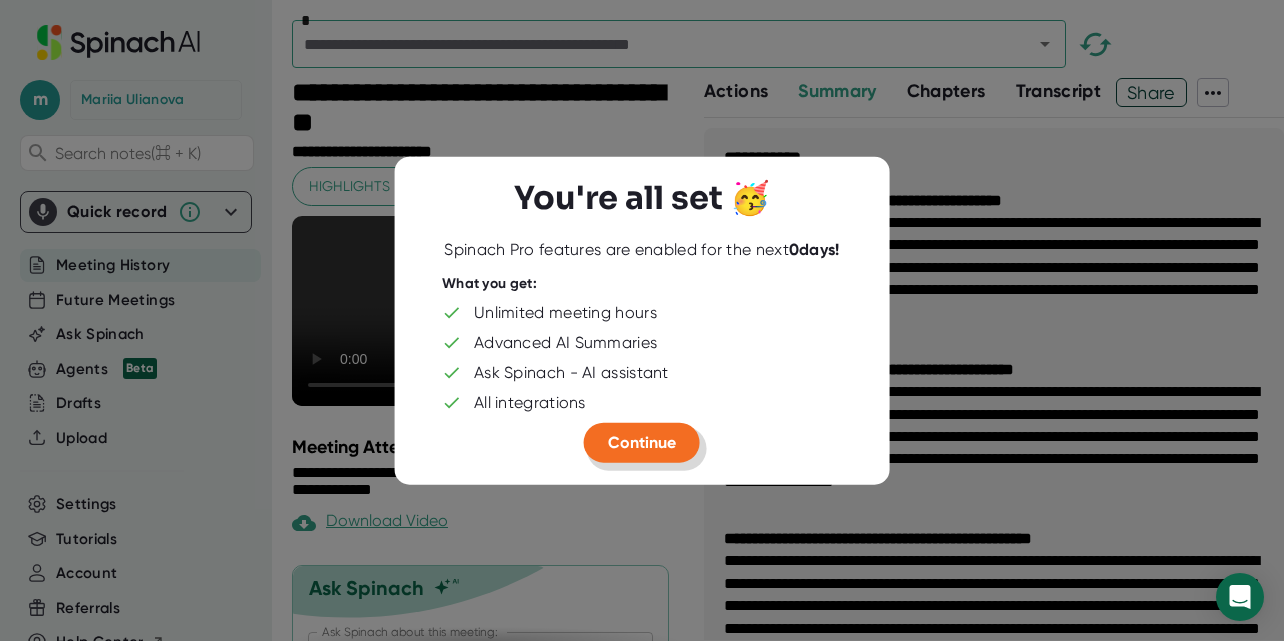 click on "Continue" at bounding box center (642, 441) 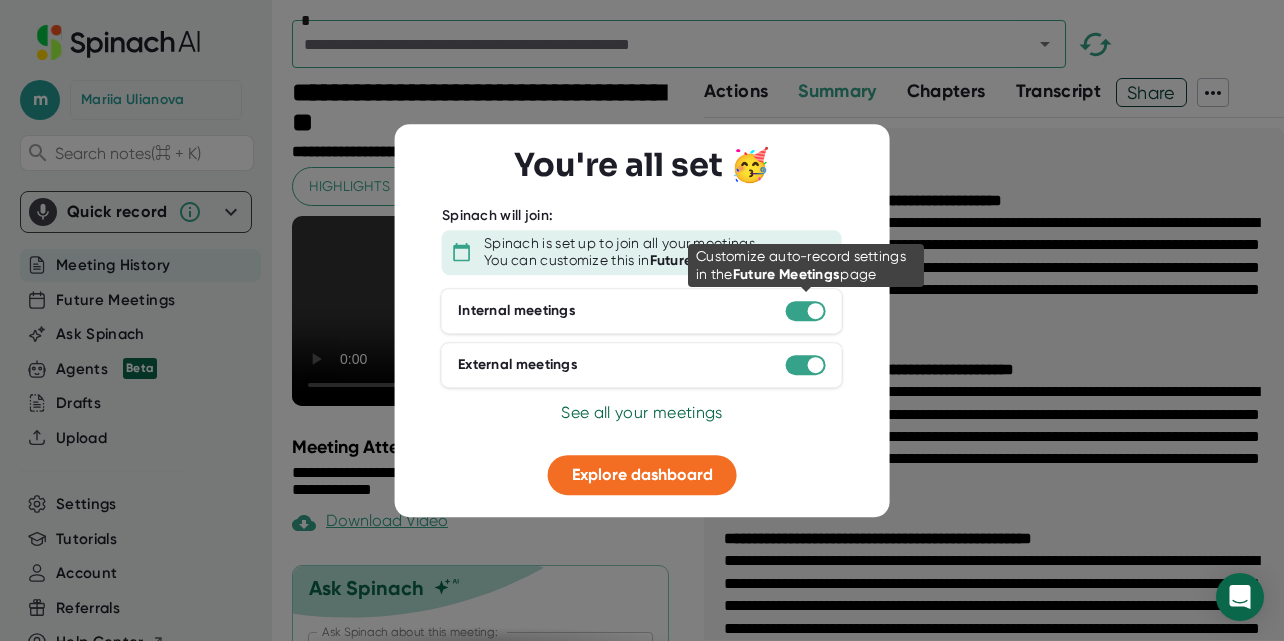 click at bounding box center [806, 311] 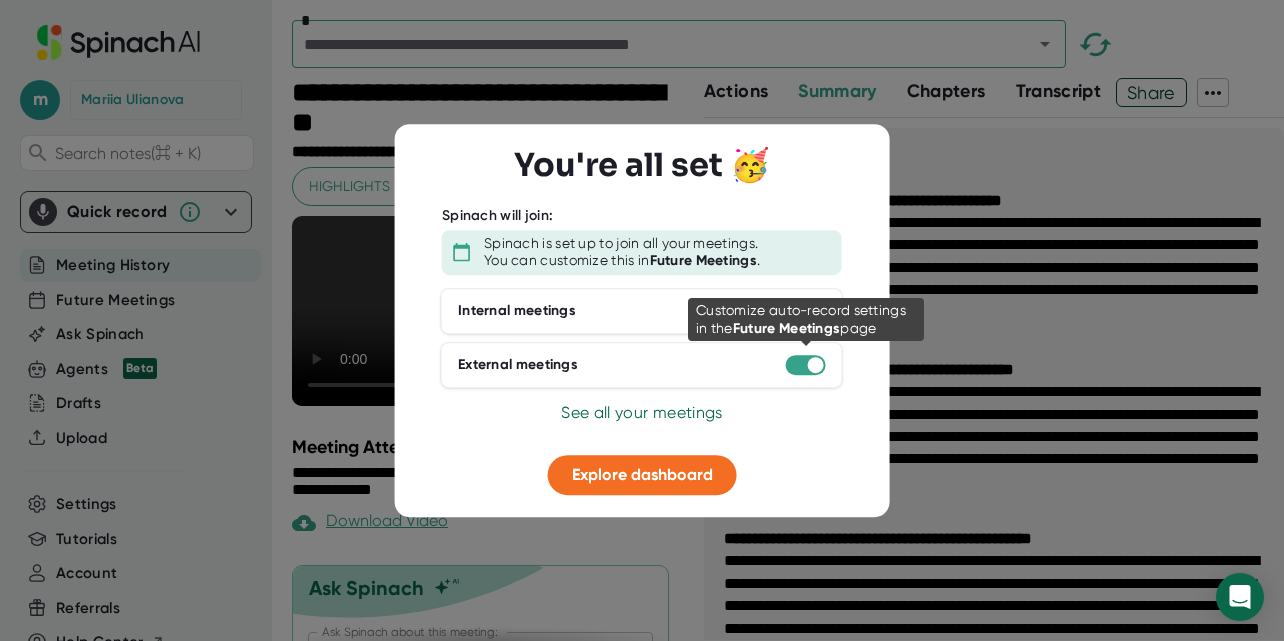 click at bounding box center [806, 365] 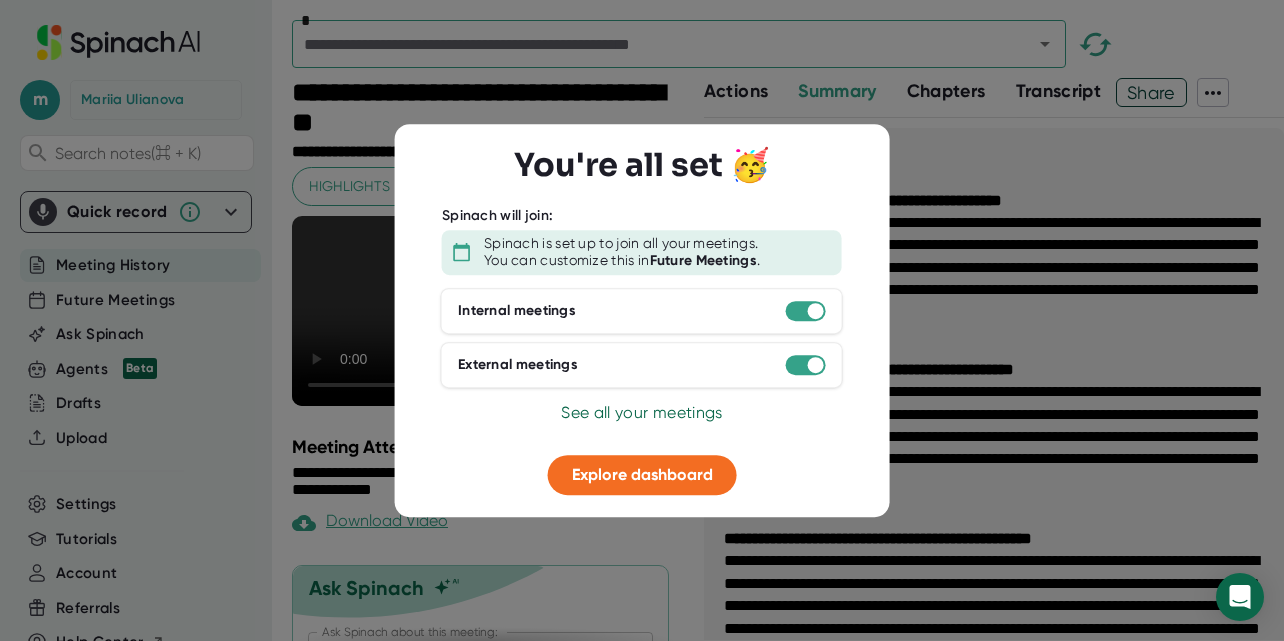 click at bounding box center [642, 320] 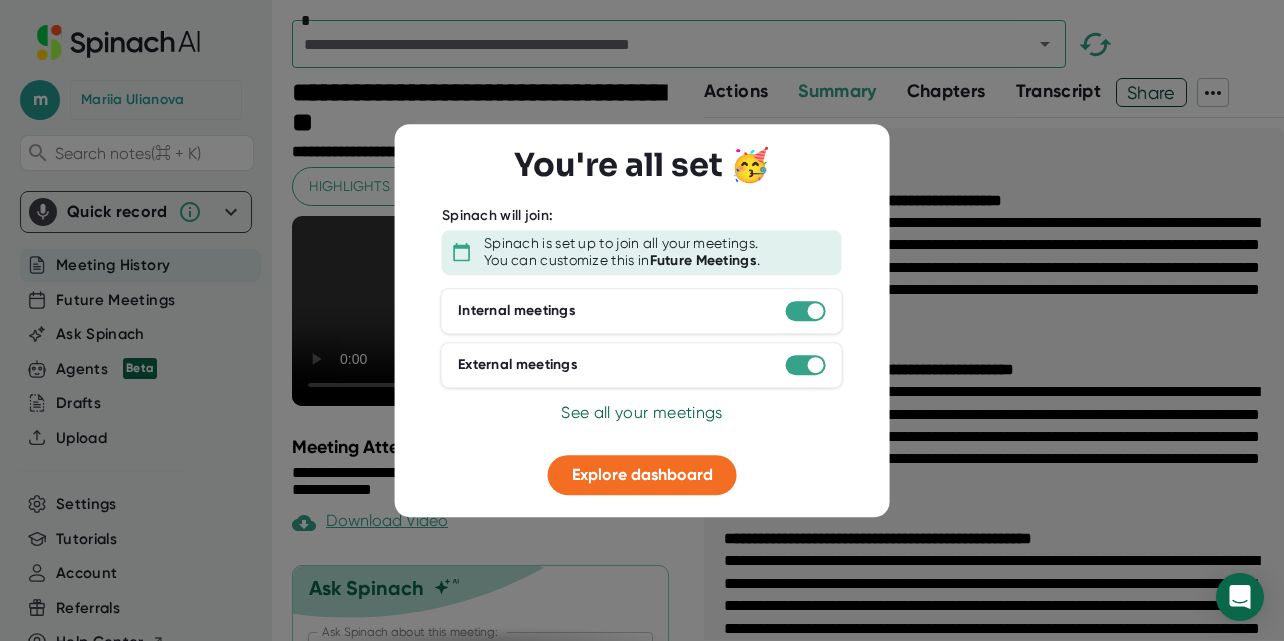click on "See all your meetings" at bounding box center [641, 412] 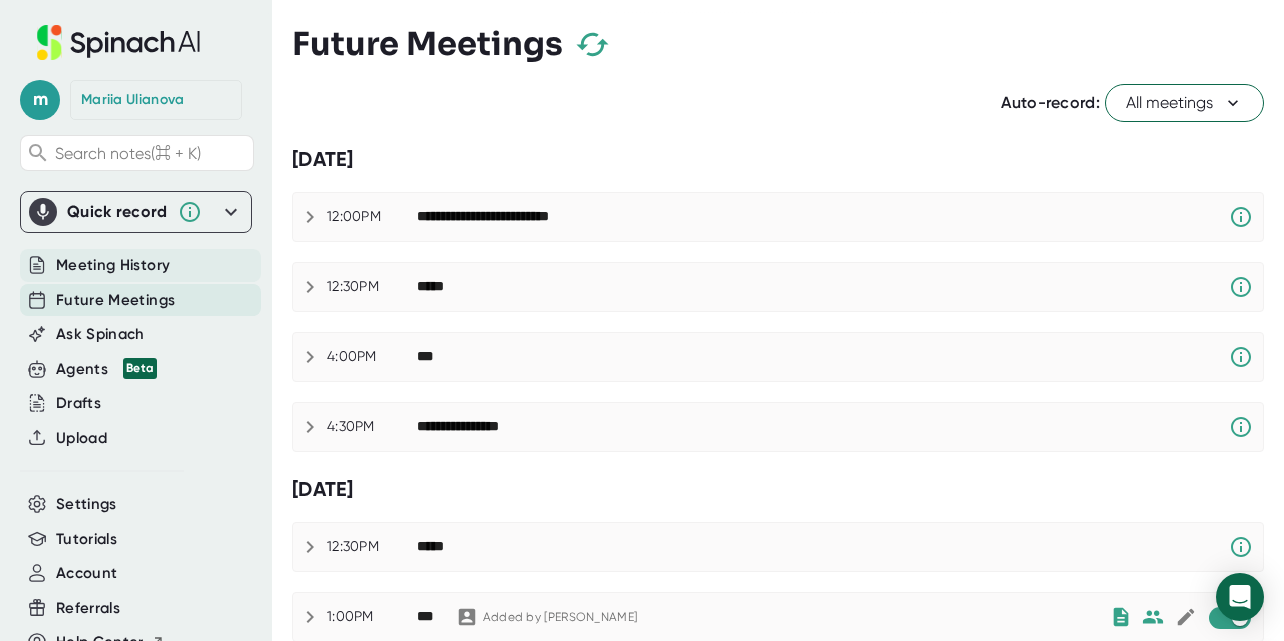 click on "Meeting History" at bounding box center [113, 265] 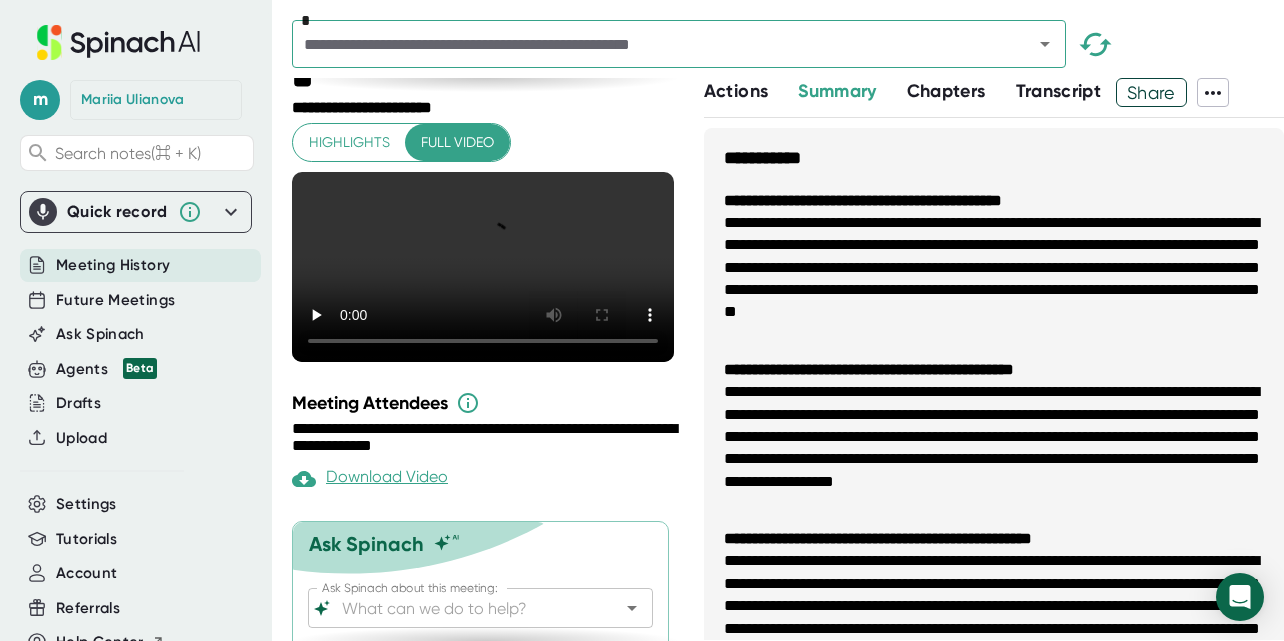 scroll, scrollTop: 0, scrollLeft: 0, axis: both 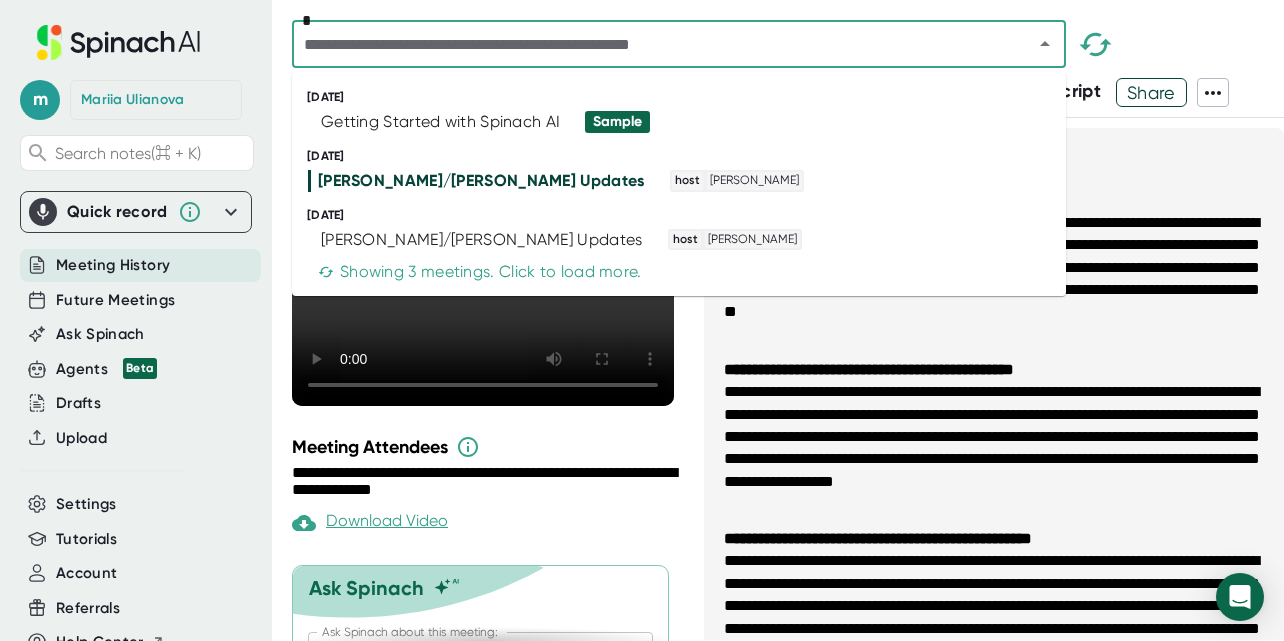 click at bounding box center [649, 44] 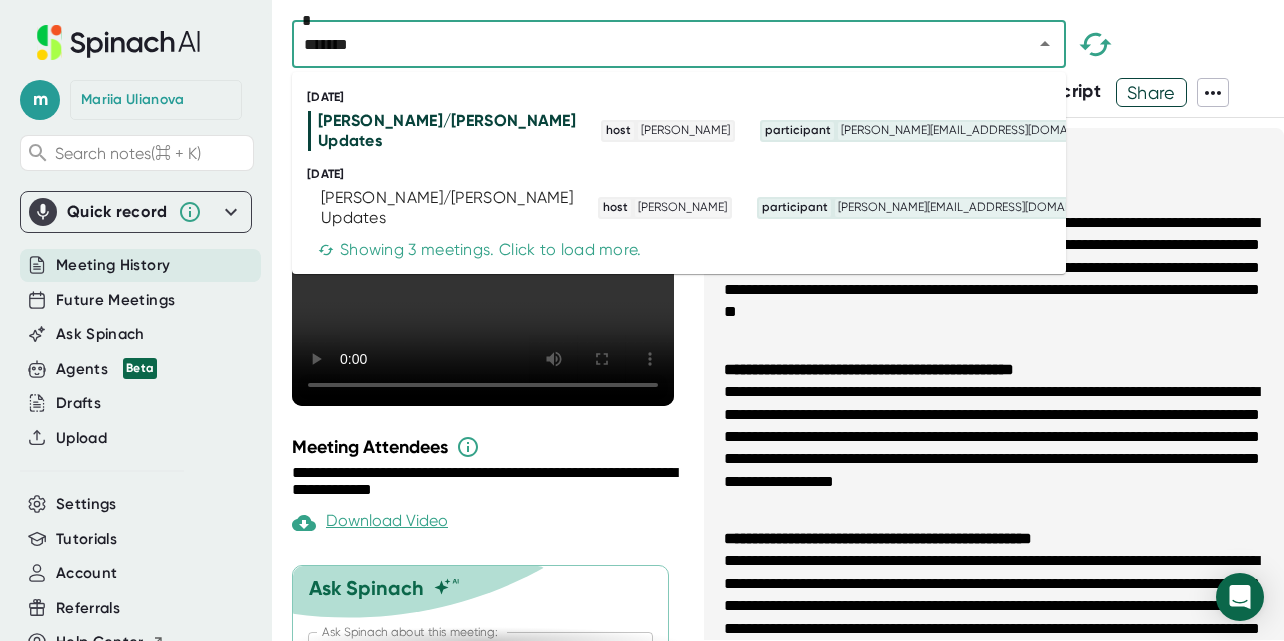 type on "********" 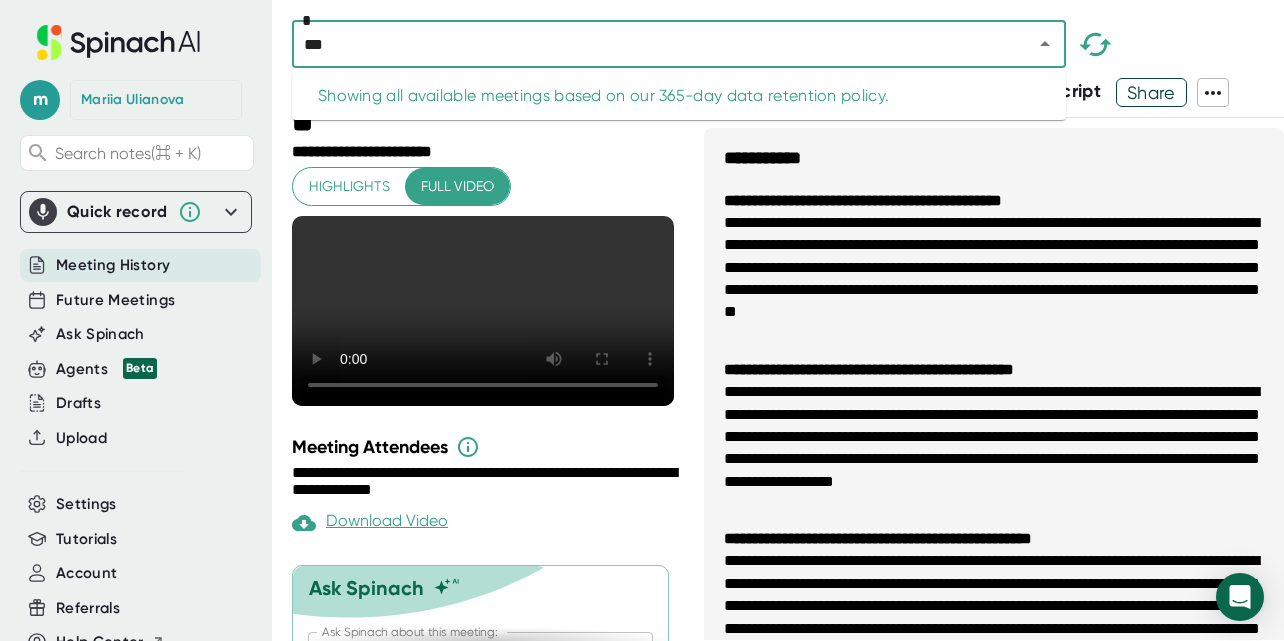 type on "***" 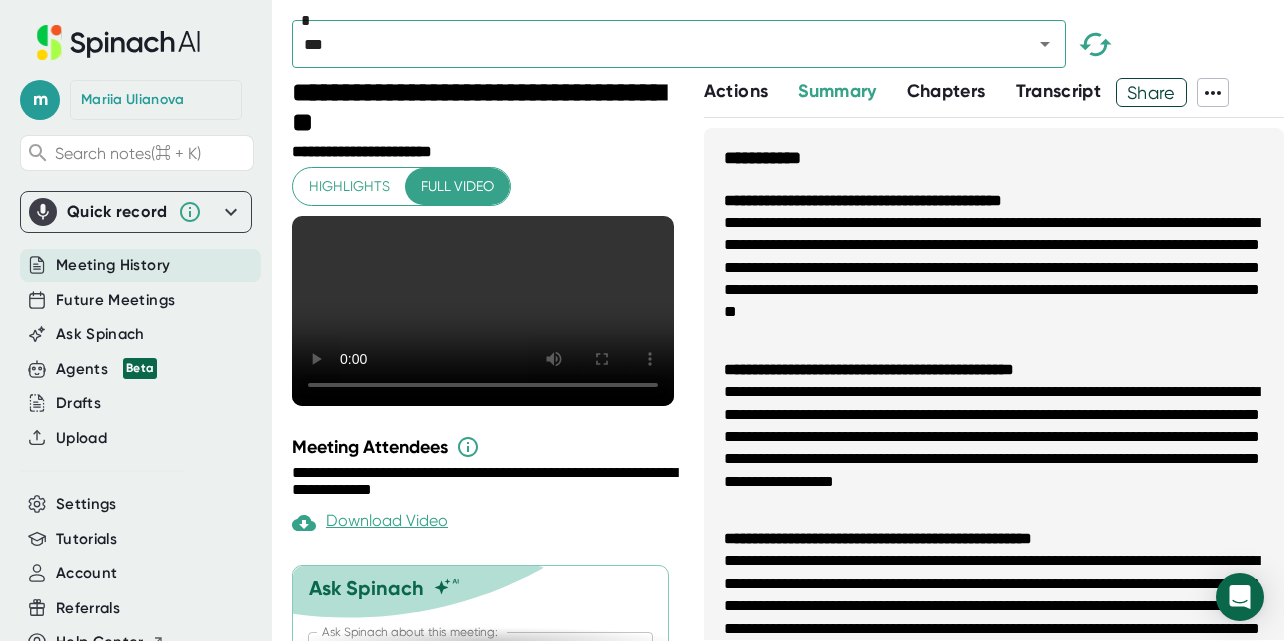 type 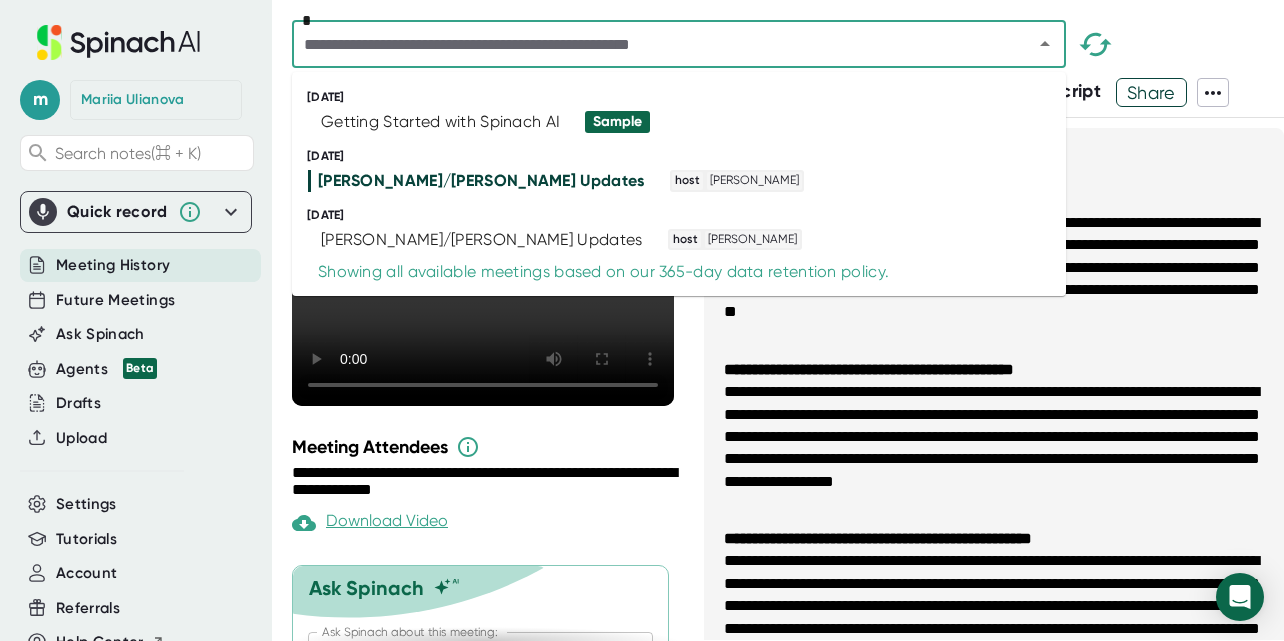 click at bounding box center [649, 44] 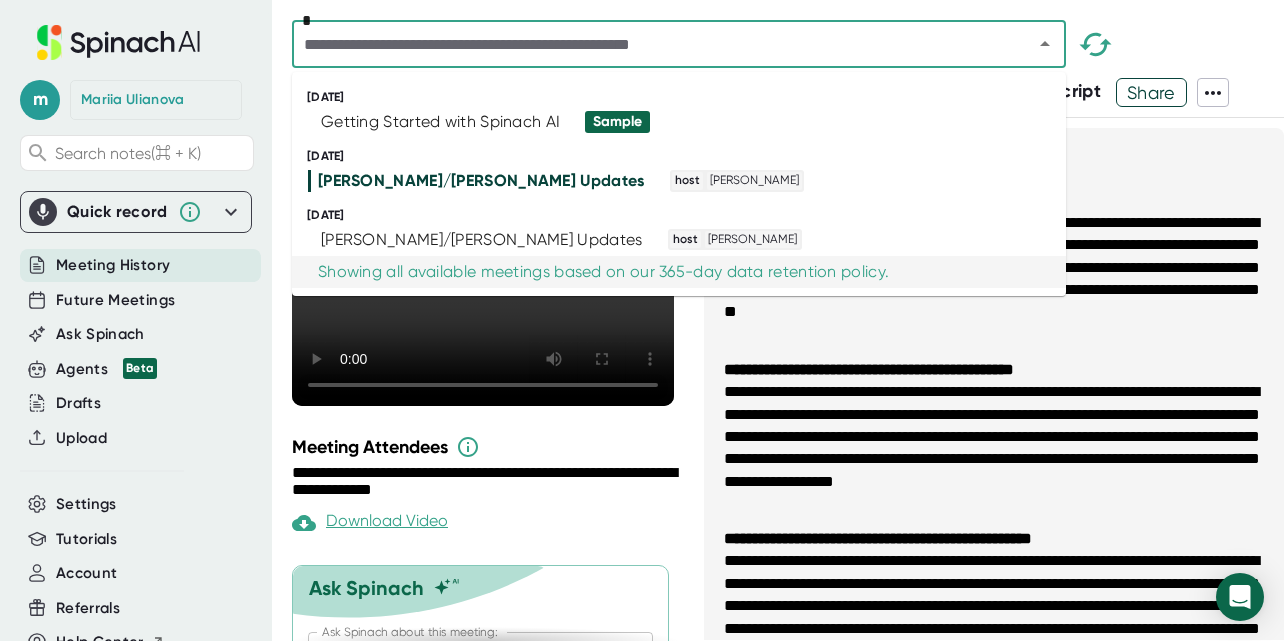 click on "Showing all available meetings based on our 365-day data retention policy." at bounding box center (603, 272) 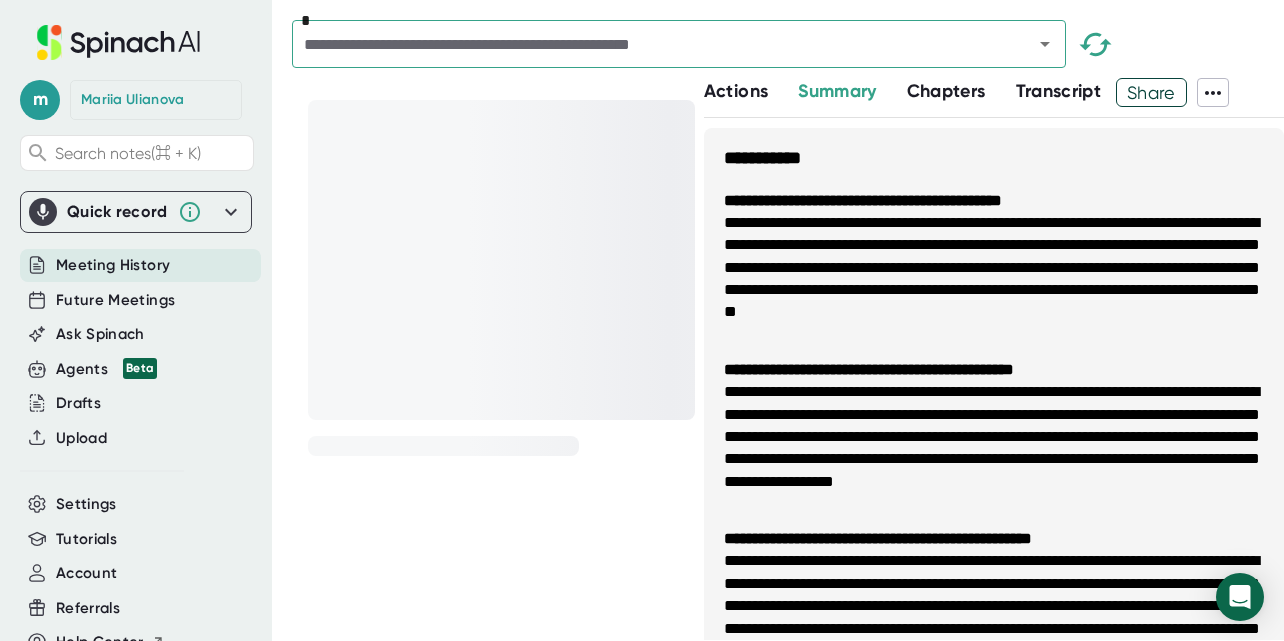 click at bounding box center (501, 260) 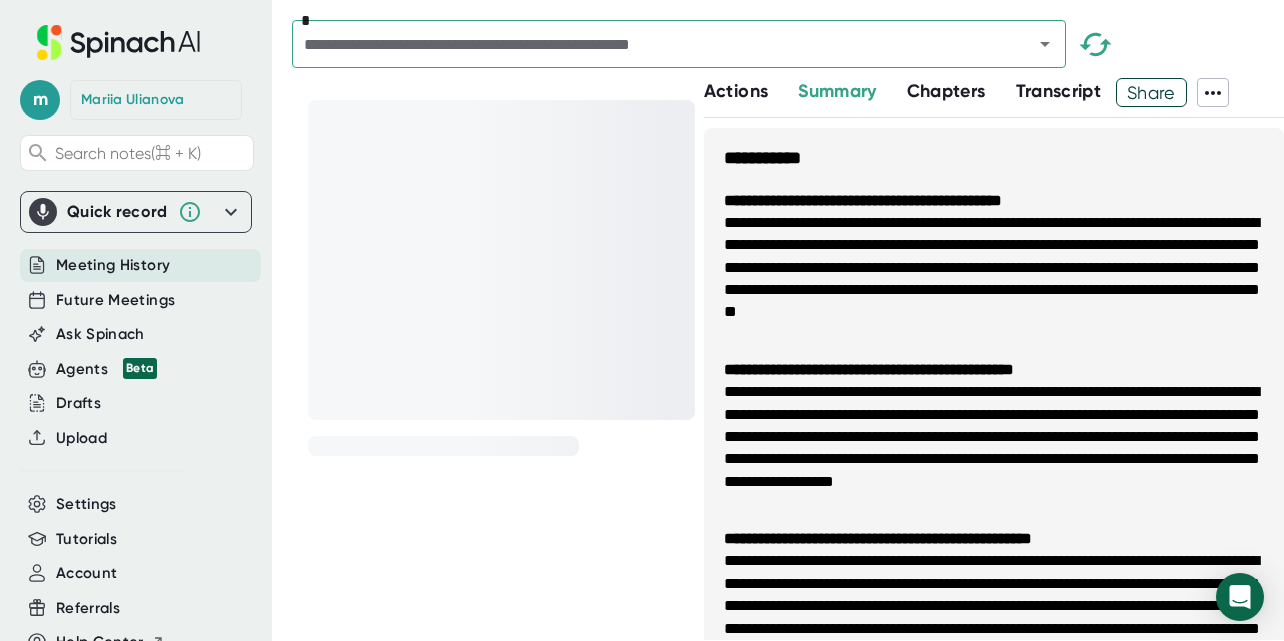 click on "[PERSON_NAME]" at bounding box center (133, 100) 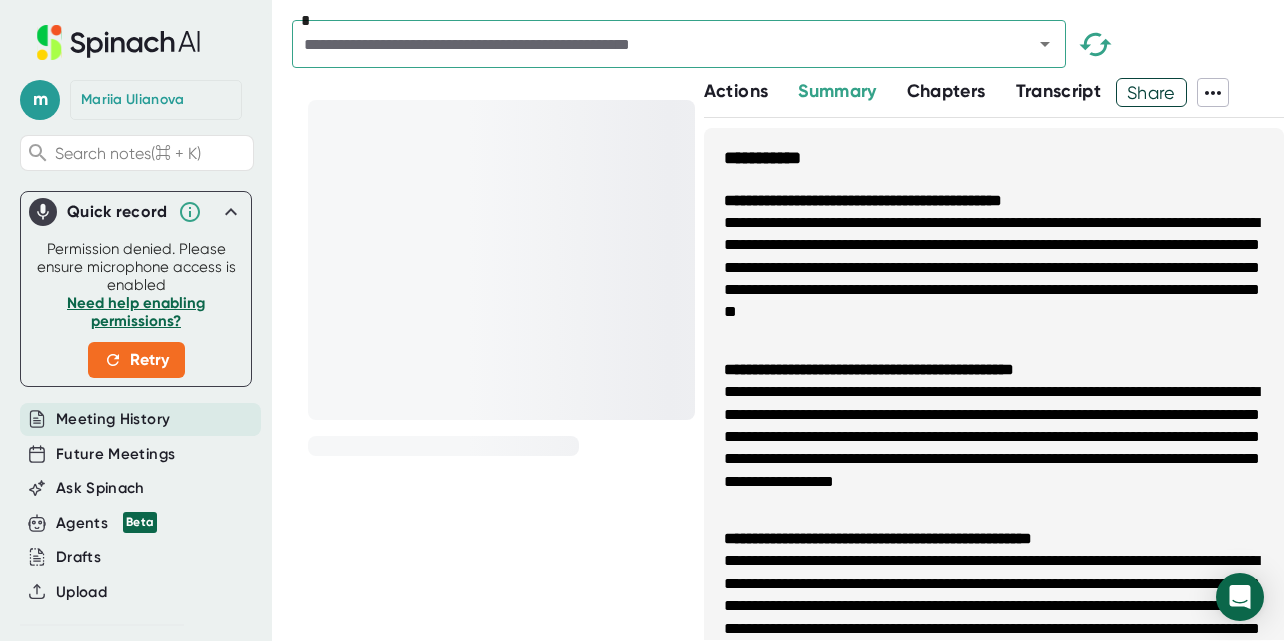 click 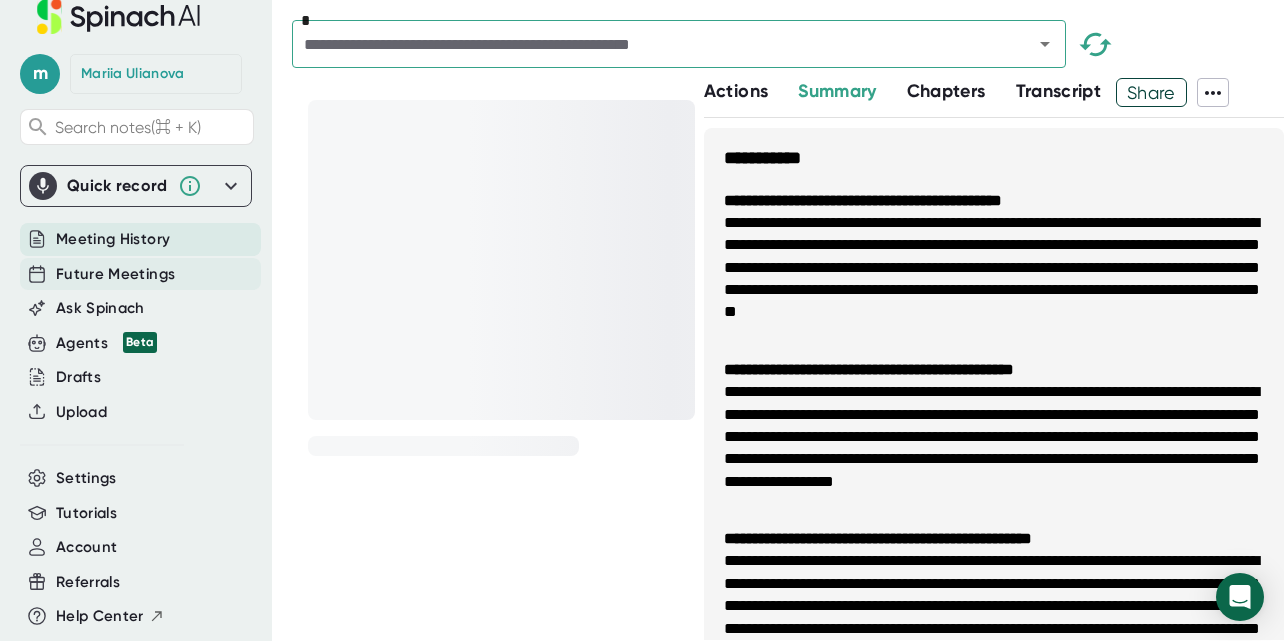 scroll, scrollTop: 35, scrollLeft: 2, axis: both 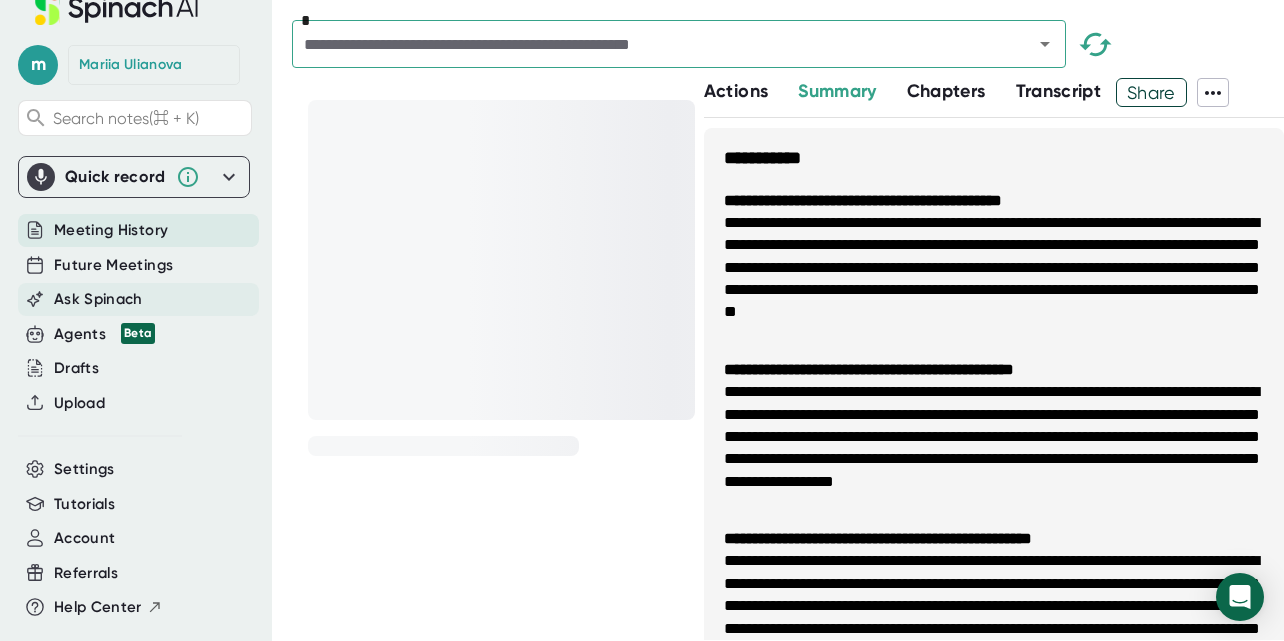 click on "Ask Spinach" at bounding box center [138, 299] 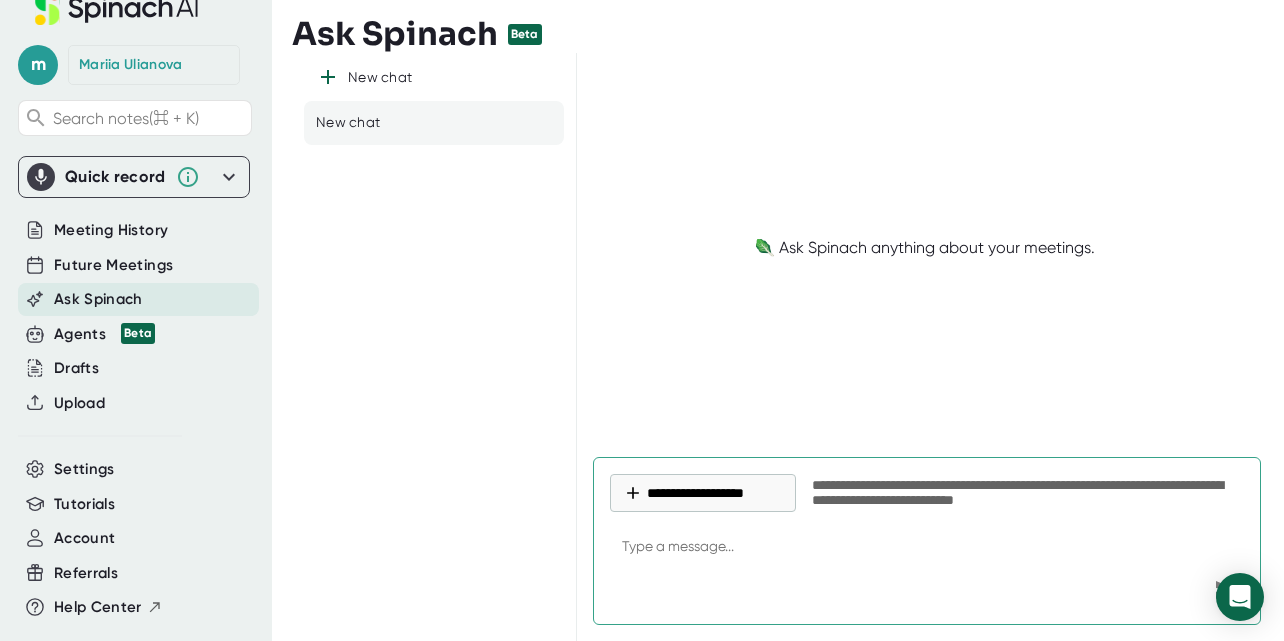 type on "x" 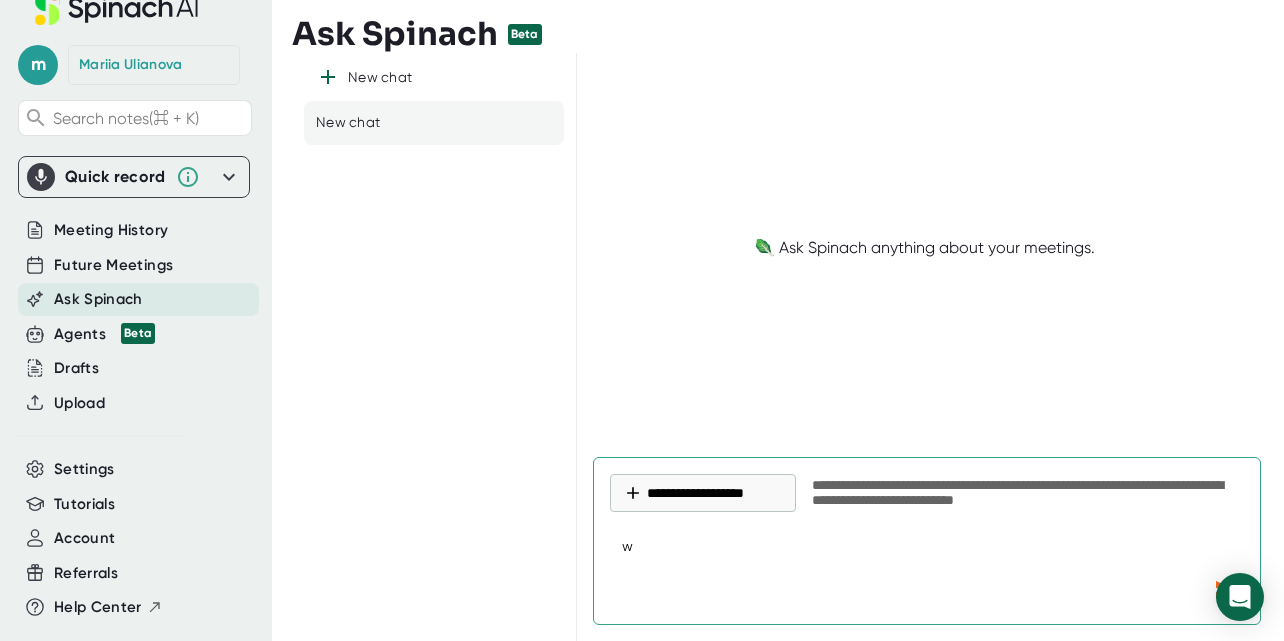type on "wh" 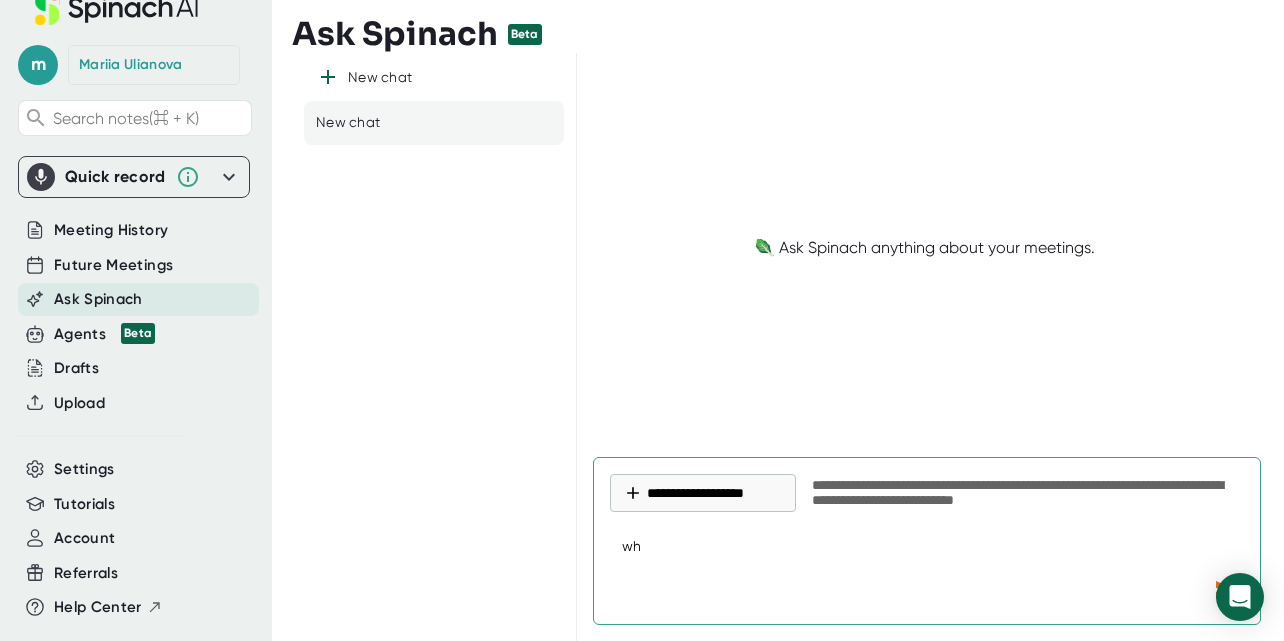 type on "whe" 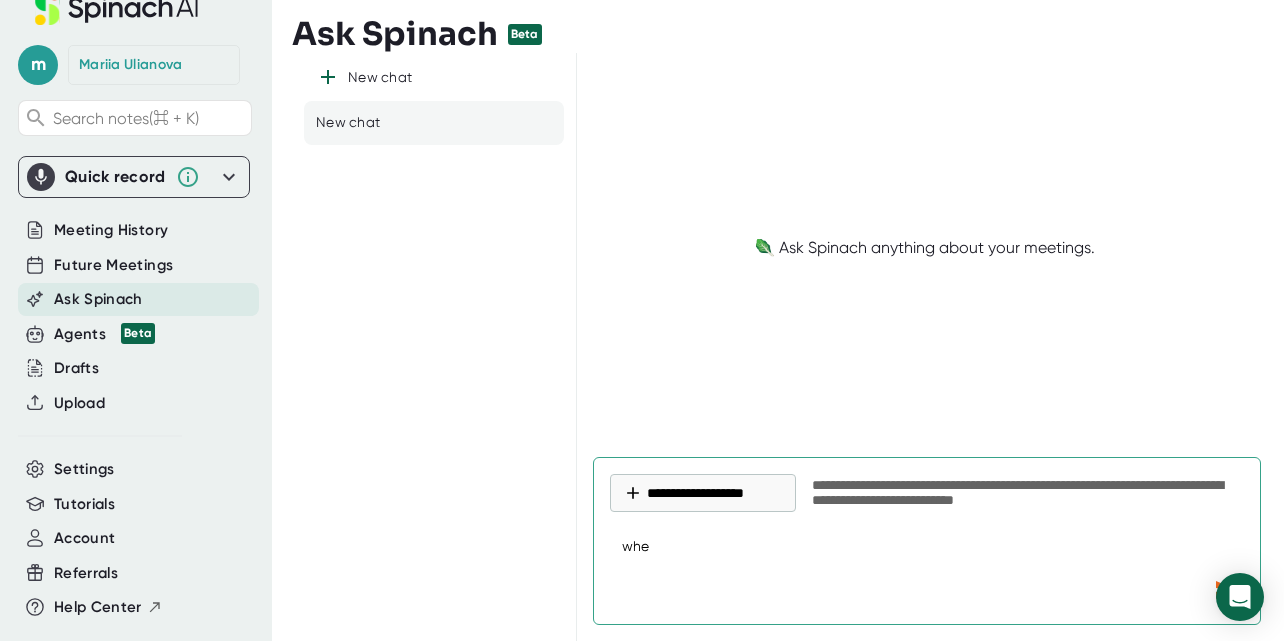 type on "wher" 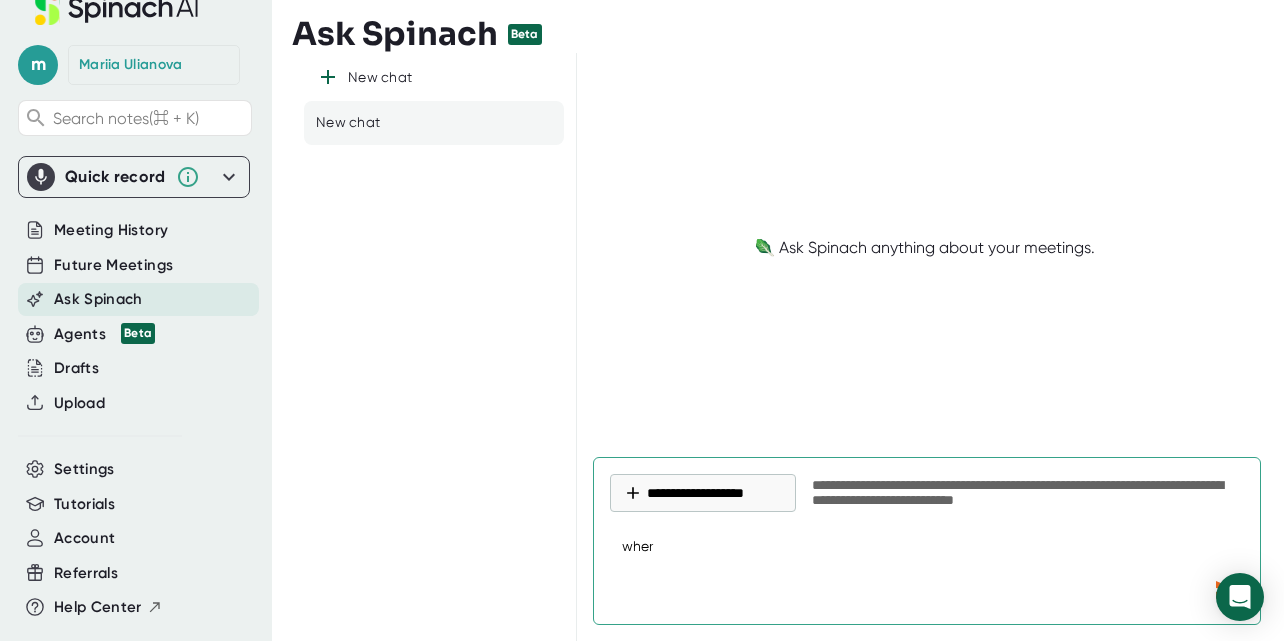 type on "where" 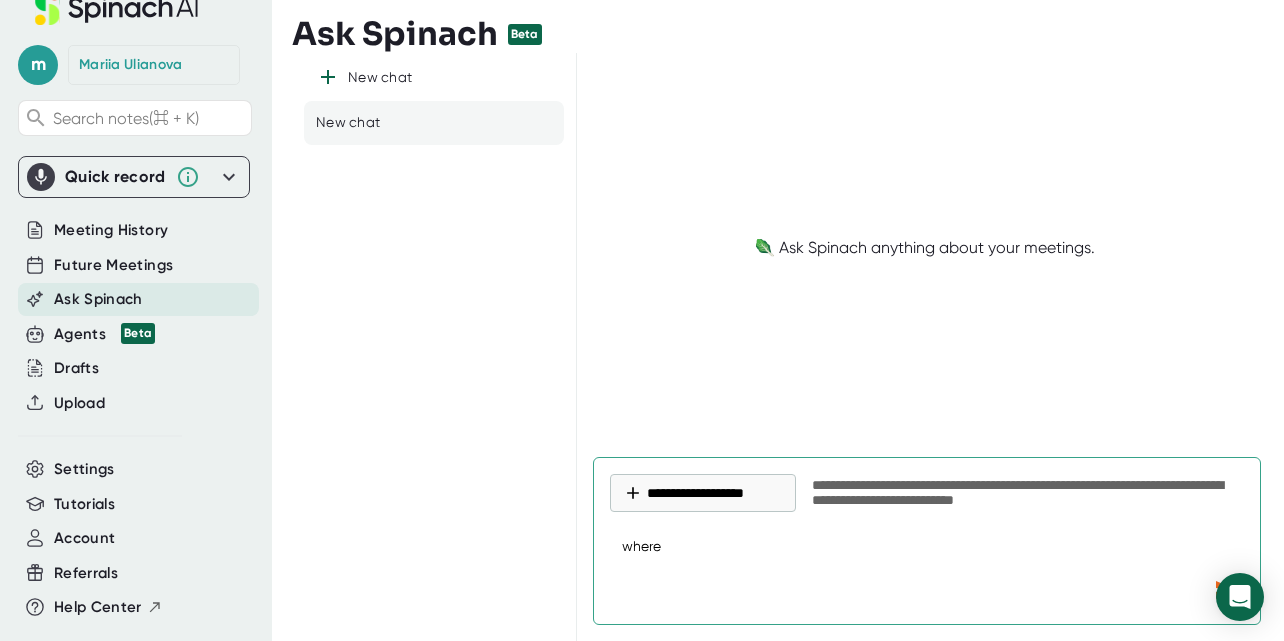 type on "x" 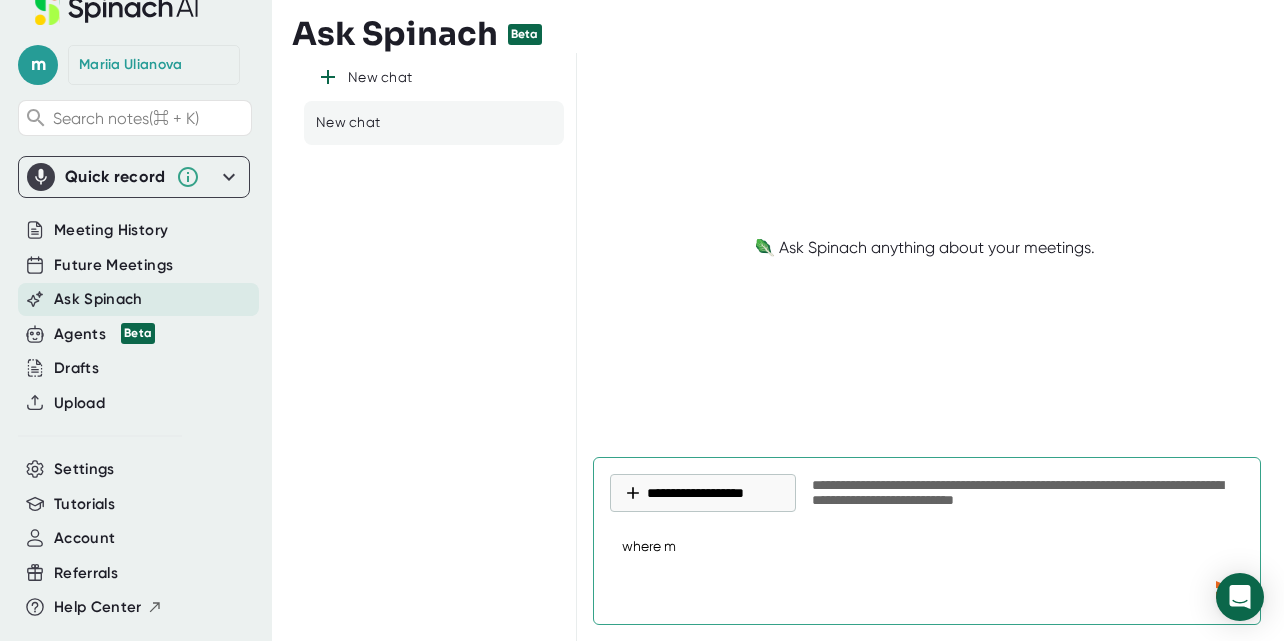 type on "where my" 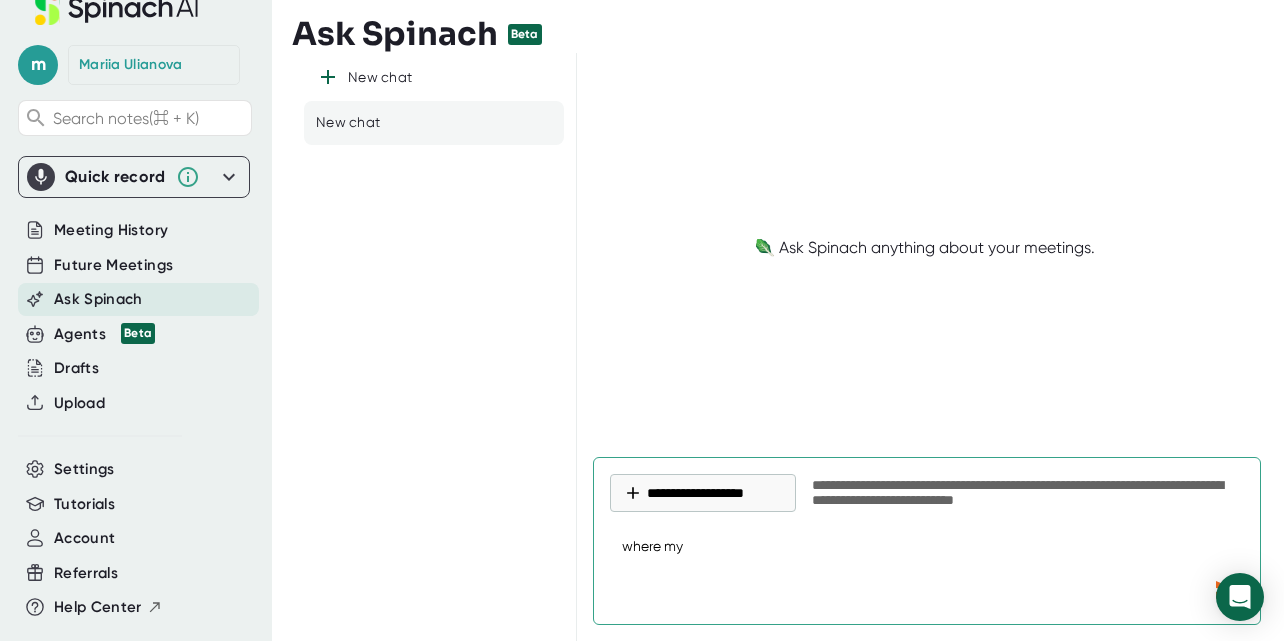 type on "where my" 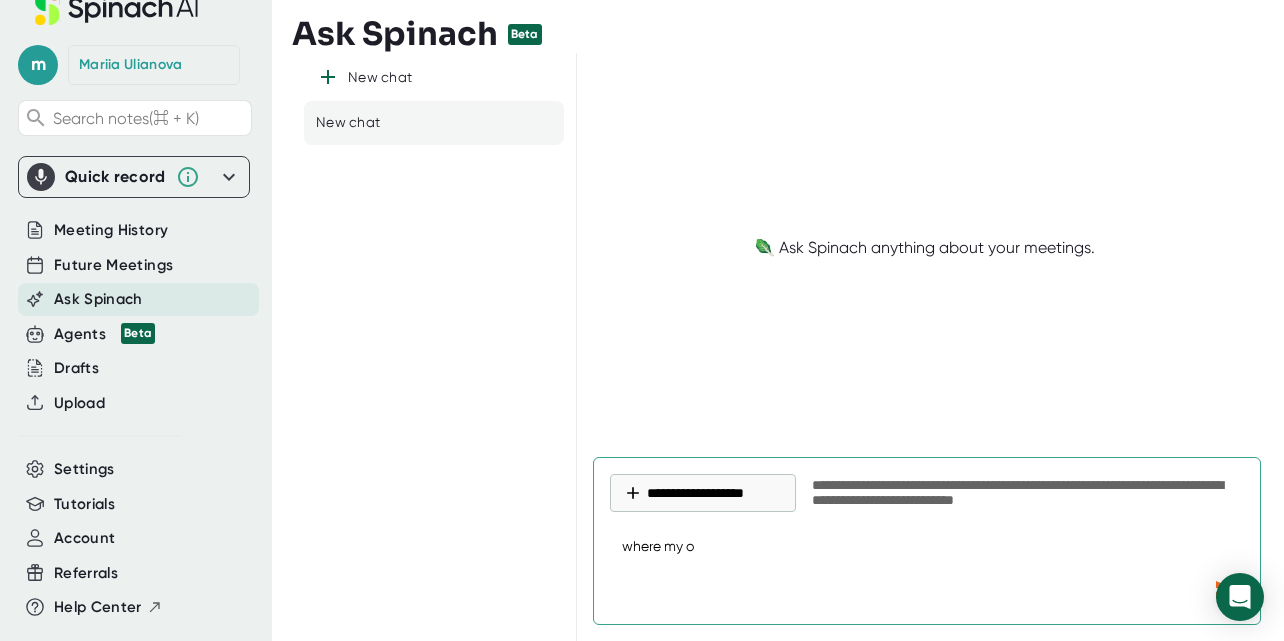 type on "where my ol" 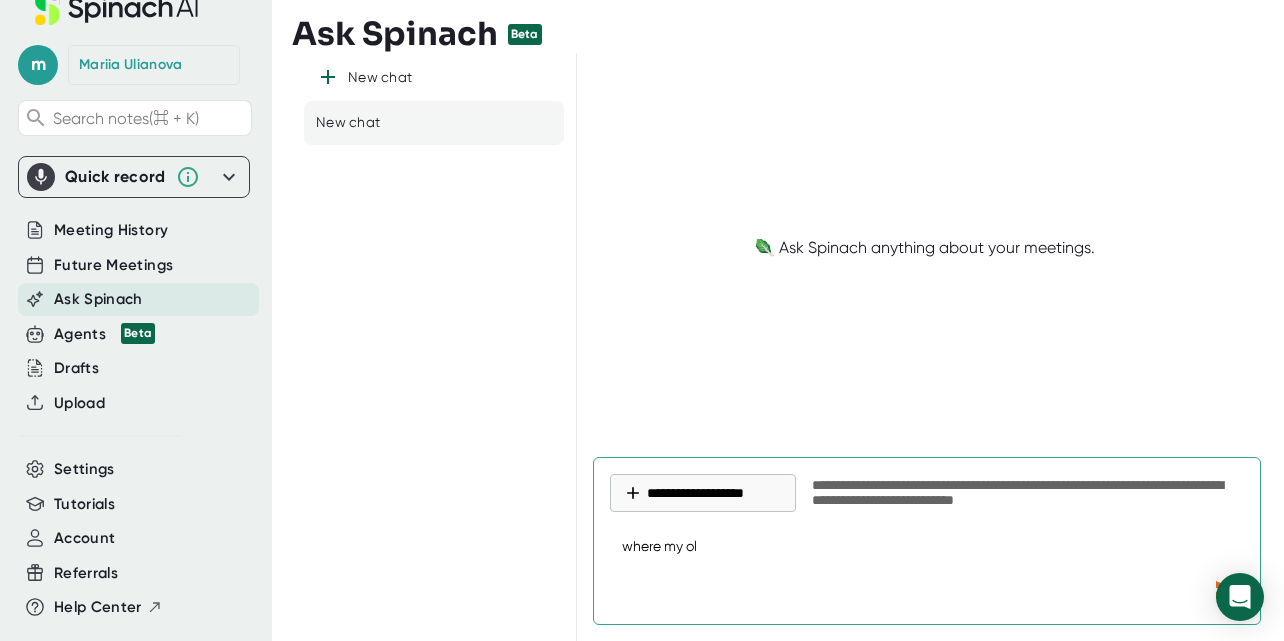 type on "where my old" 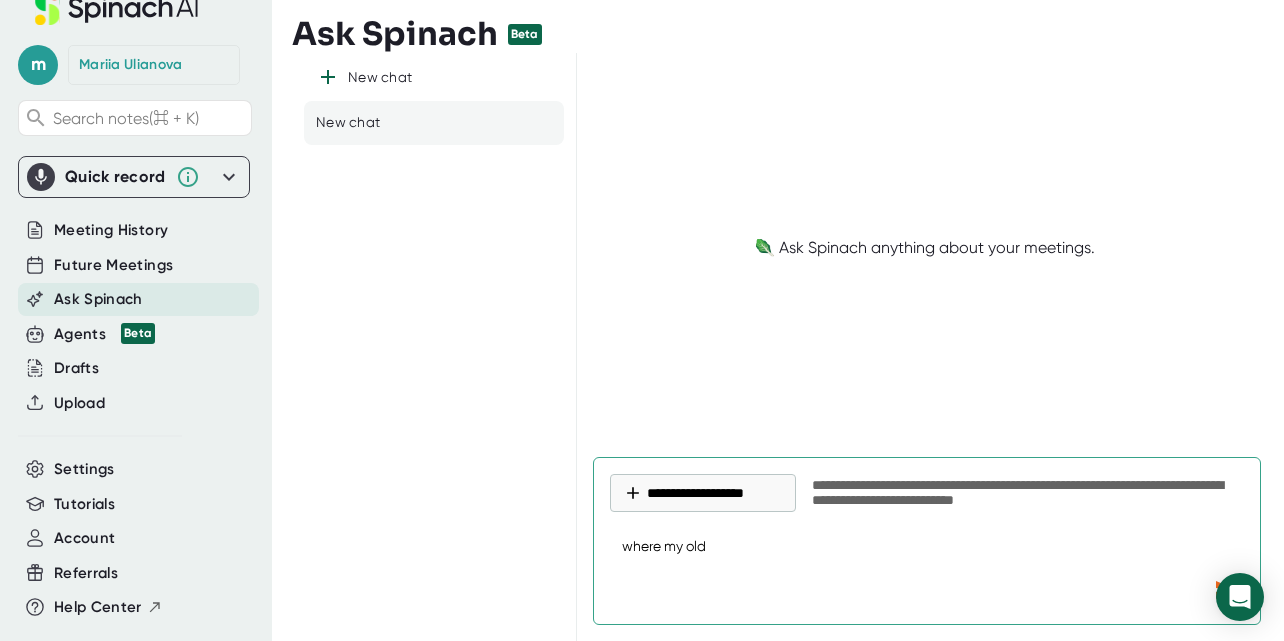 type on "where my old" 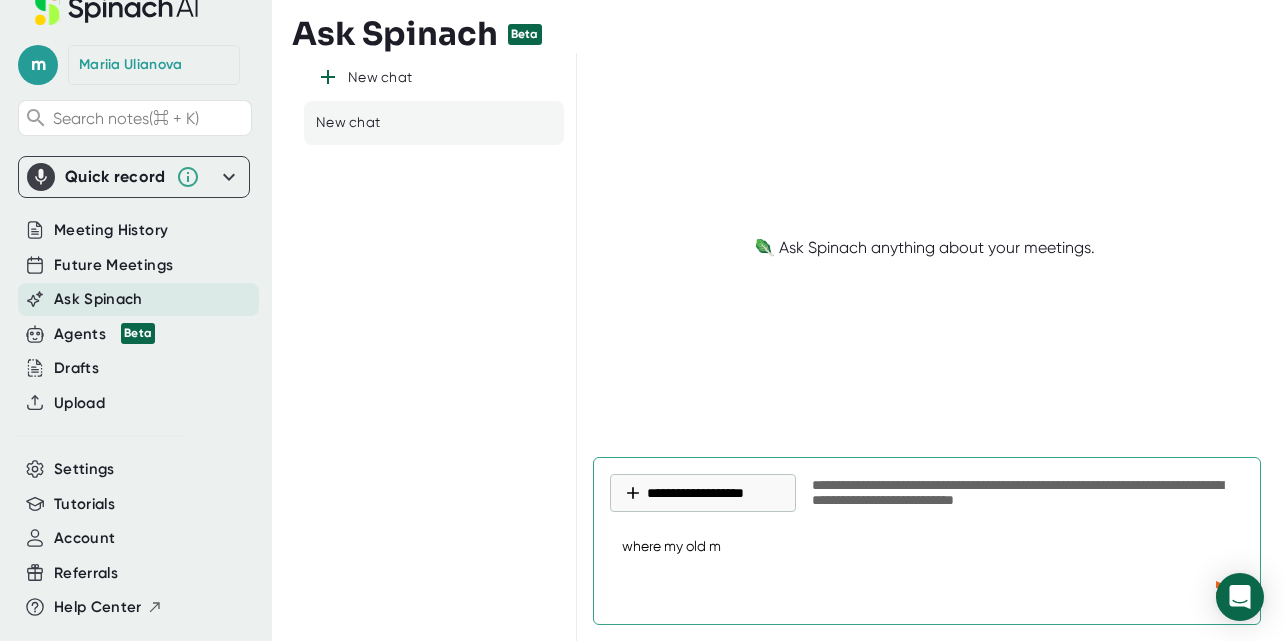 type on "where my old me" 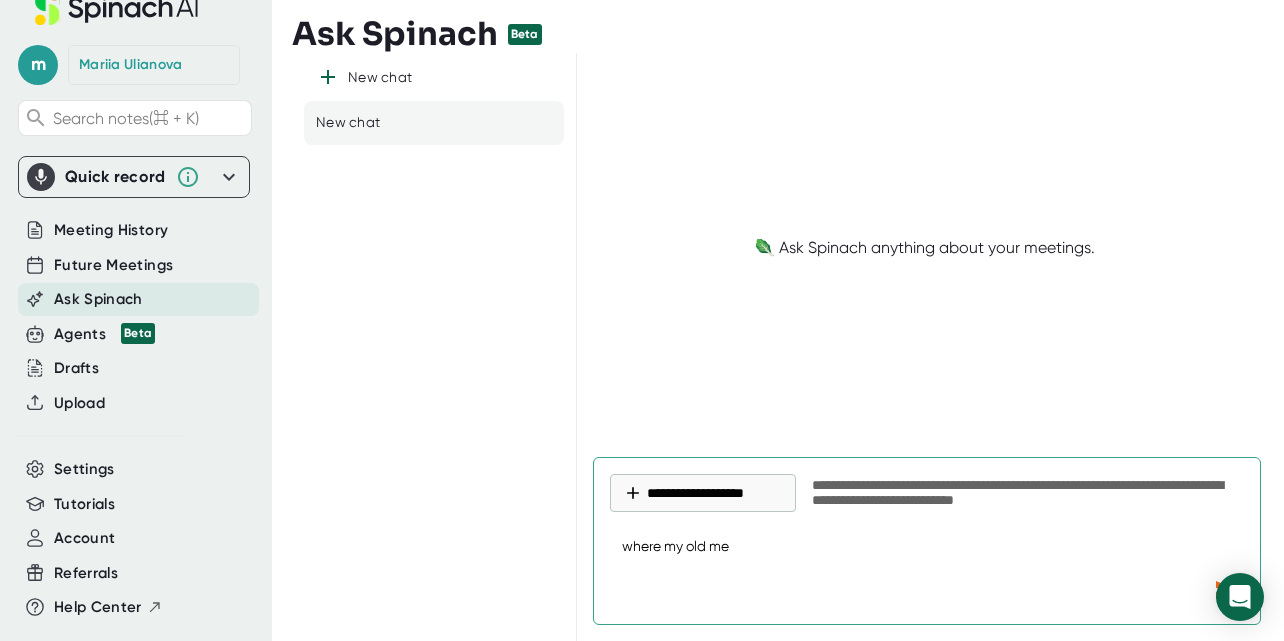 type on "where my old mee" 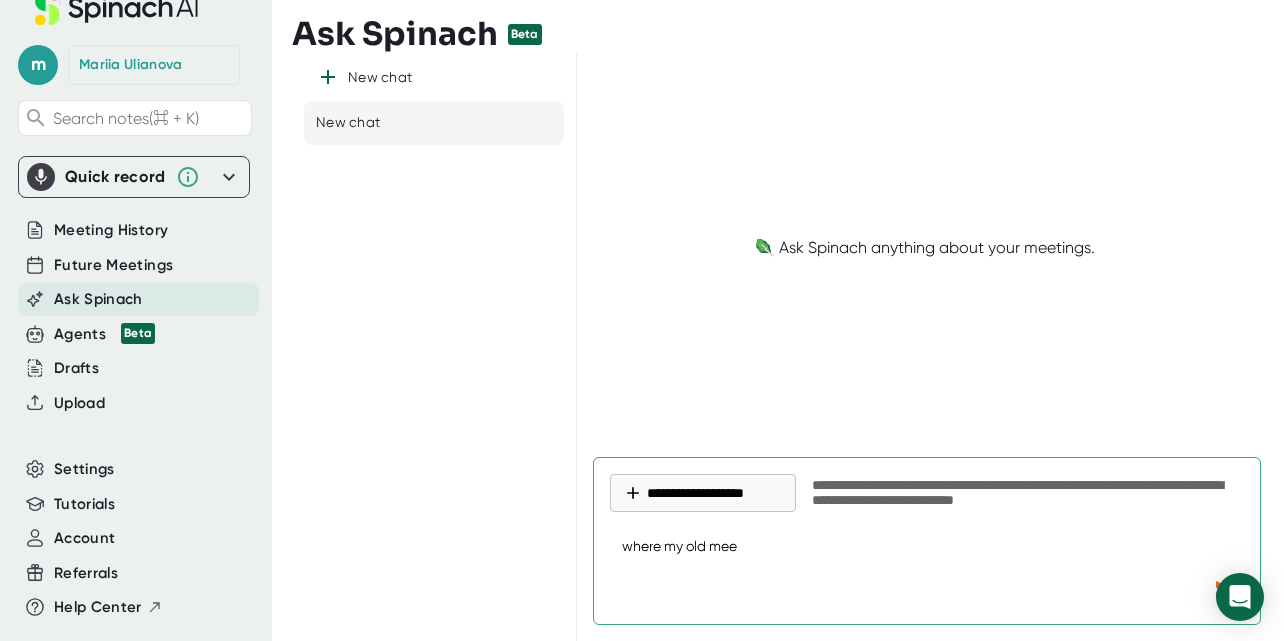 type on "where my old meet" 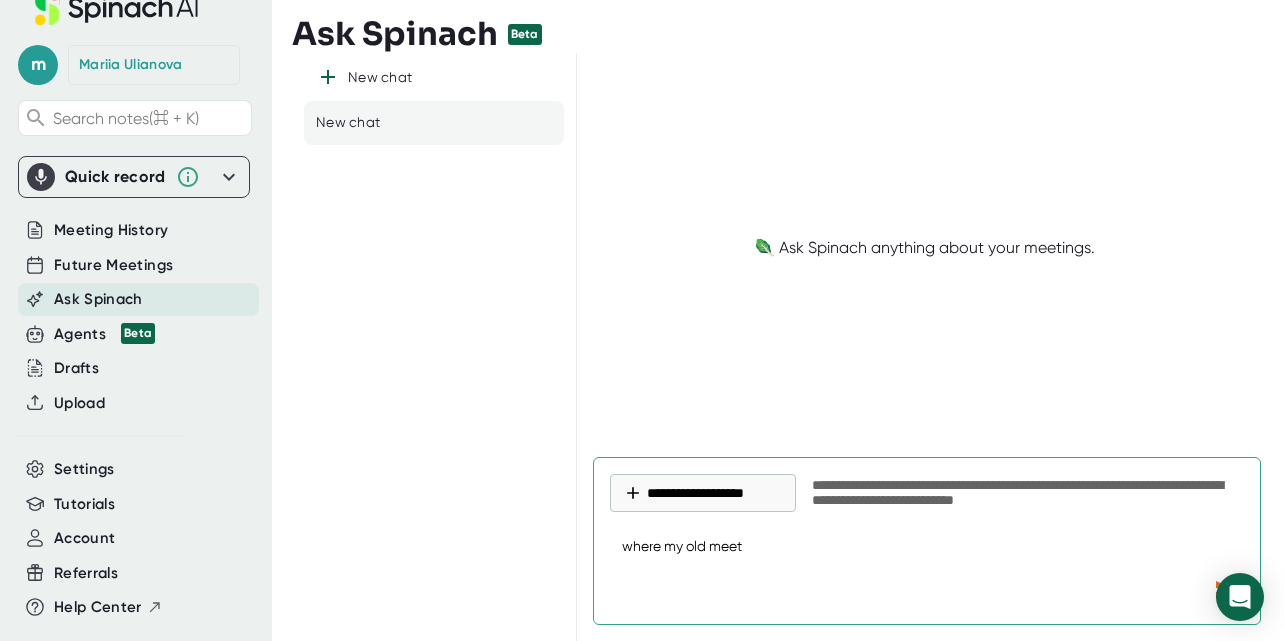 type on "where my old meeti" 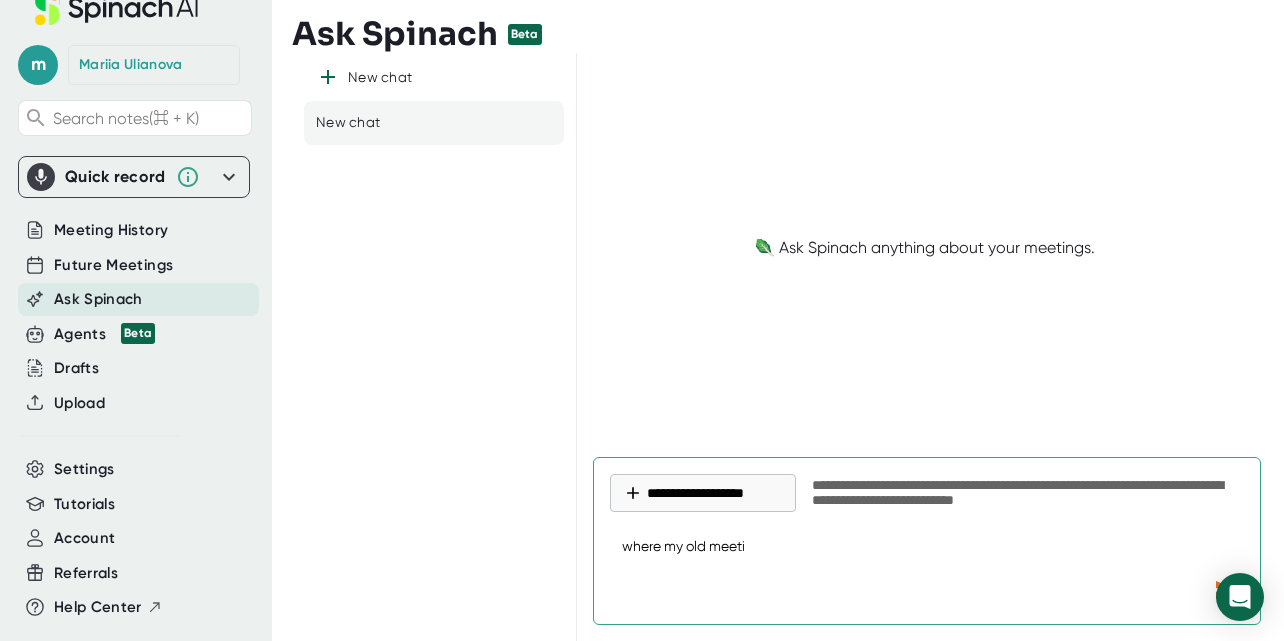 type on "where my old meetin" 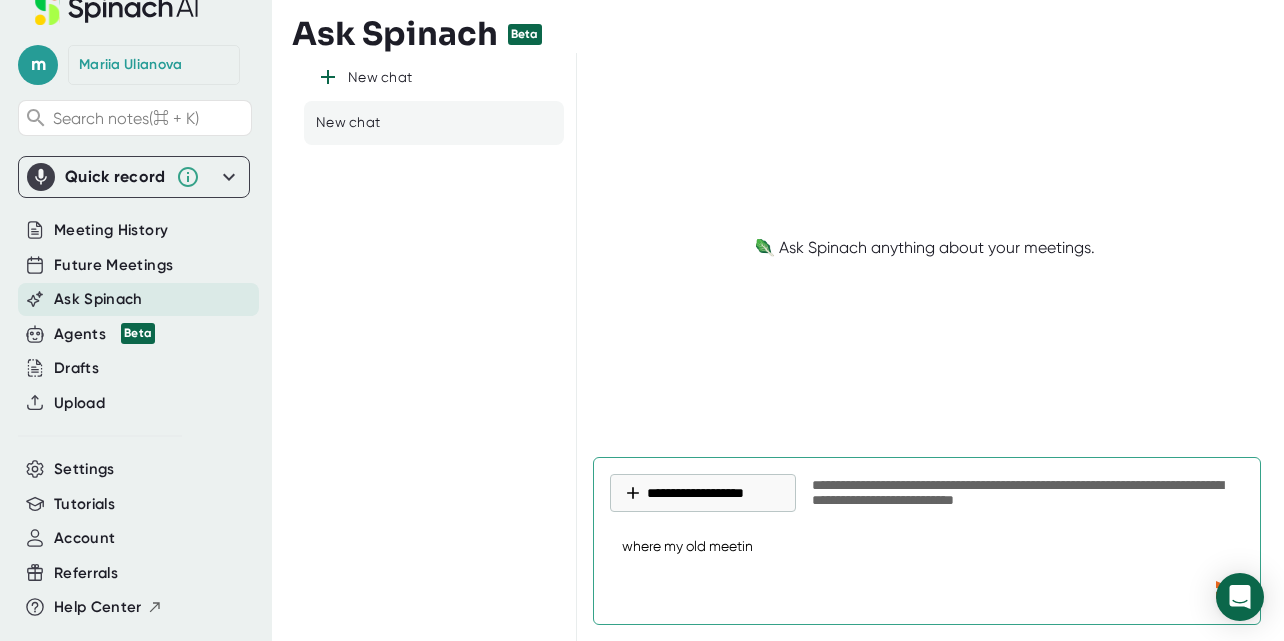 type on "where my old meeting" 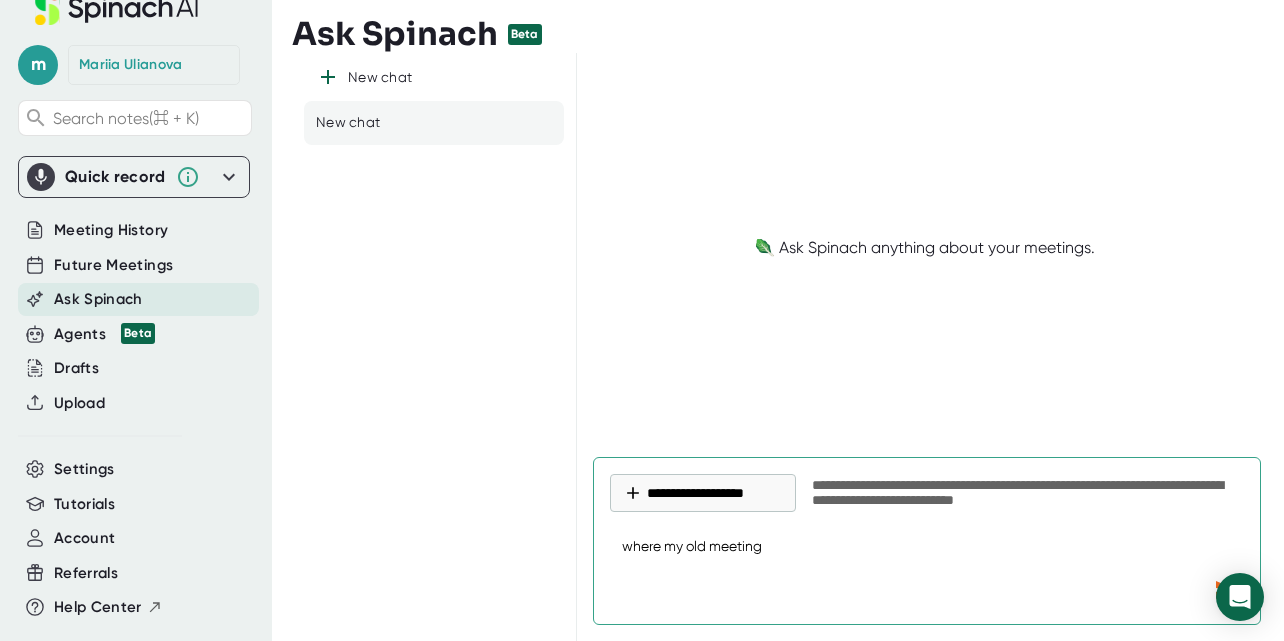 type on "where my old meetings" 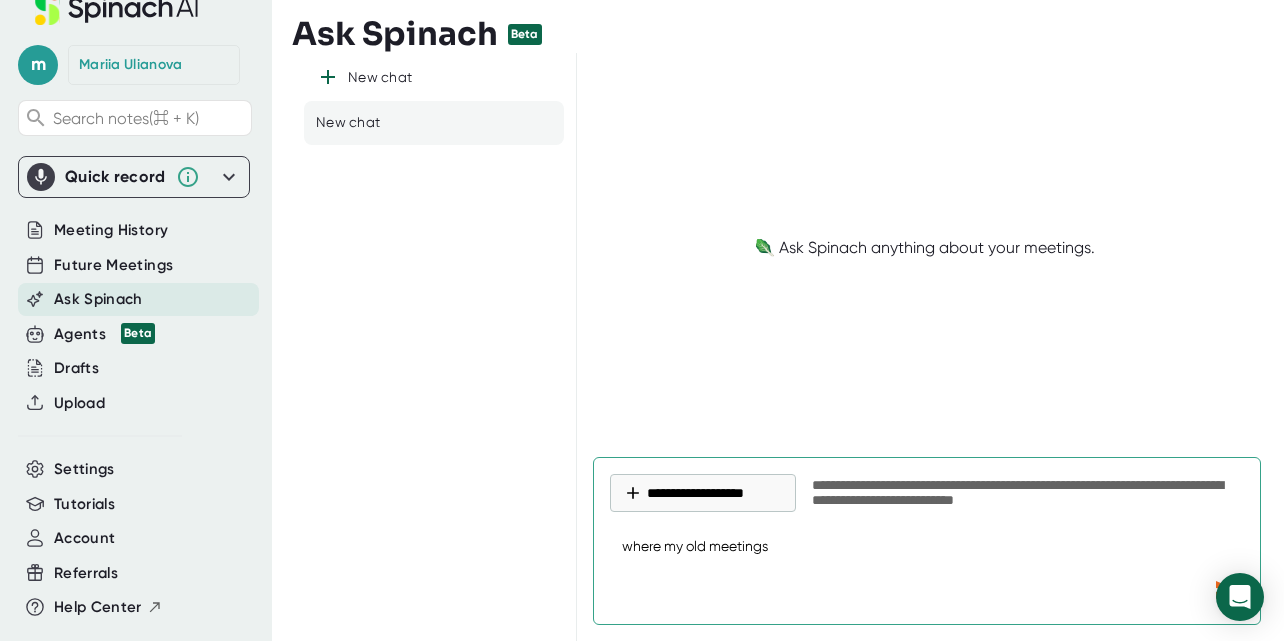 type on "where my old meetings?" 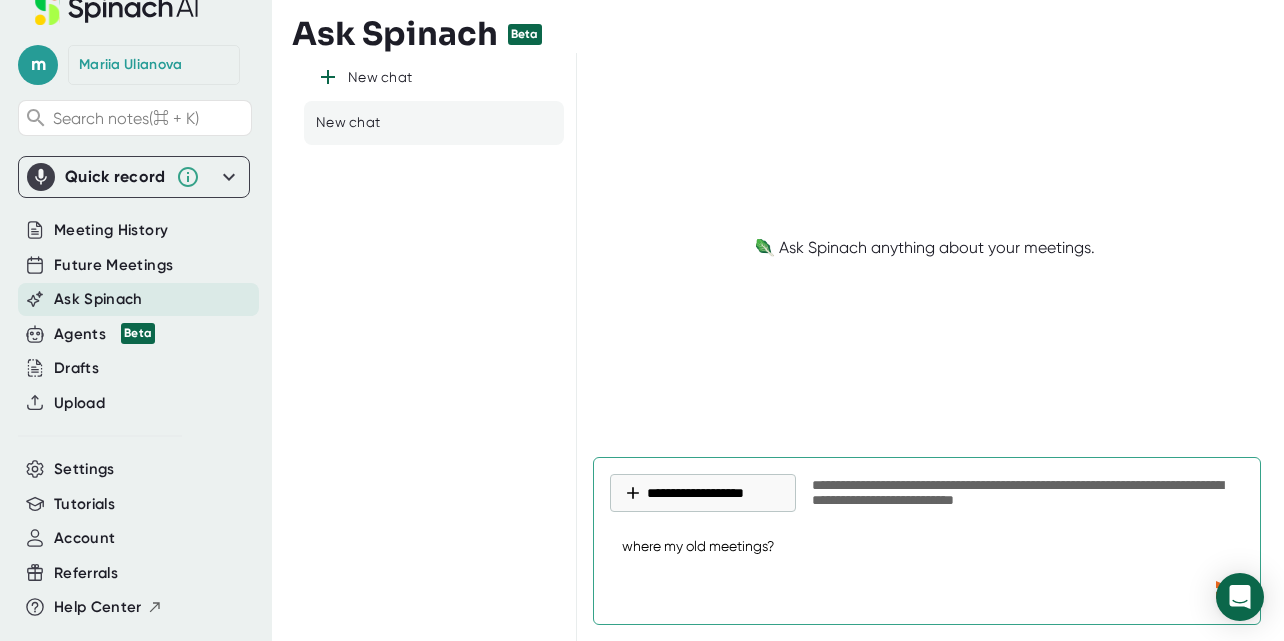 type on "where my old meetings?" 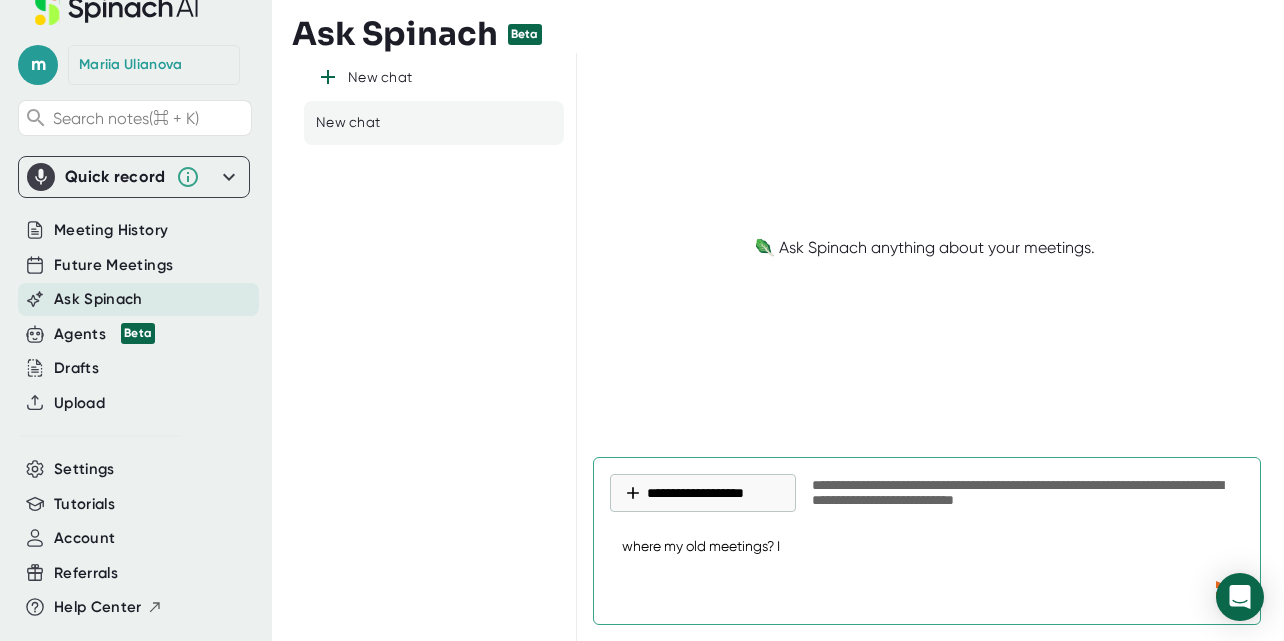 type on "where my old meetings? I" 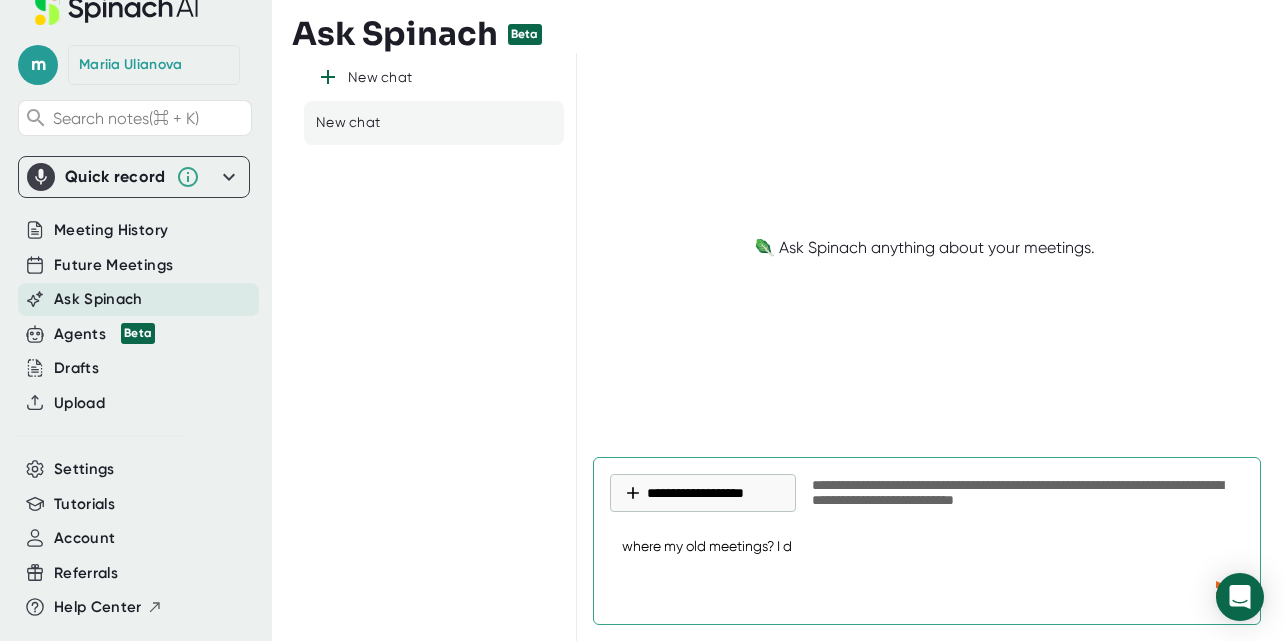 type on "where my old meetings? I do" 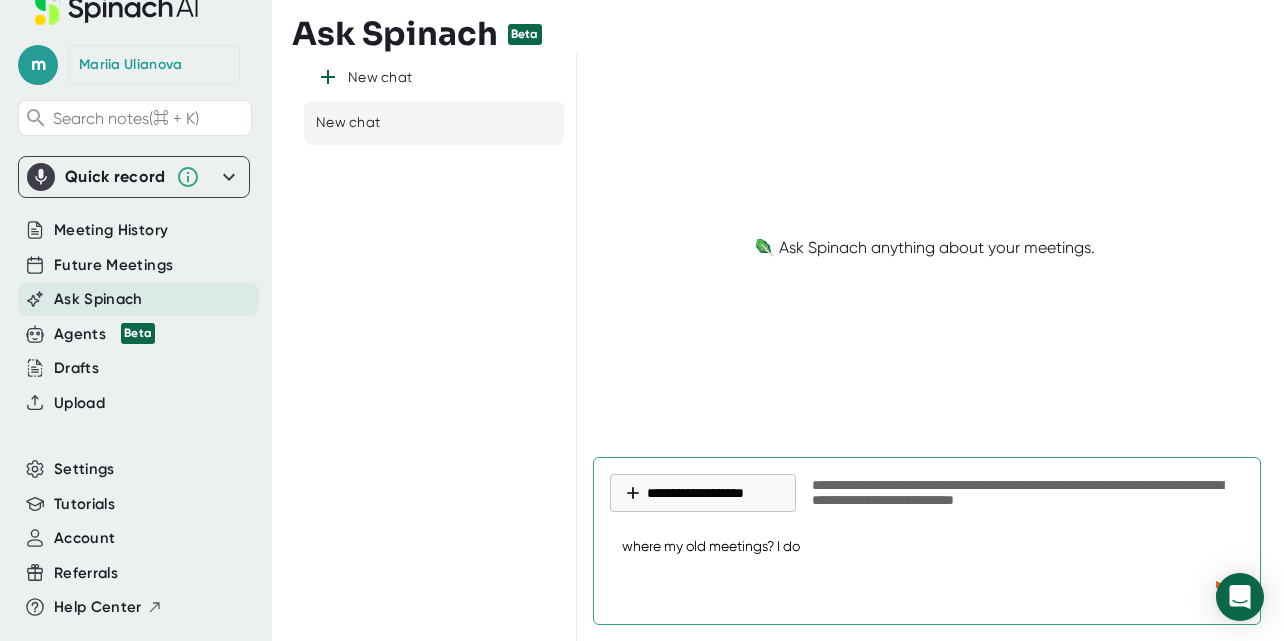 type on "where my old meetings? I don" 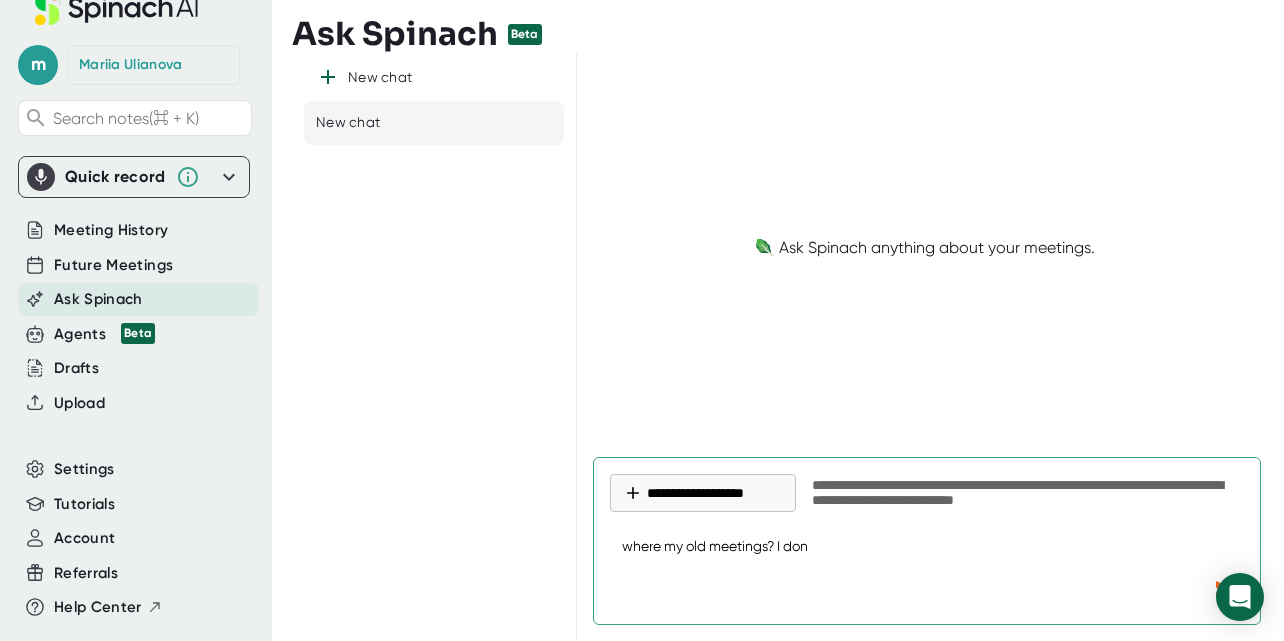 type on "where my old meetings? I don;" 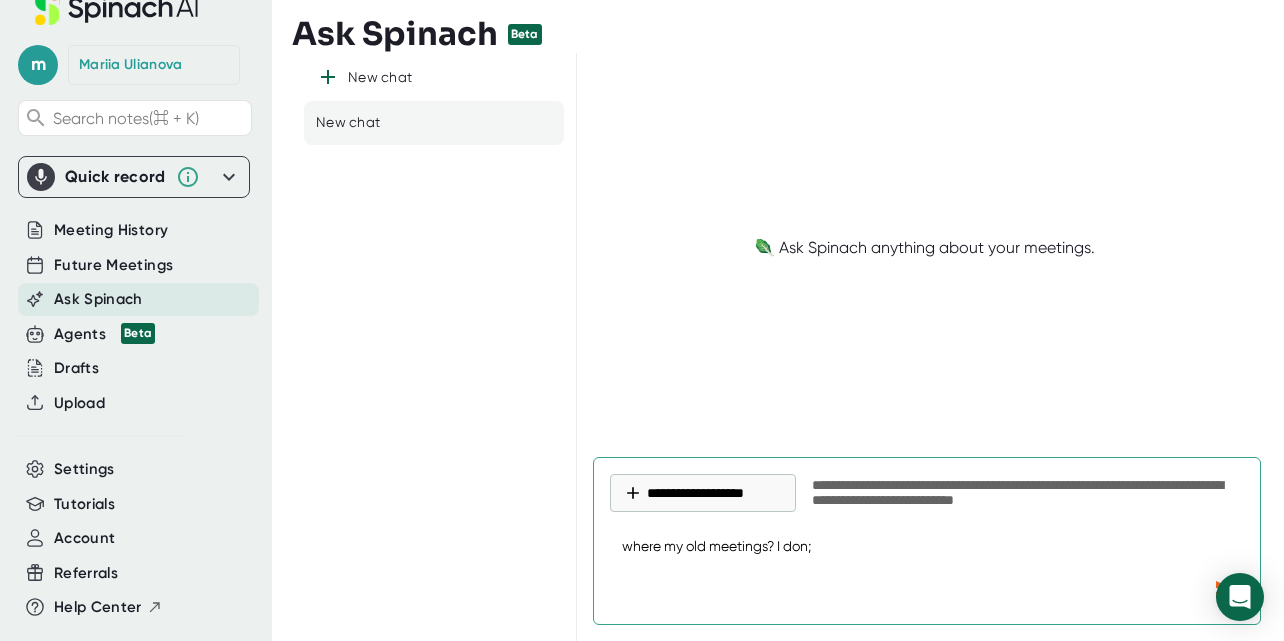 type on "where my old meetings? I don;t" 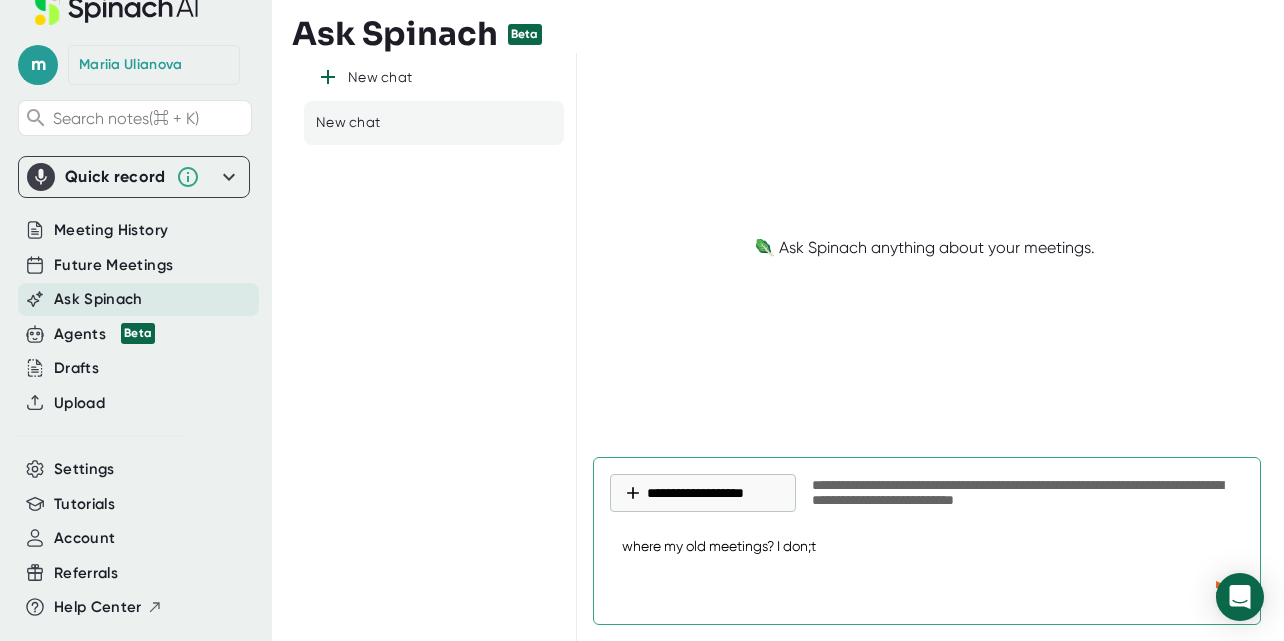 type on "where my old meetings? I don;" 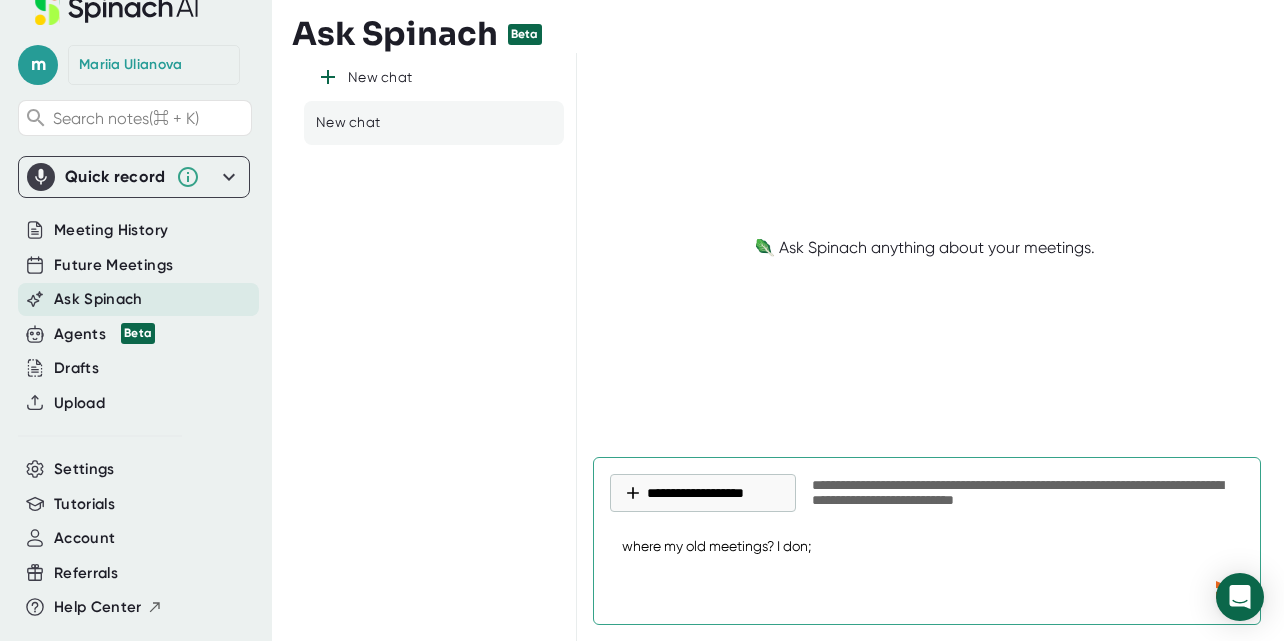 type on "where my old meetings? I don" 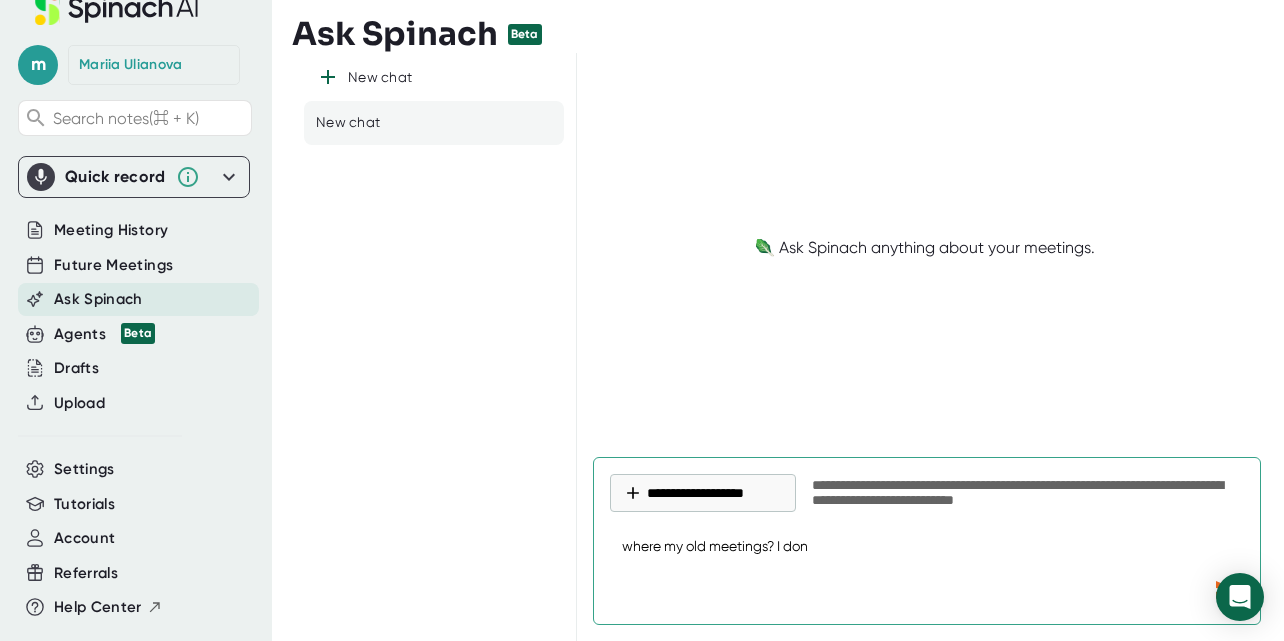 type on "where my old meetings? I don'" 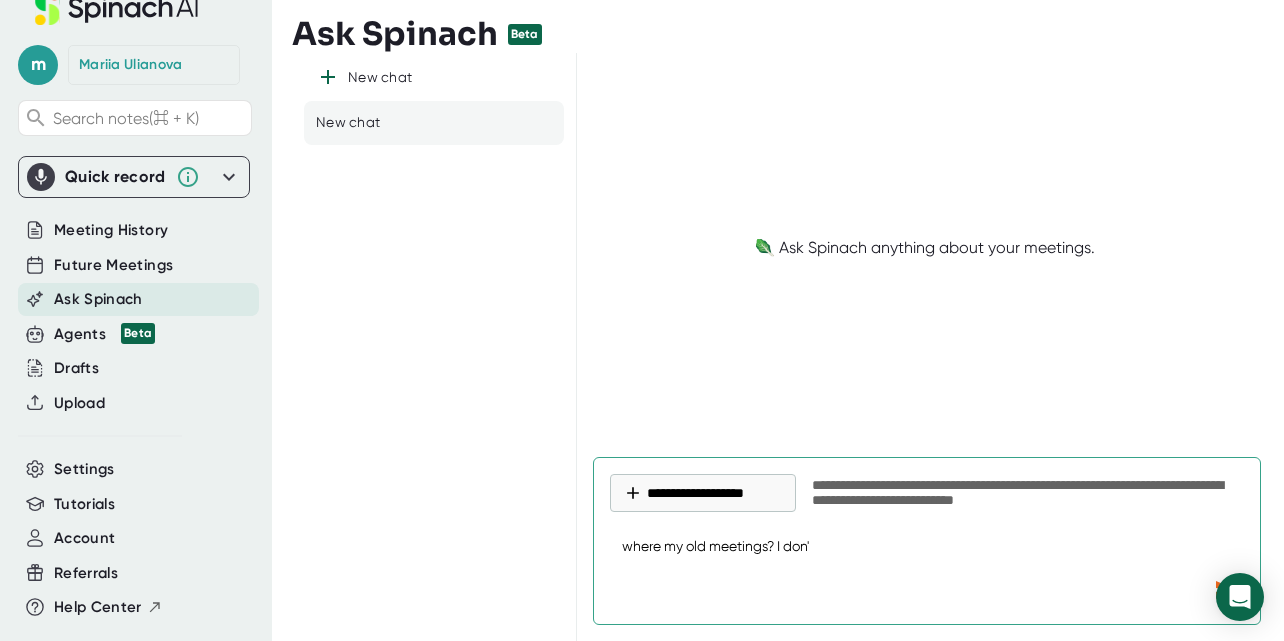 type on "where my old meetings? I don't" 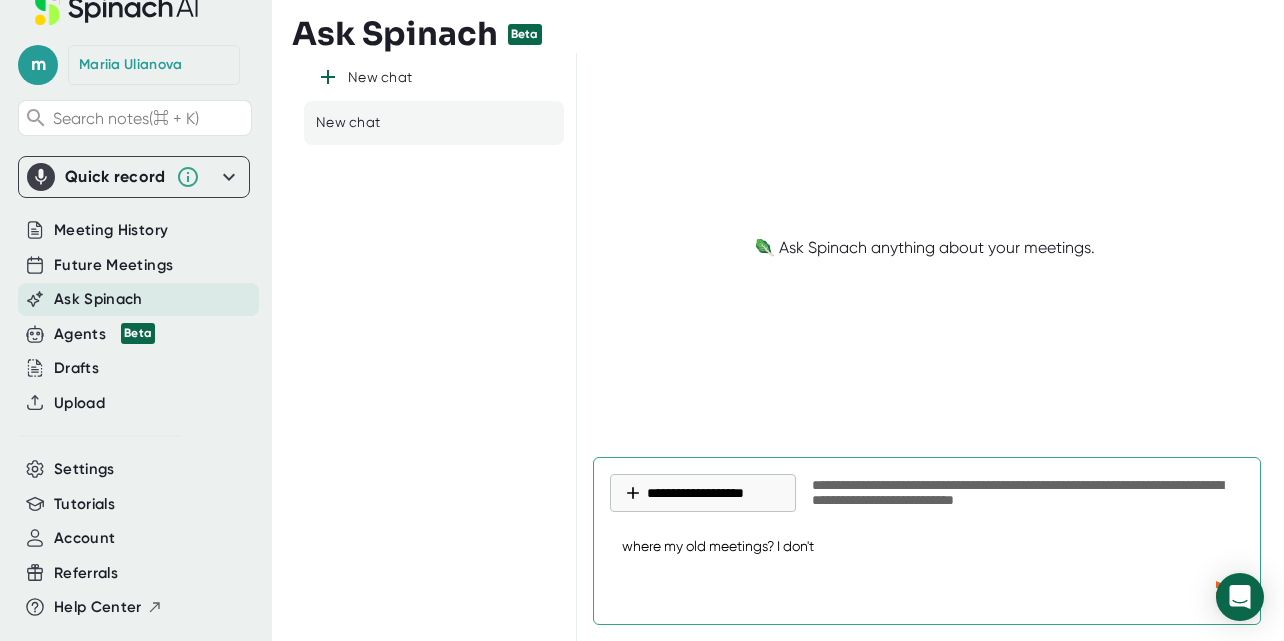 type on "where my old meetings? I don't" 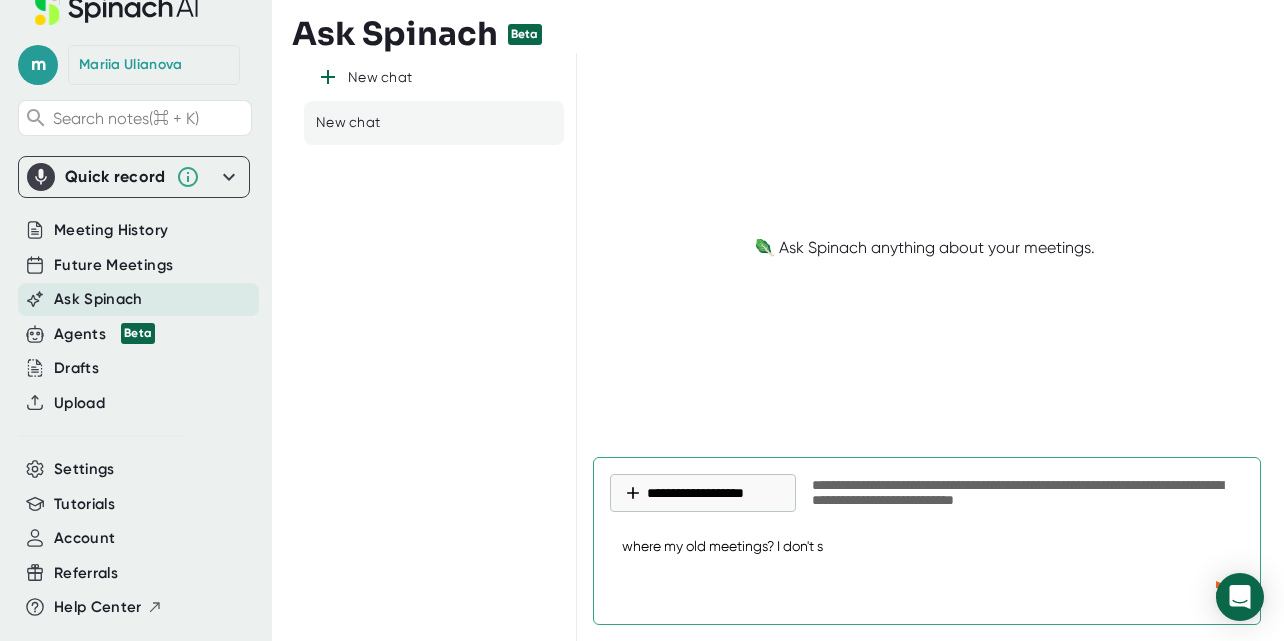 type on "where my old meetings? I don't se" 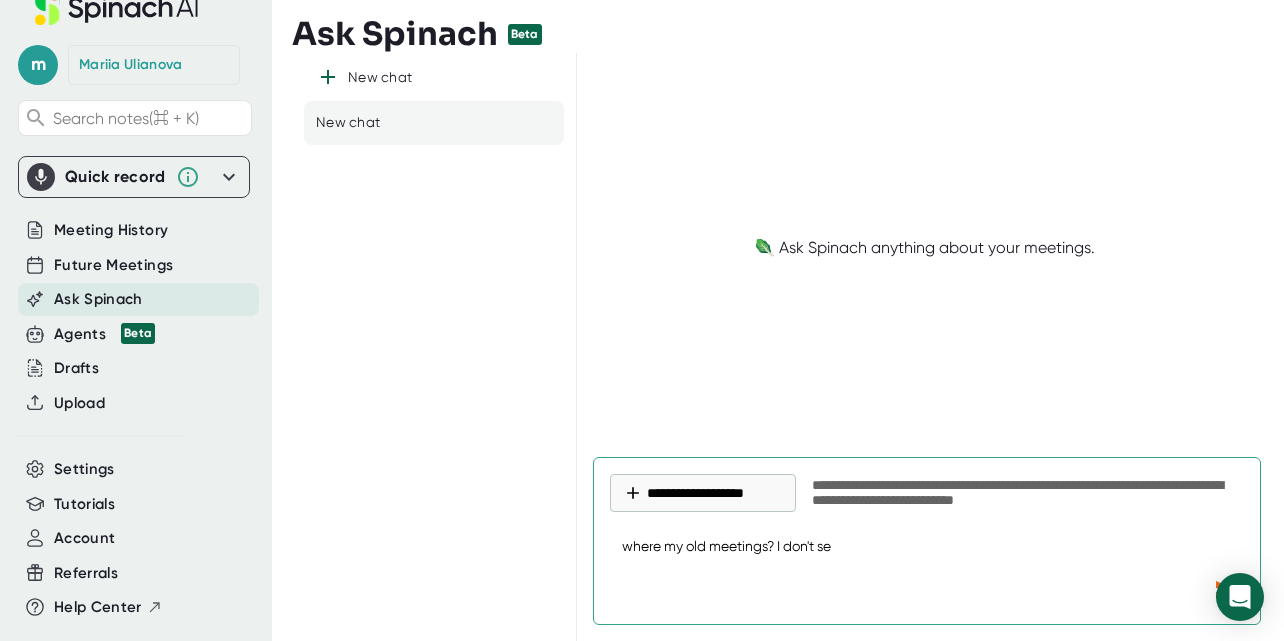 type on "where my old meetings? I don't see" 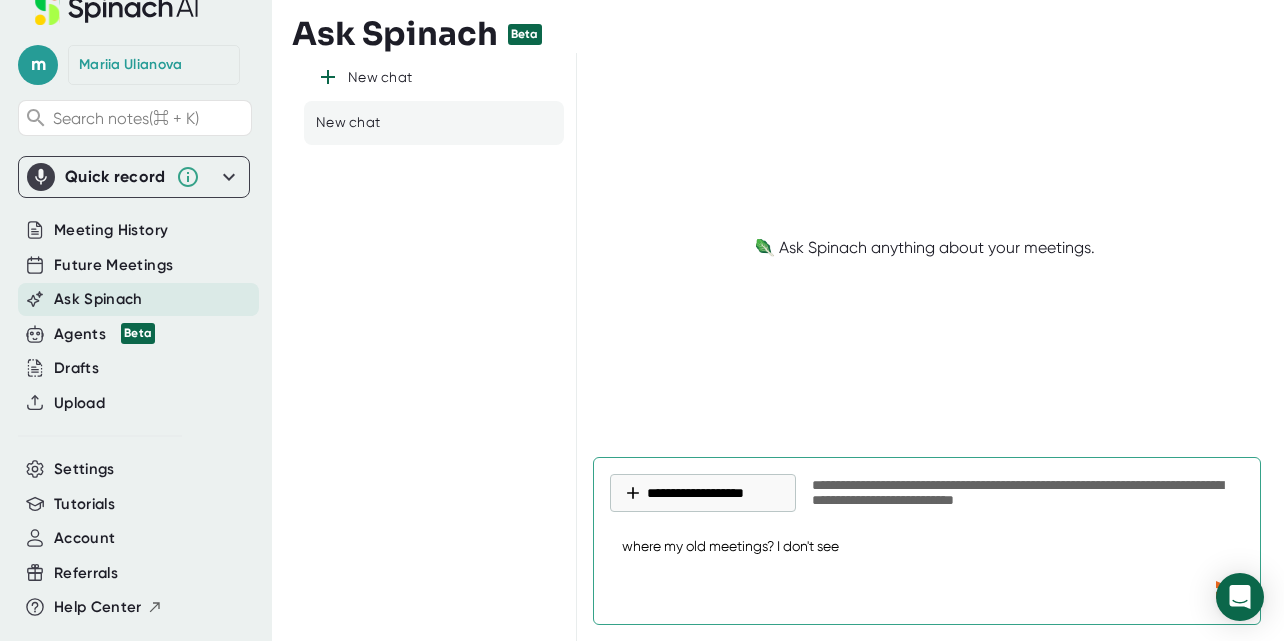 type on "where my old meetings? I don't see" 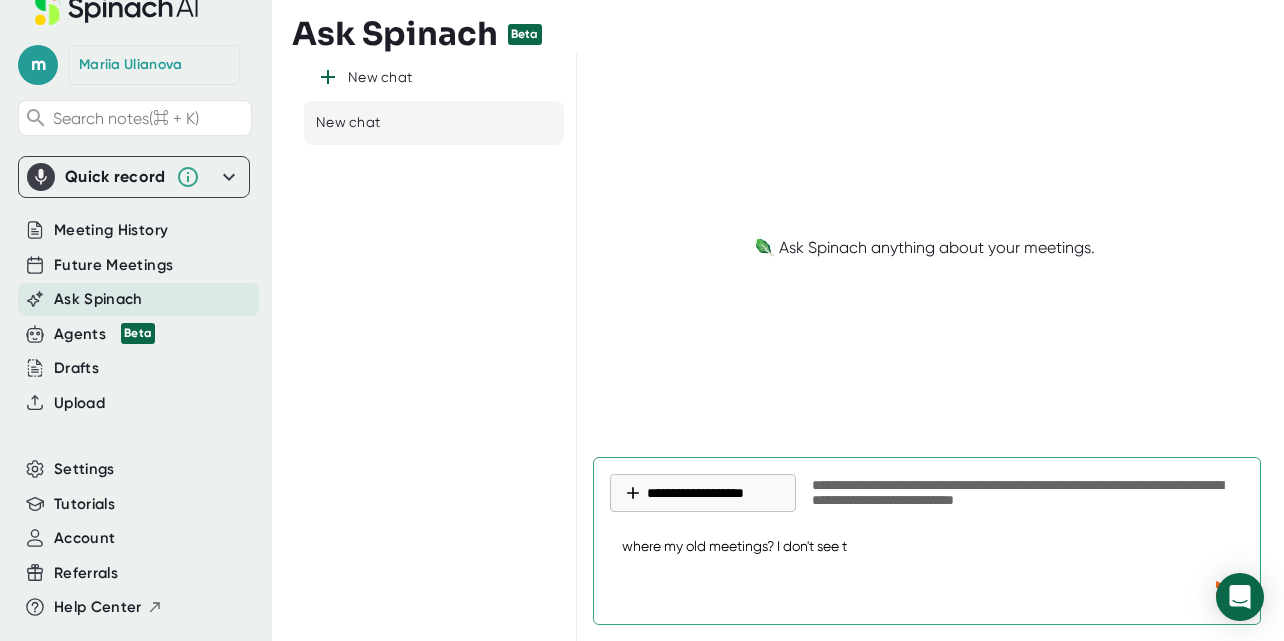 type on "where my old meetings? I don't see th" 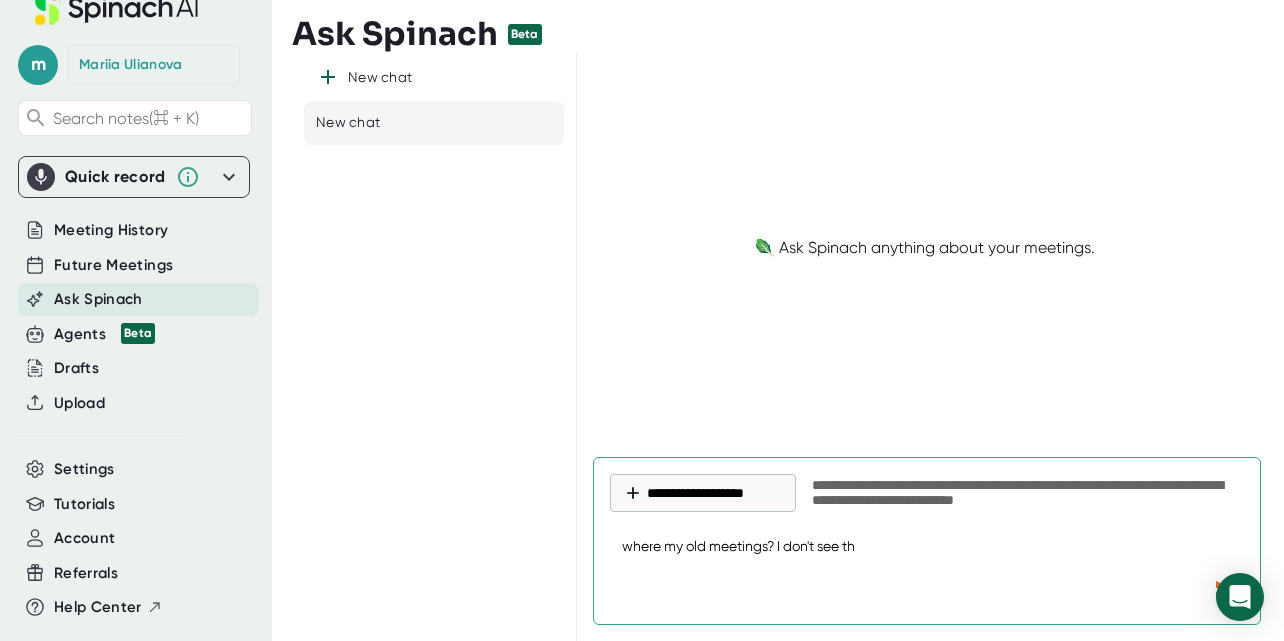 type on "where my old meetings? I don't see the" 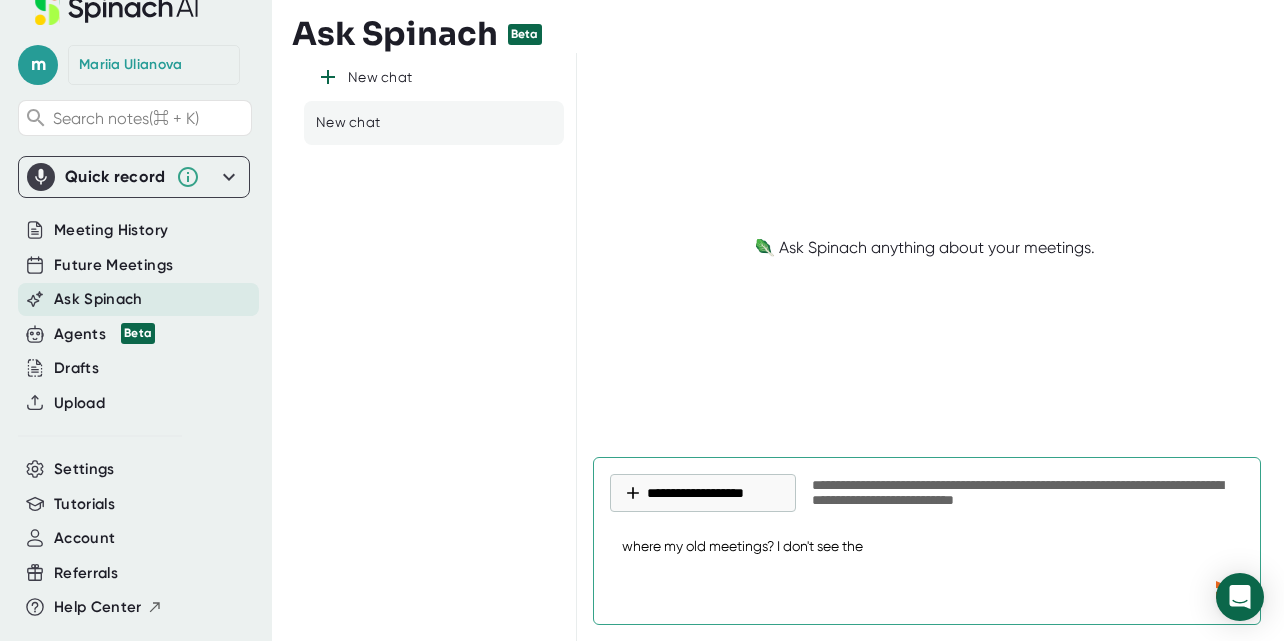 type on "where my old meetings? I don't see them" 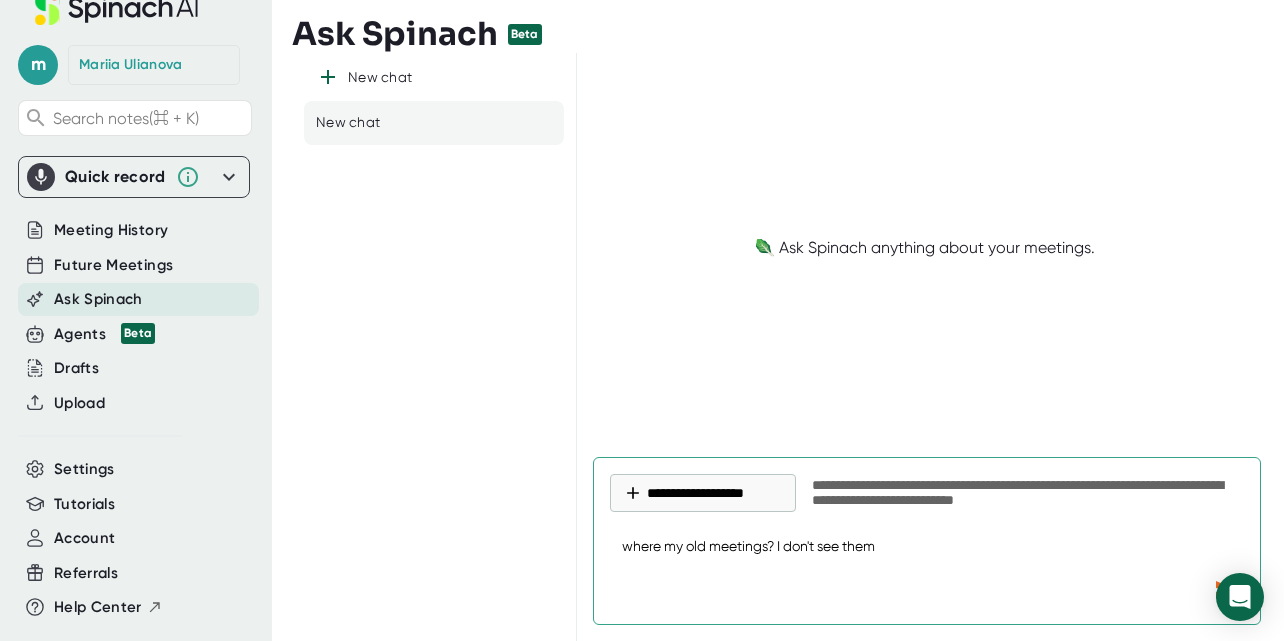type on "where my old meetings? I don't see them" 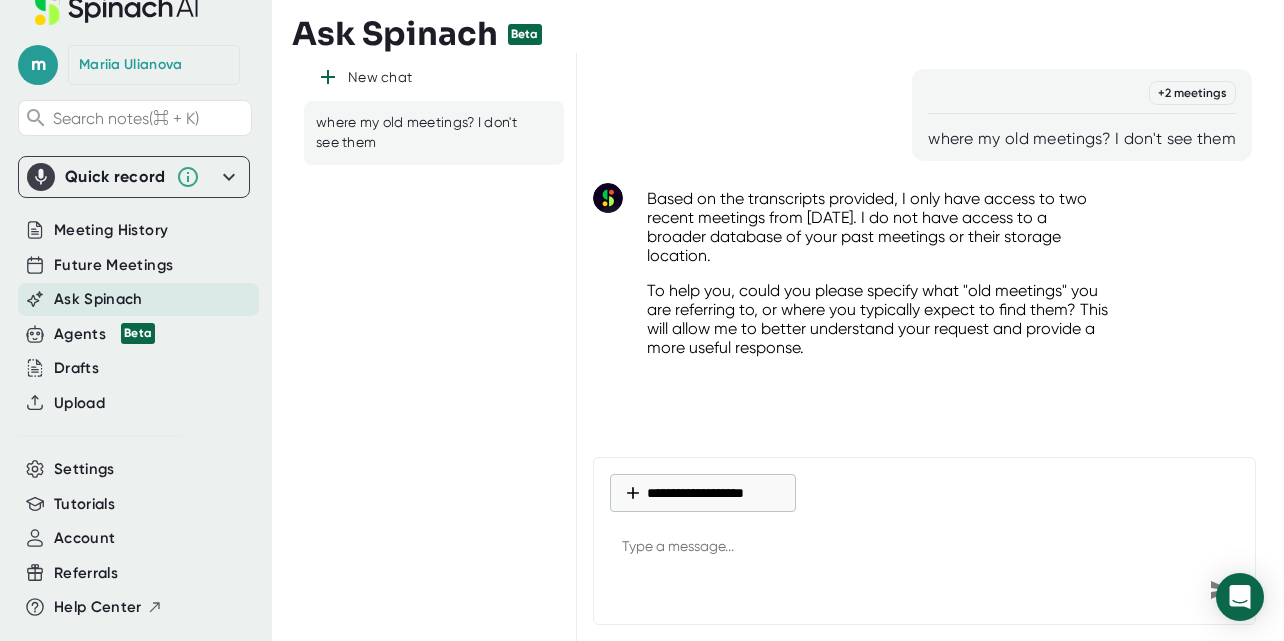 type on "x" 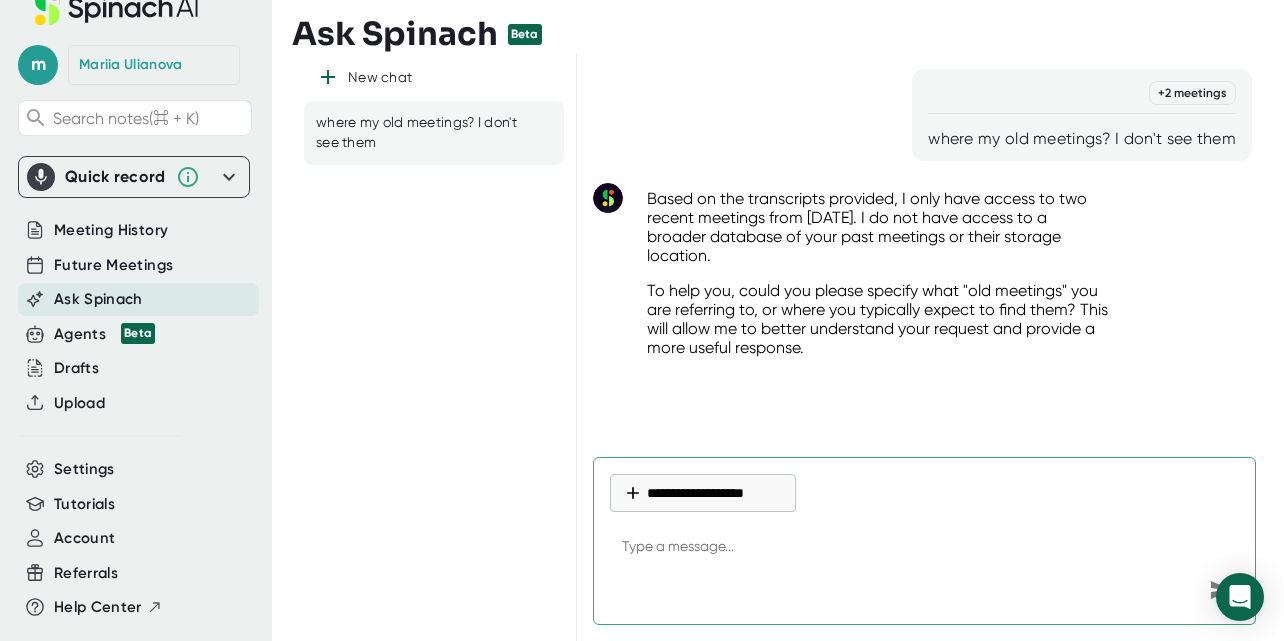 type on "I" 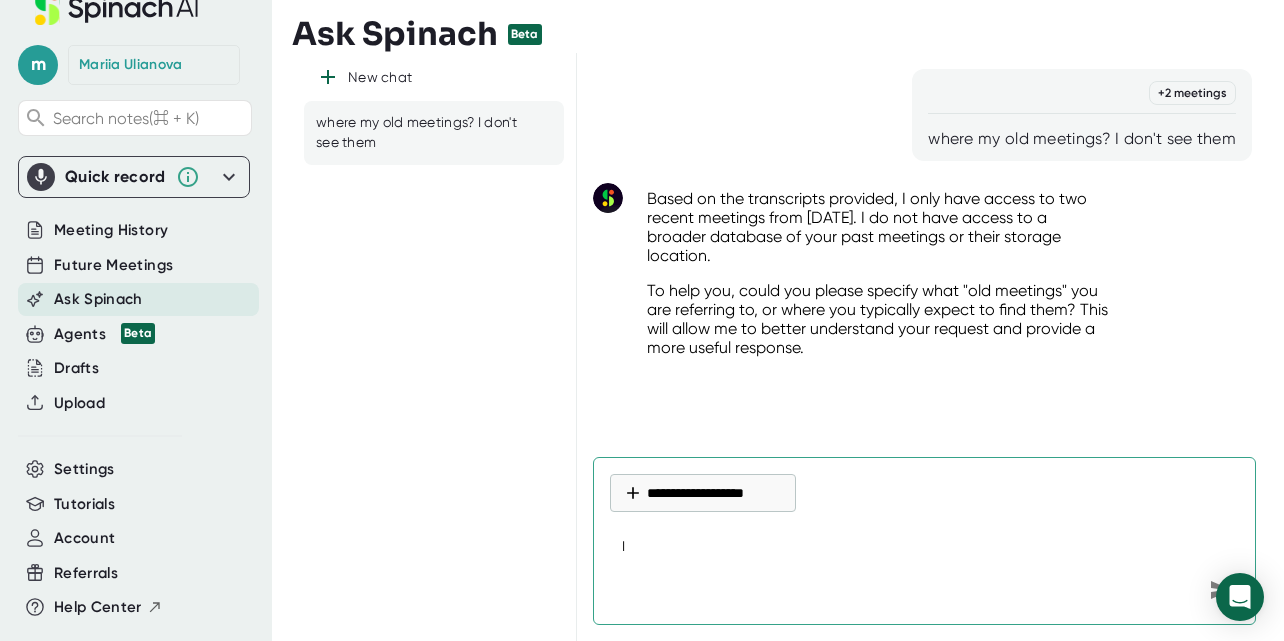 type on "I" 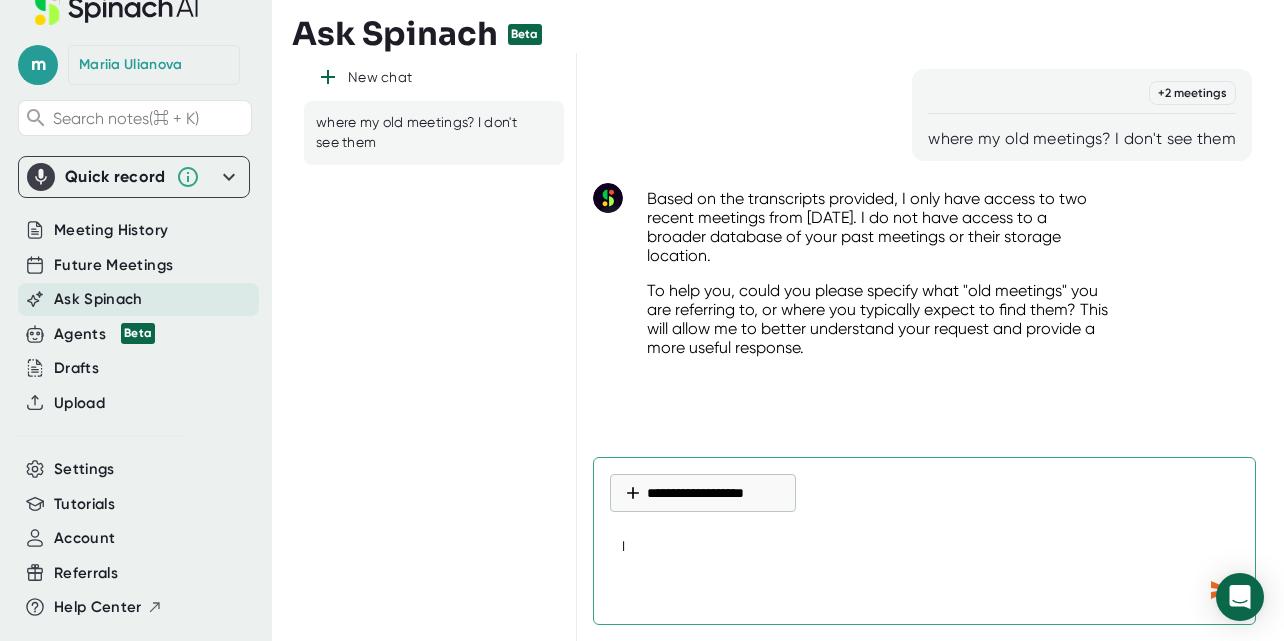 type on "I n" 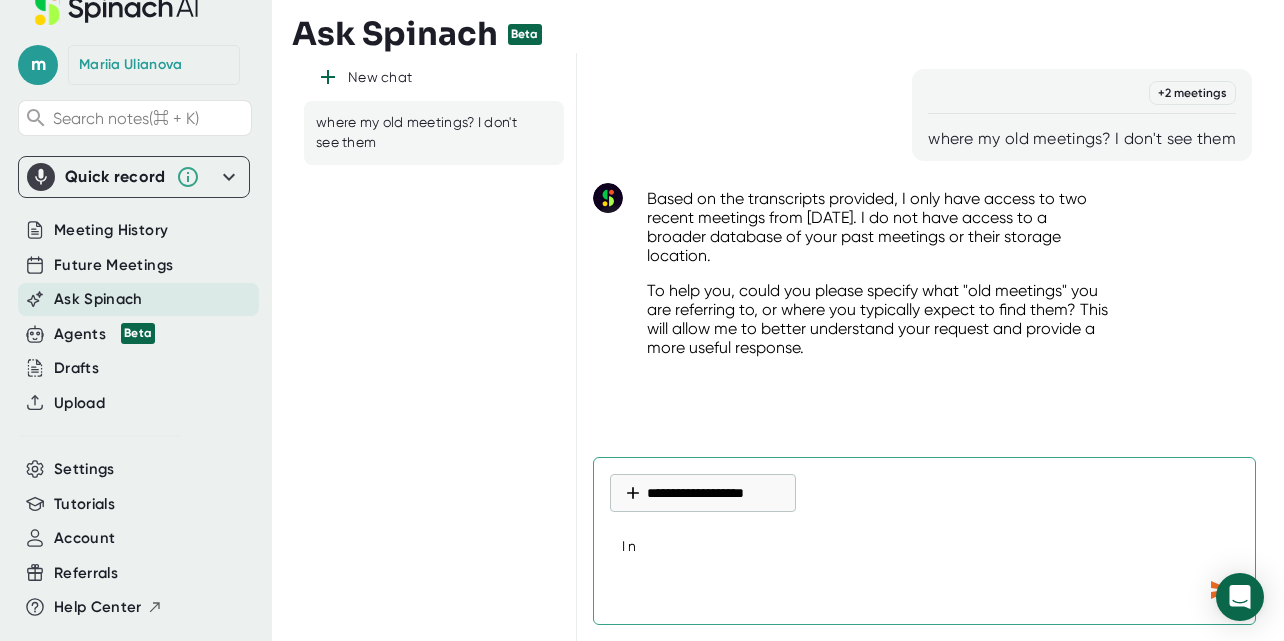 type on "x" 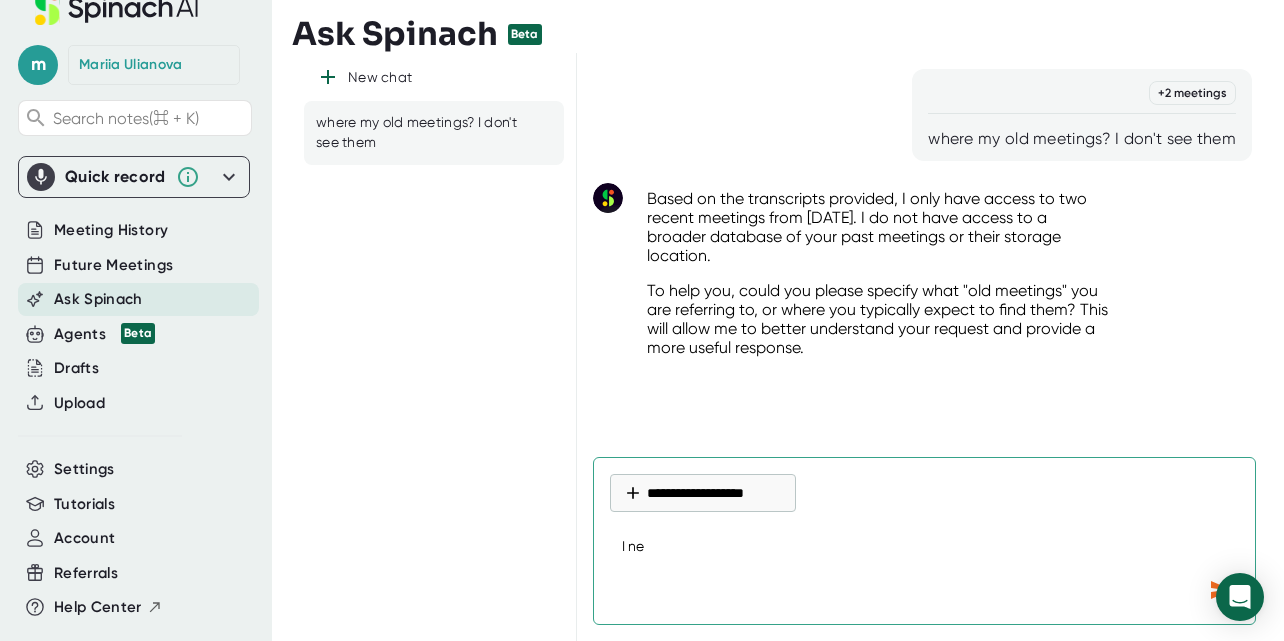 type on "I nee" 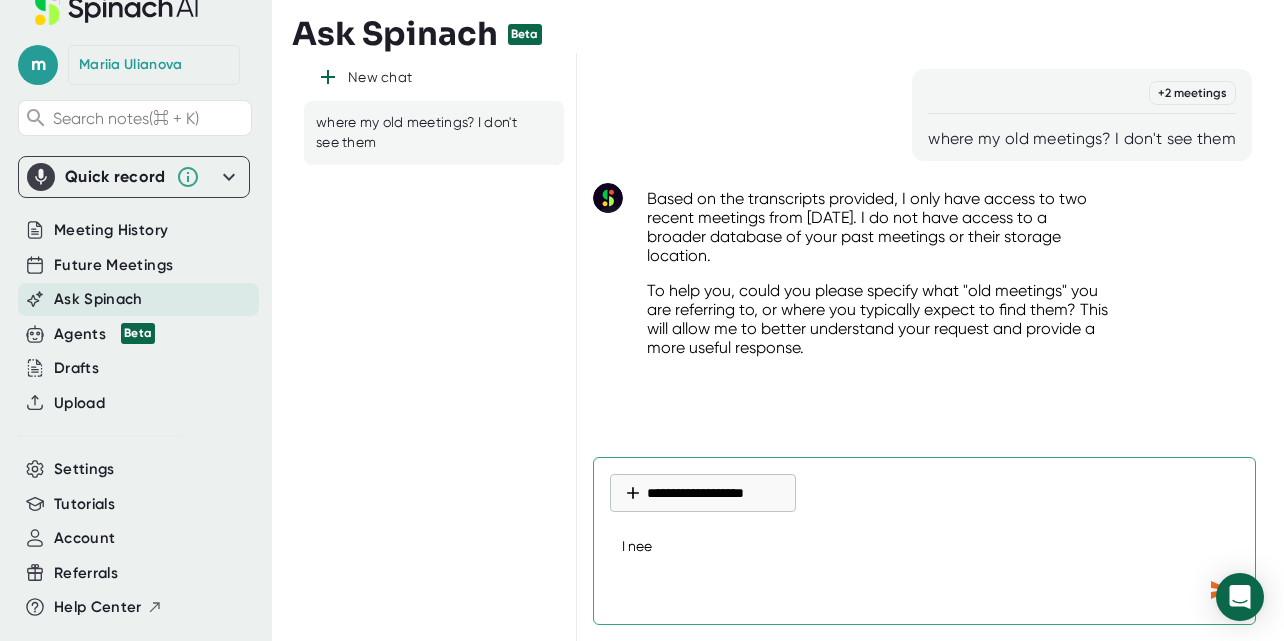 type on "I need" 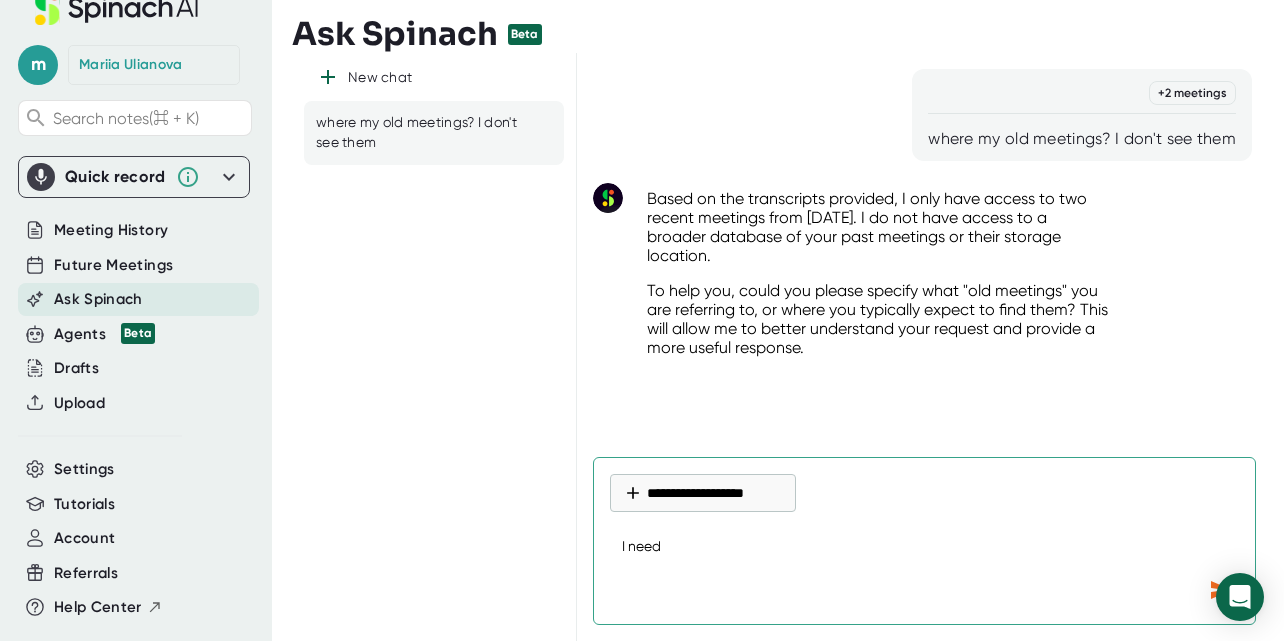 type on "I need" 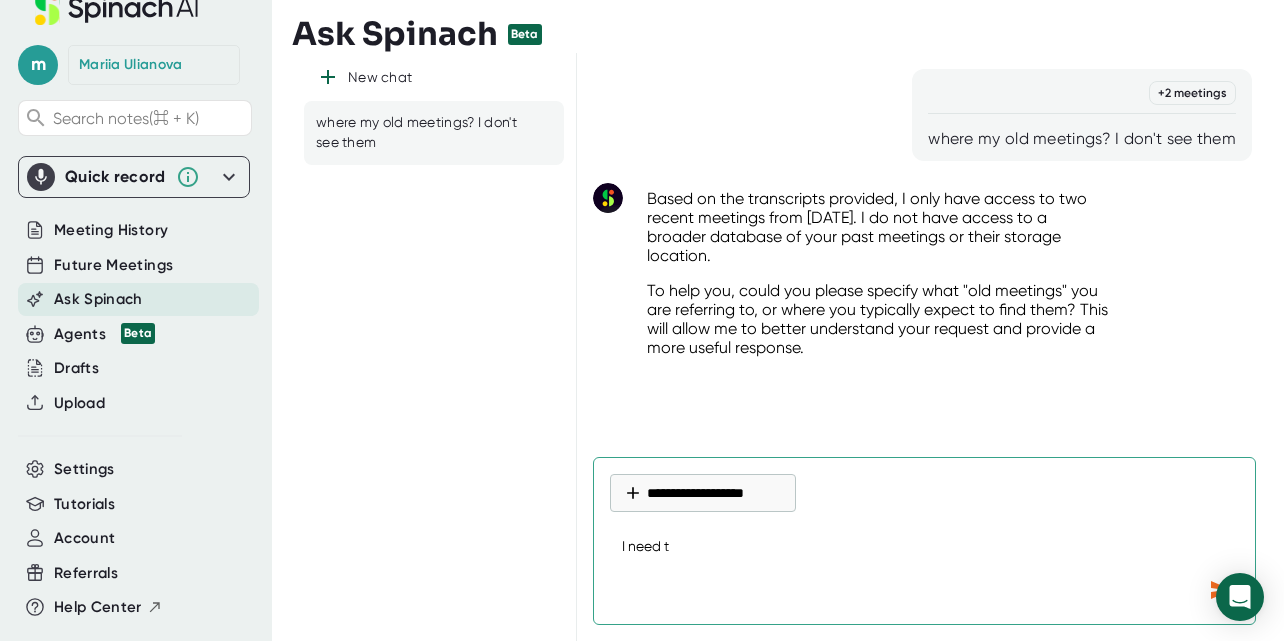 type on "I need to" 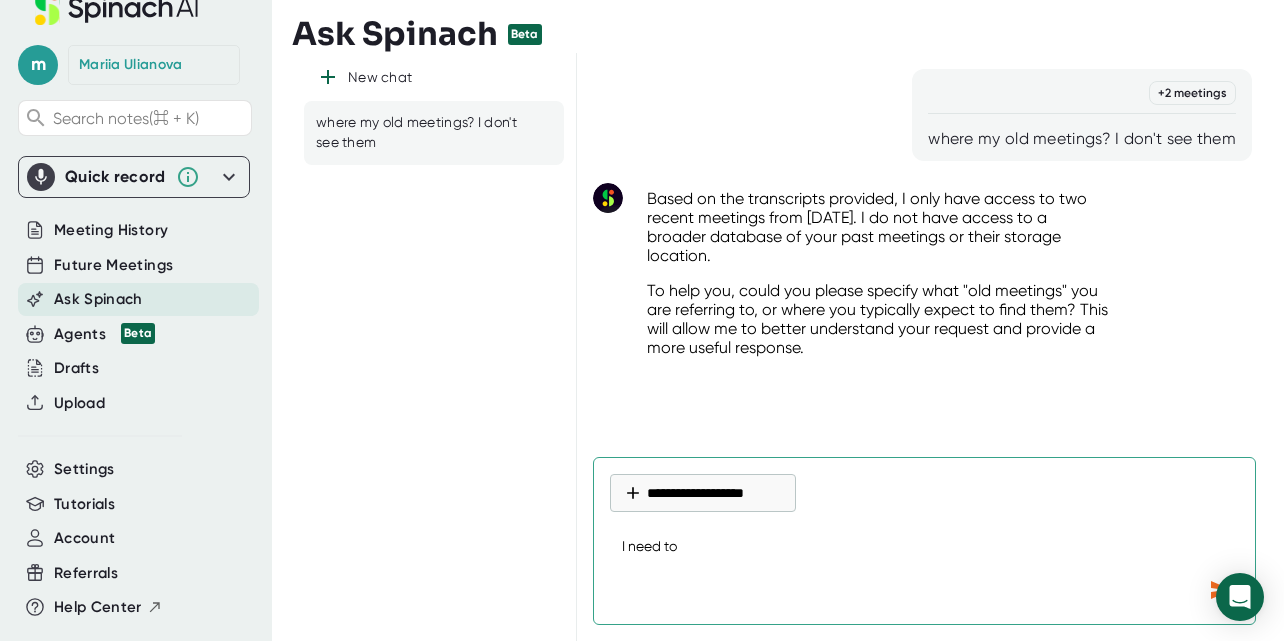 type on "I need to" 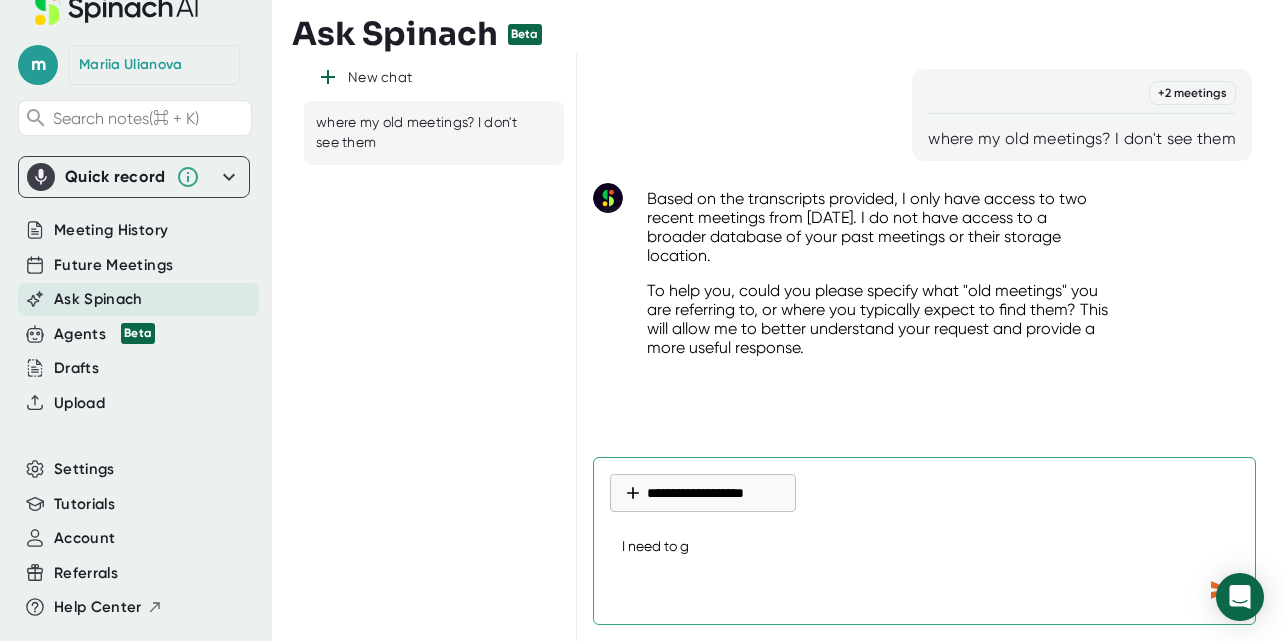 type on "I need to ge" 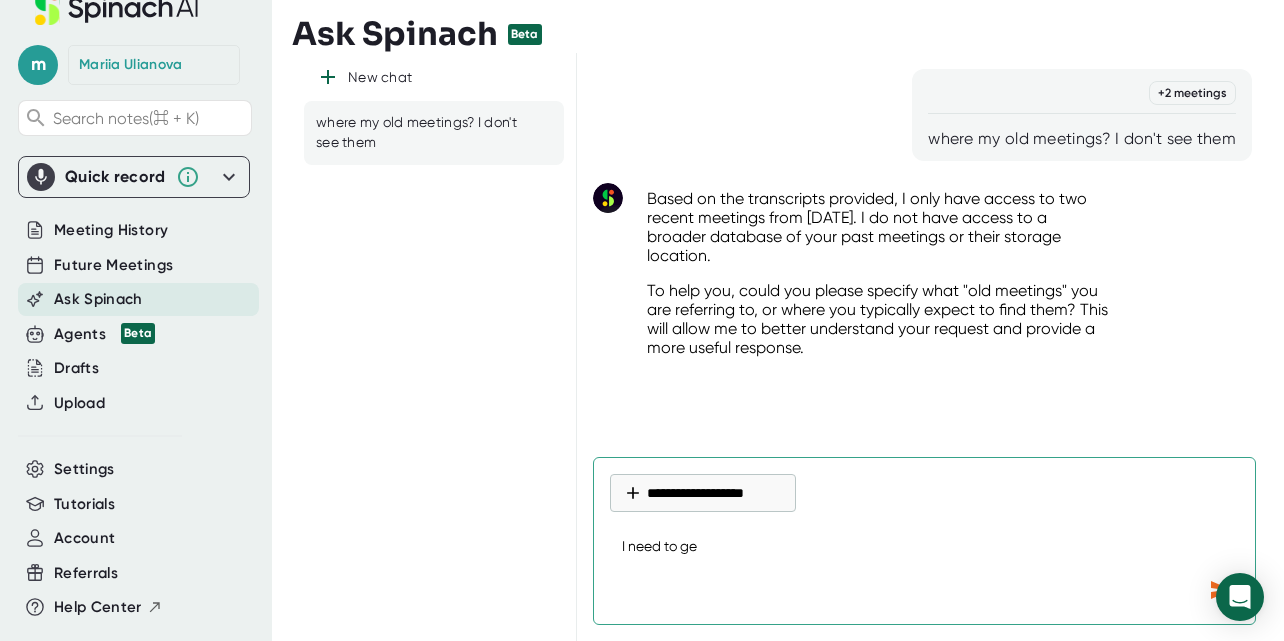 type on "I need to get" 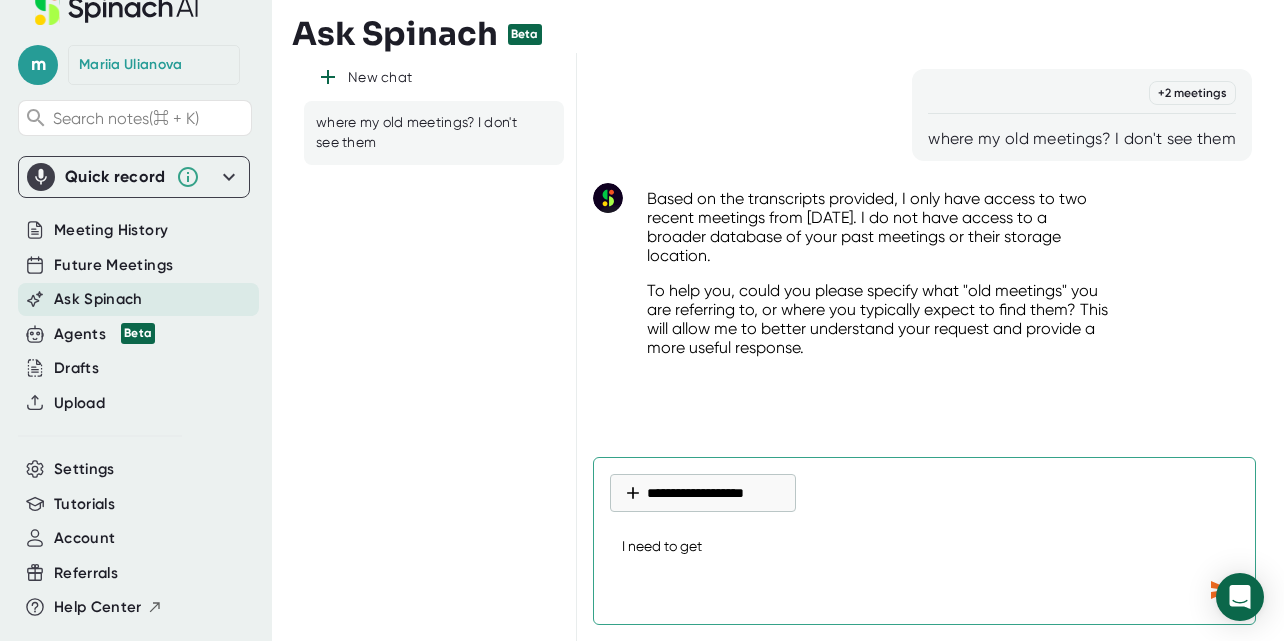 type on "I need to get" 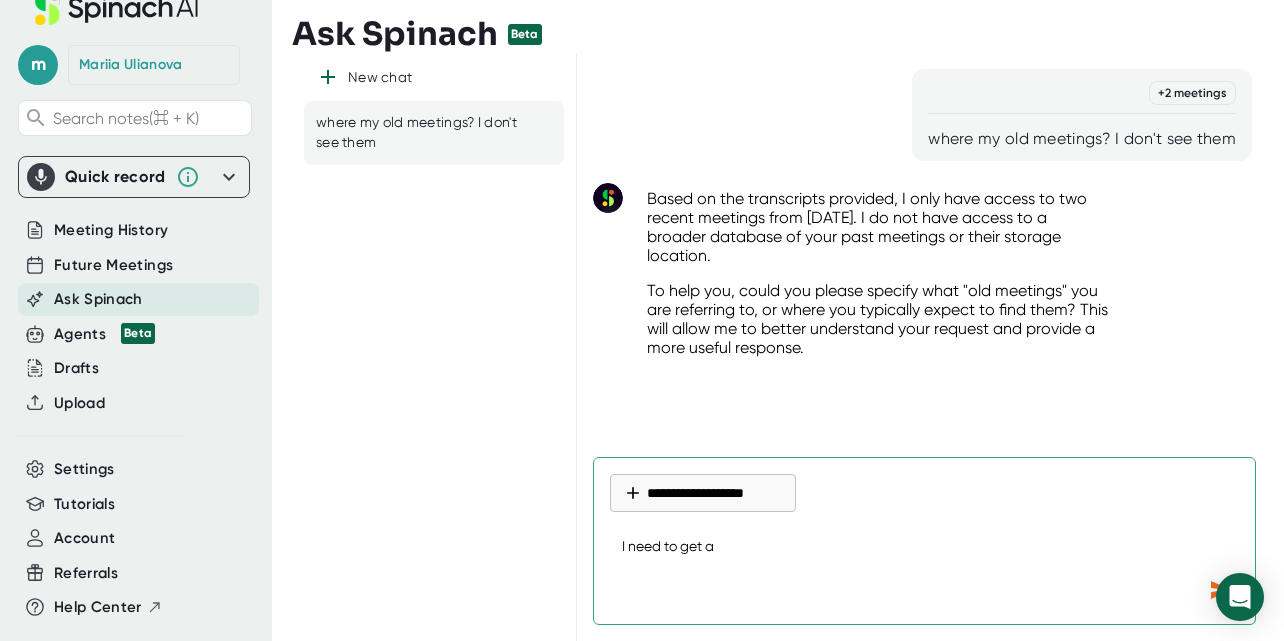 type on "I need to get ac" 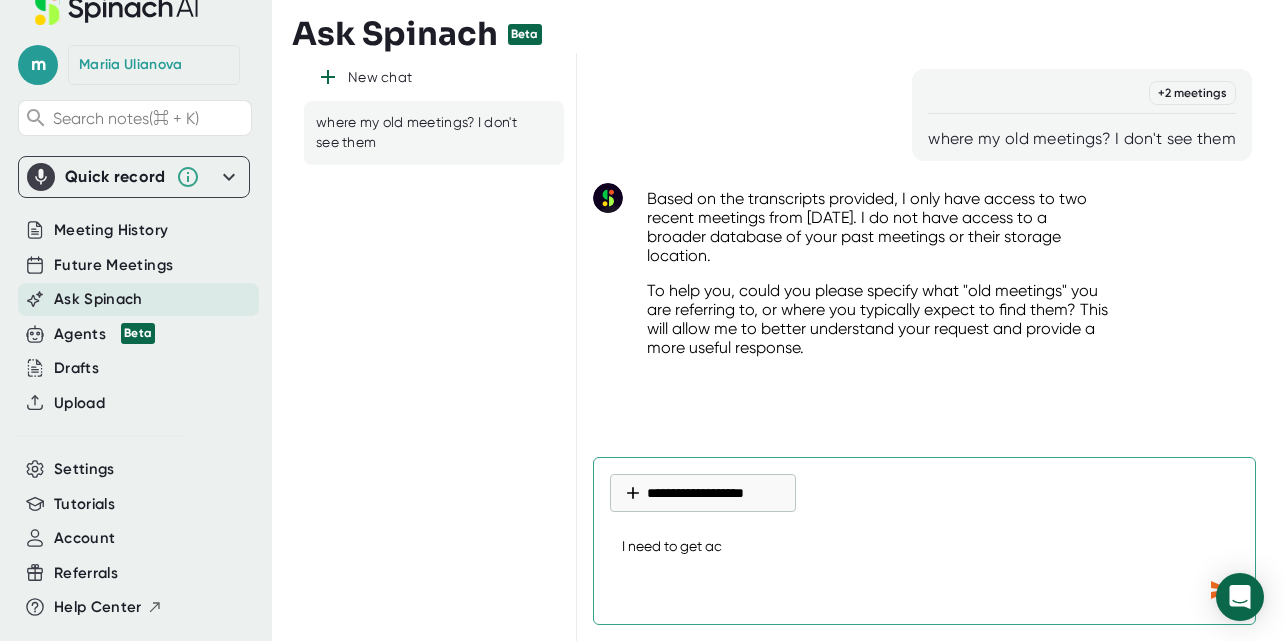 type on "I need to get acc" 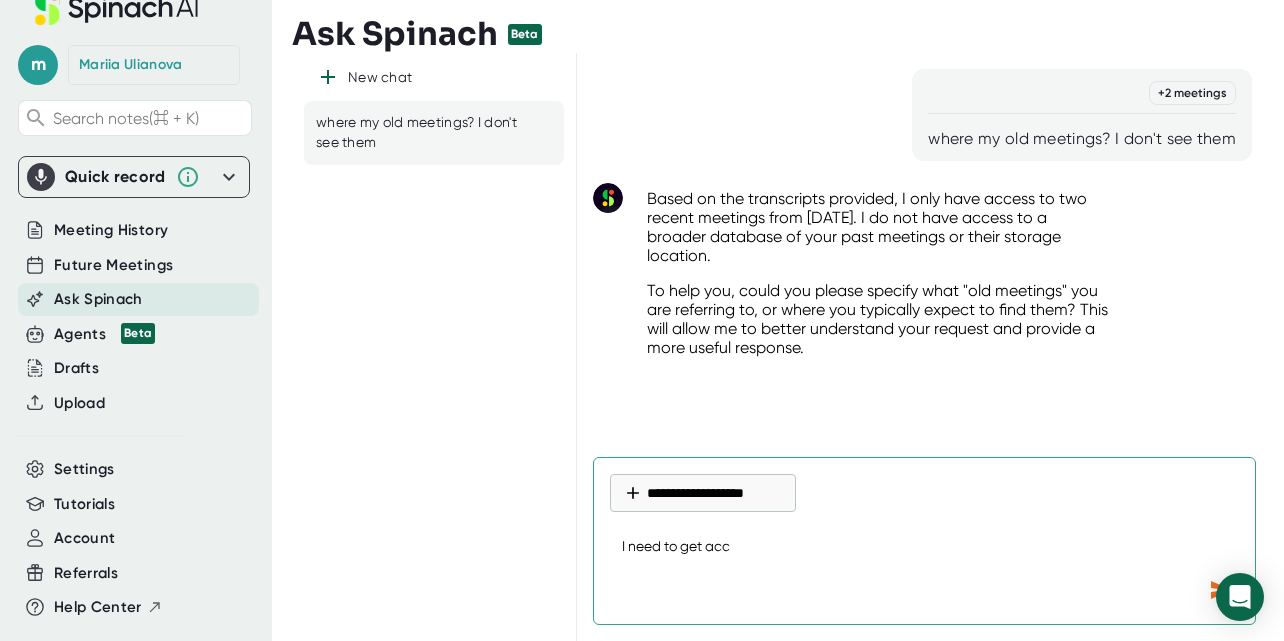 type on "I need to get acce" 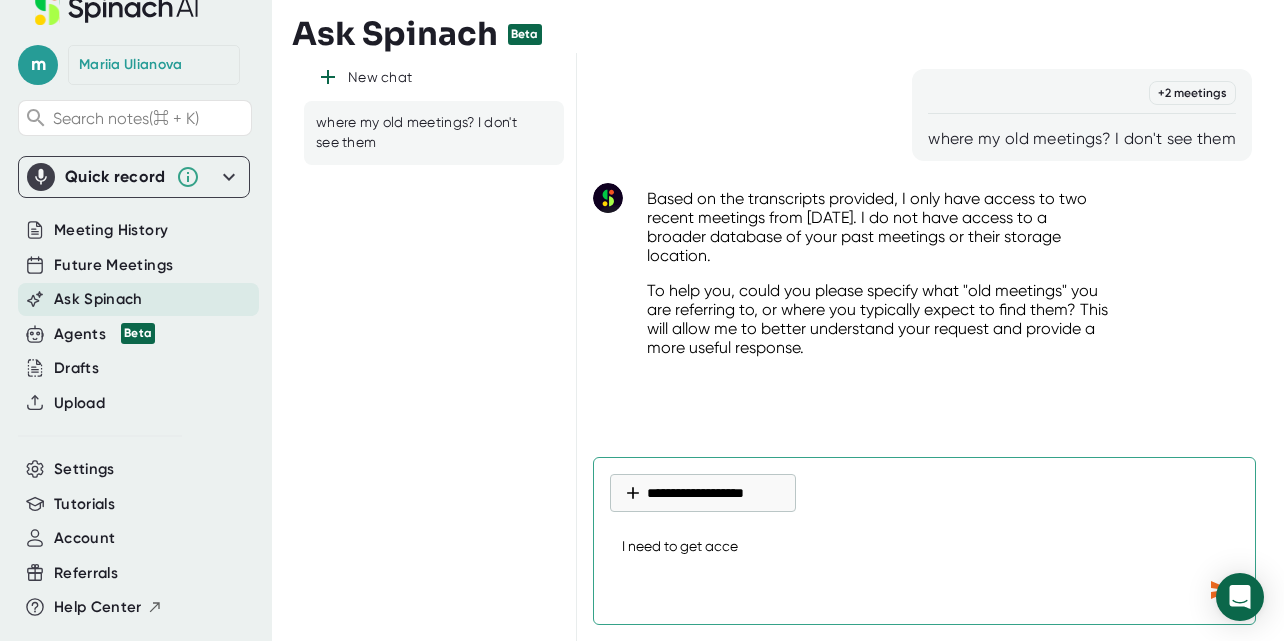 type on "I need to get acces" 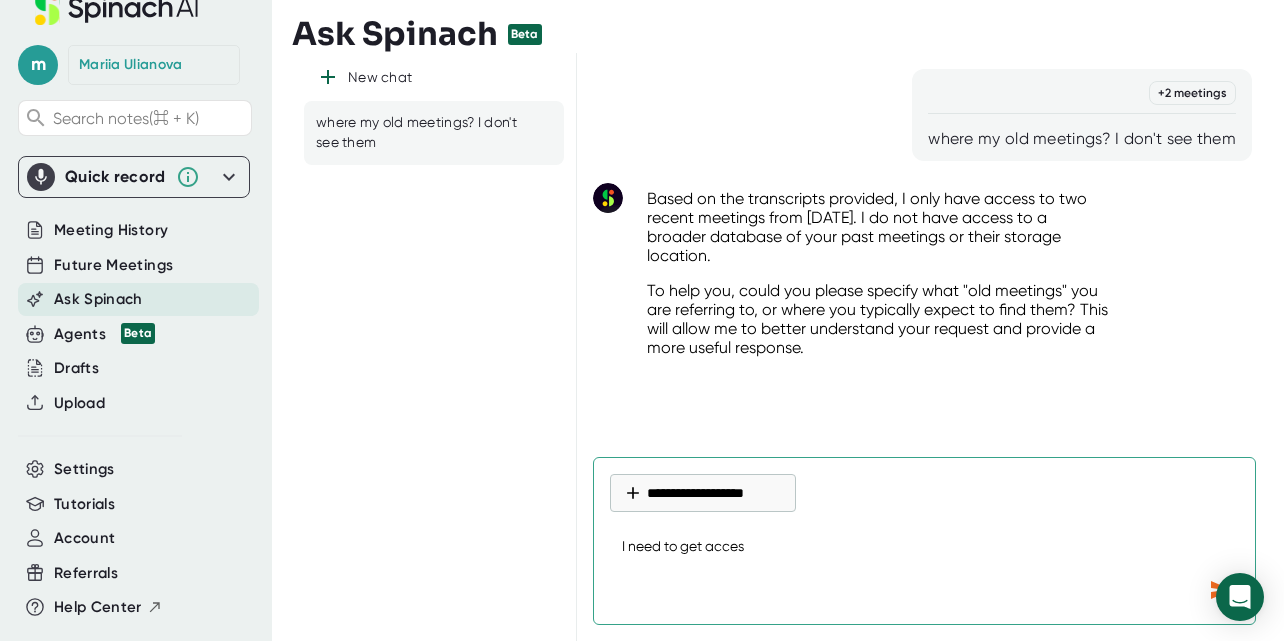 type on "I need to get" 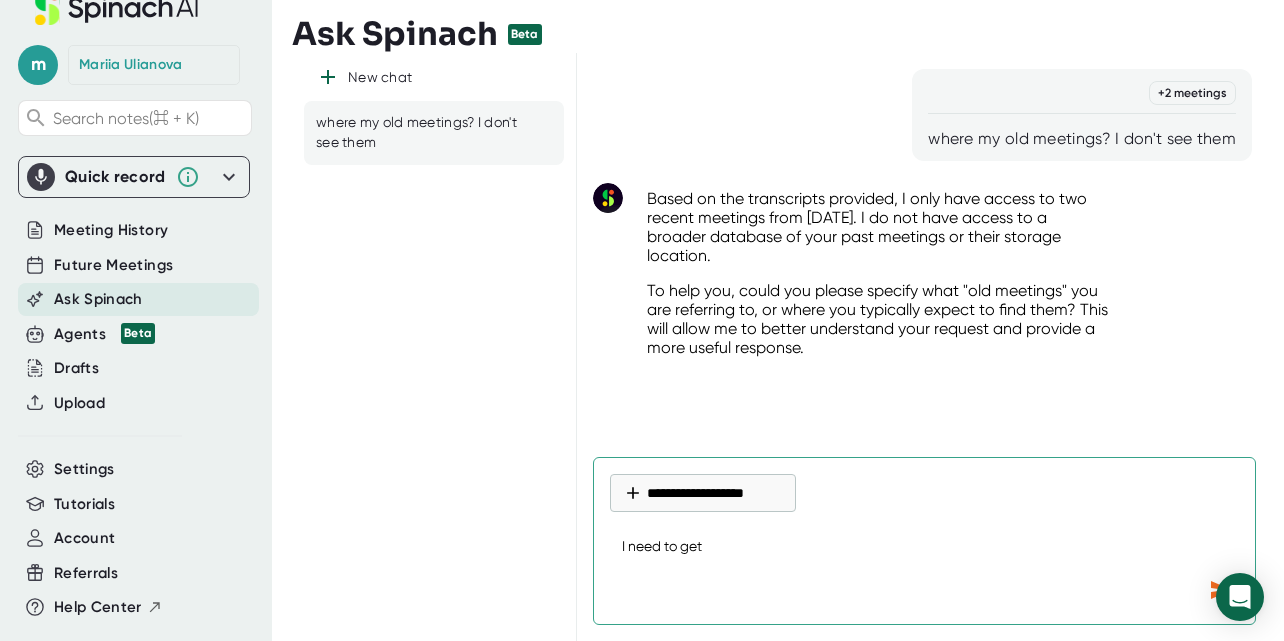 type on "I need to get r" 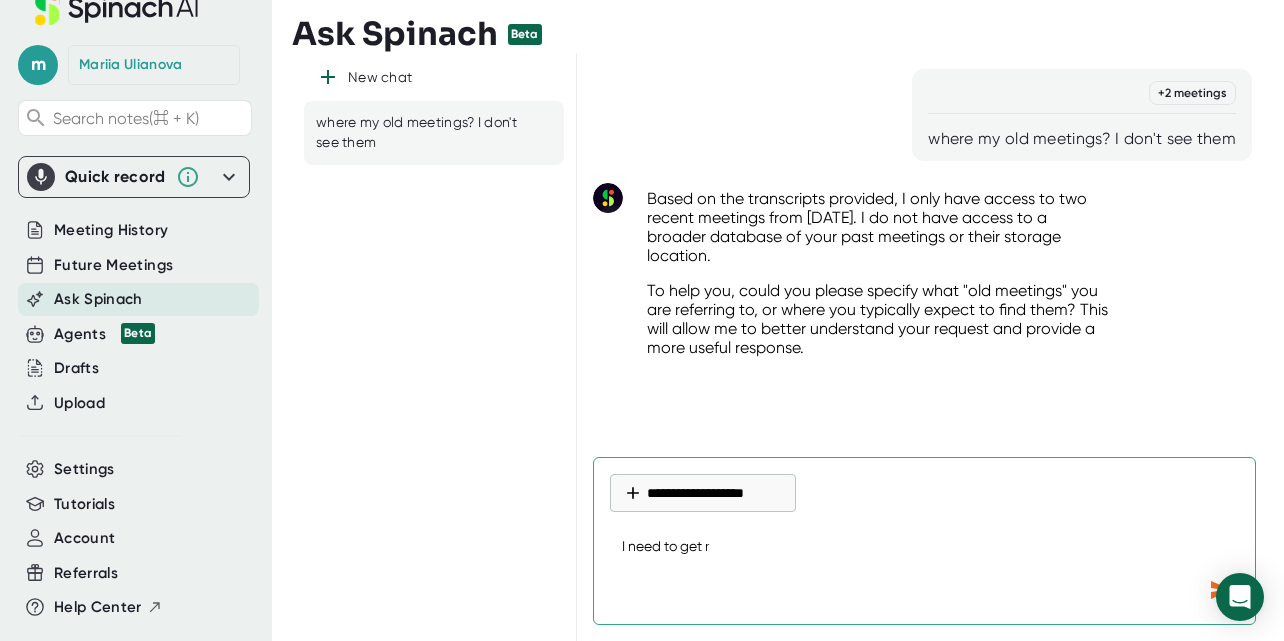 type on "I need to get re" 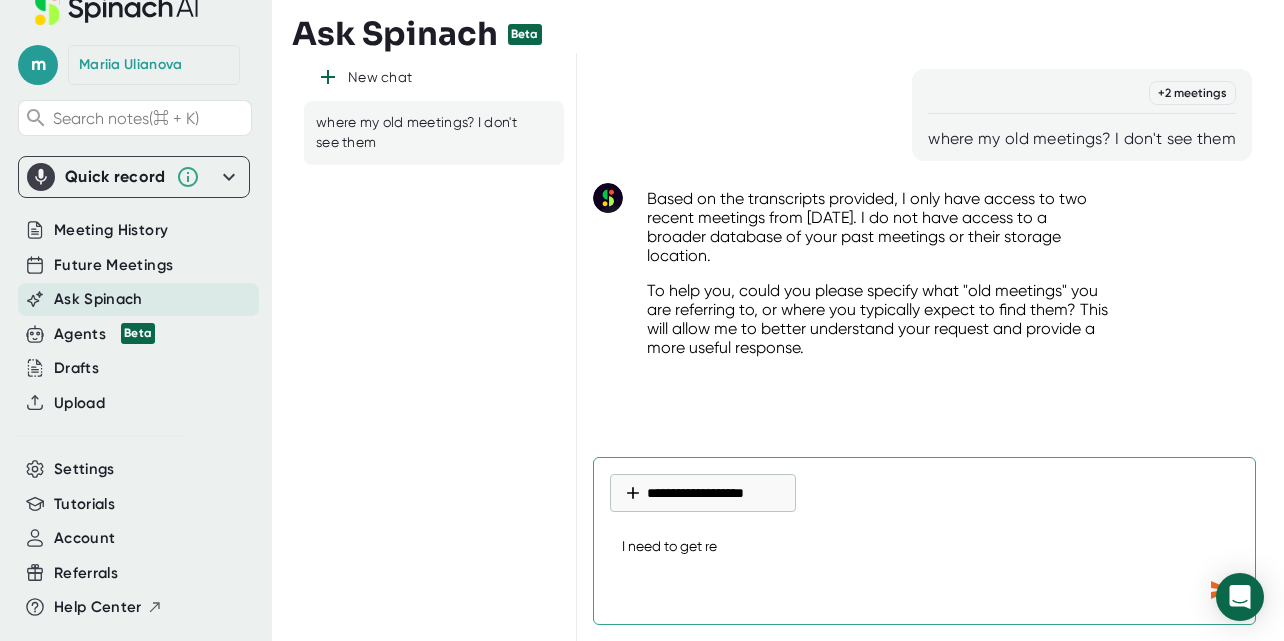 type on "I need to get rec" 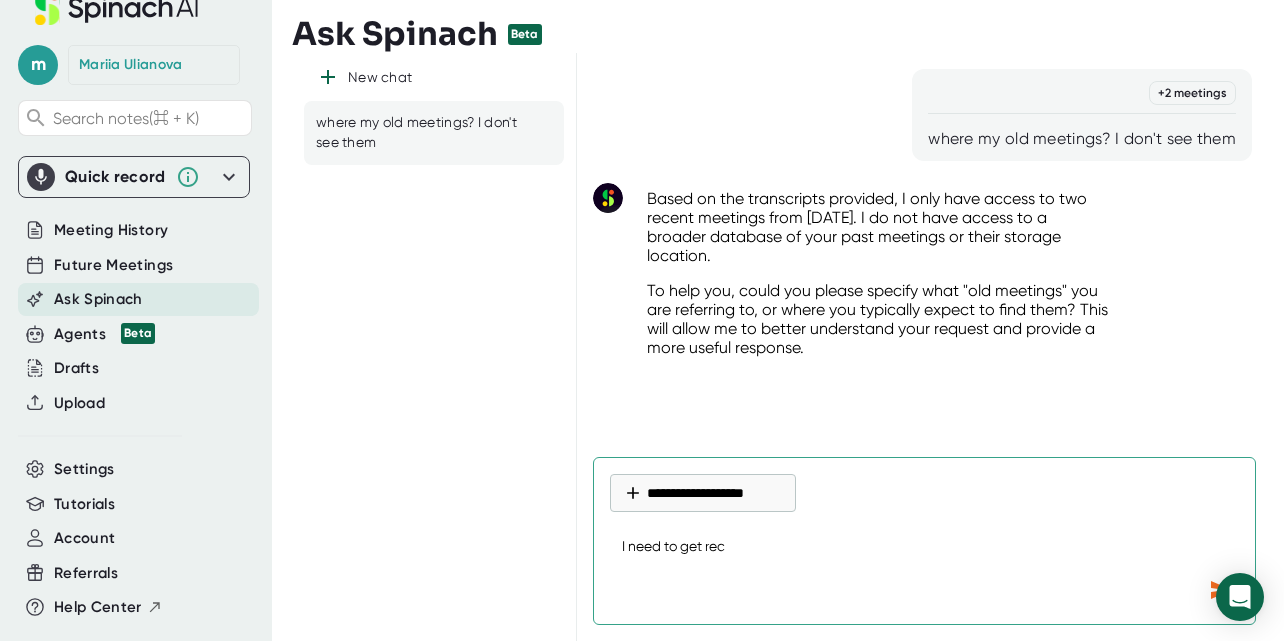 type on "I need to get reco" 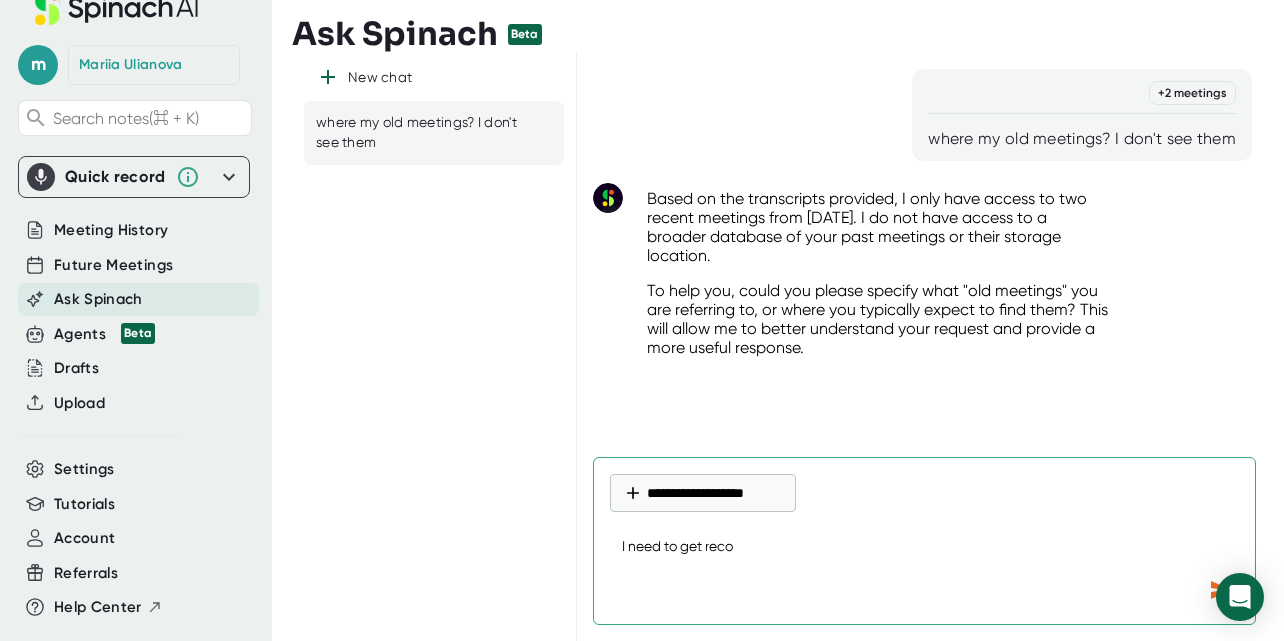 type on "I need to get recor" 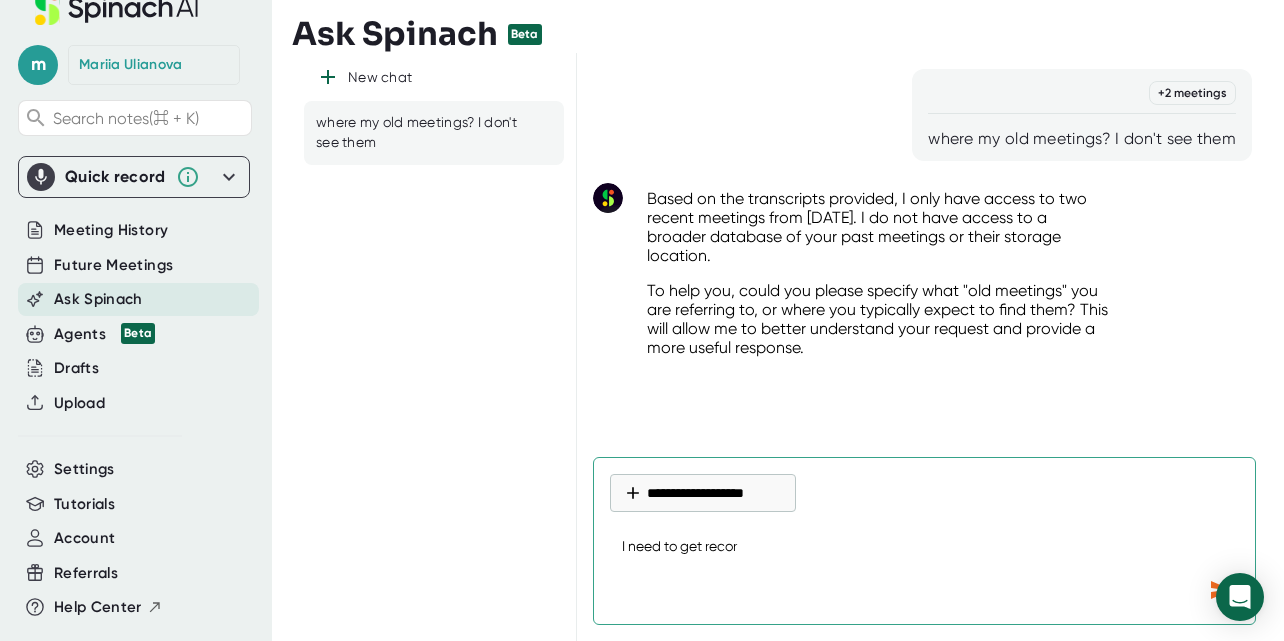 type on "I need to get record" 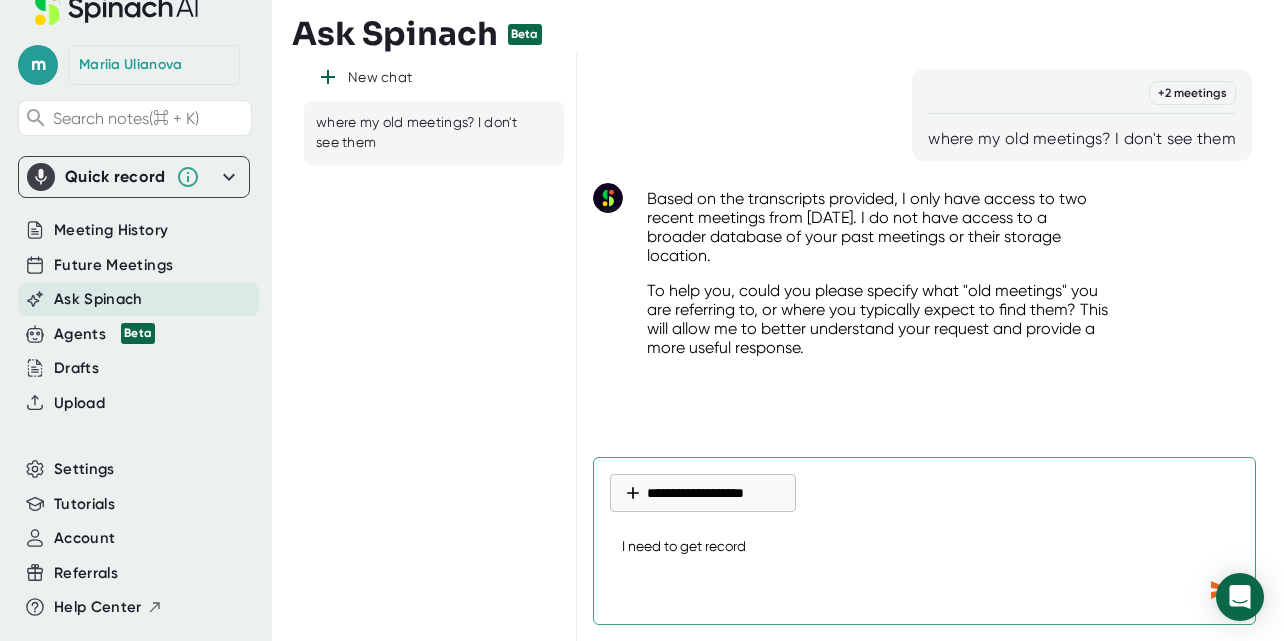 type on "I need to get recordi" 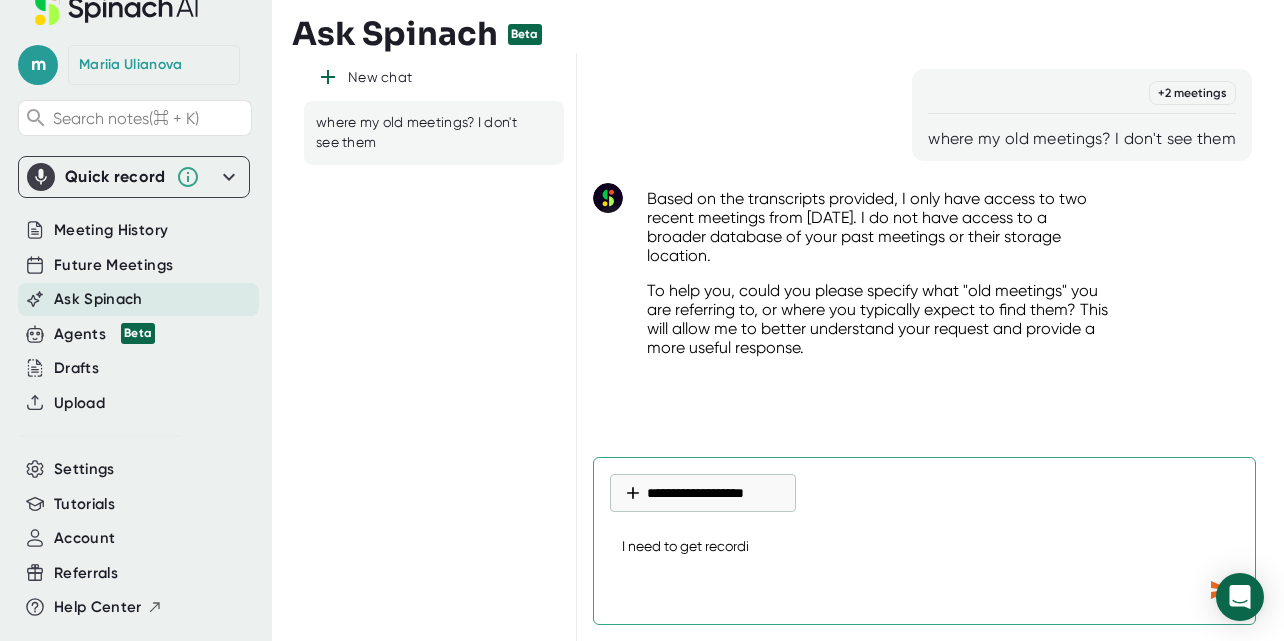 type on "I need to get recordin" 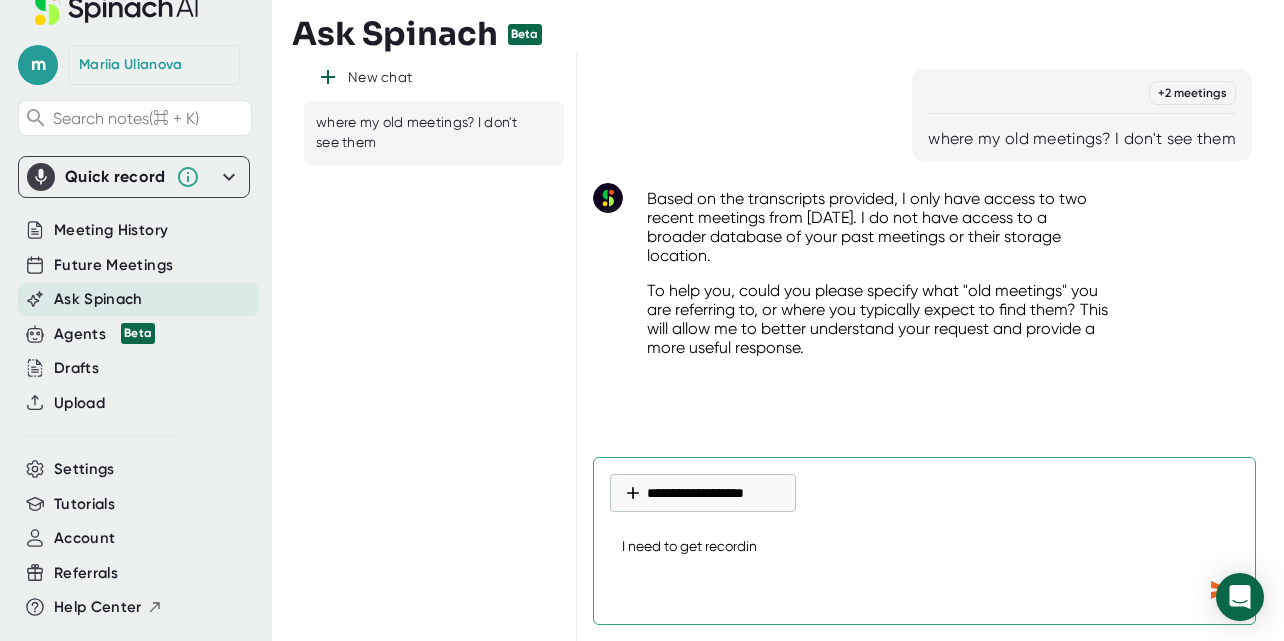 type on "I need to get recording" 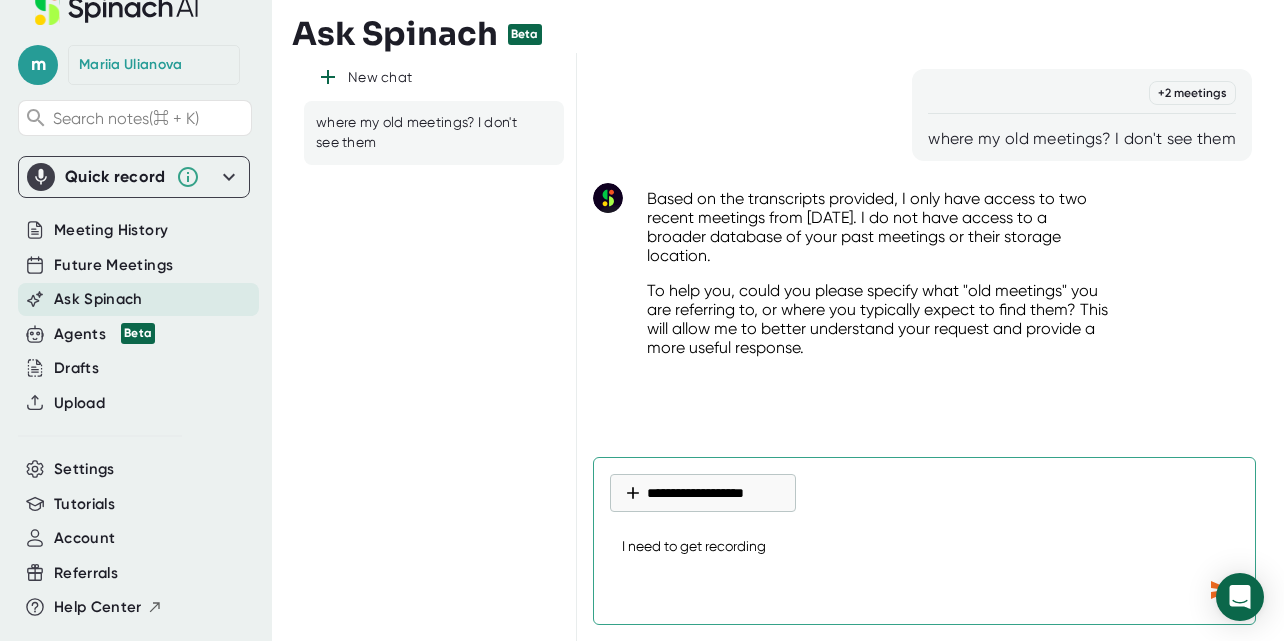 type on "I need to get recording" 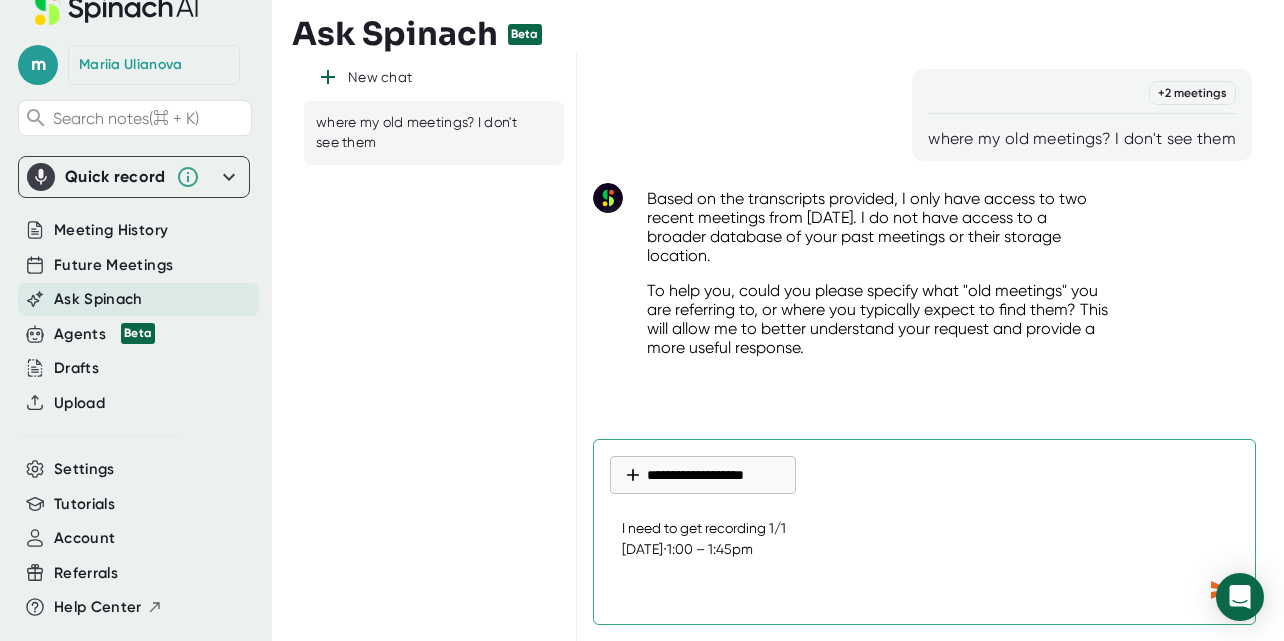 click on "I need to get recording 1/1
[DATE]⋅1:00 – 1:45pm" at bounding box center [924, 539] 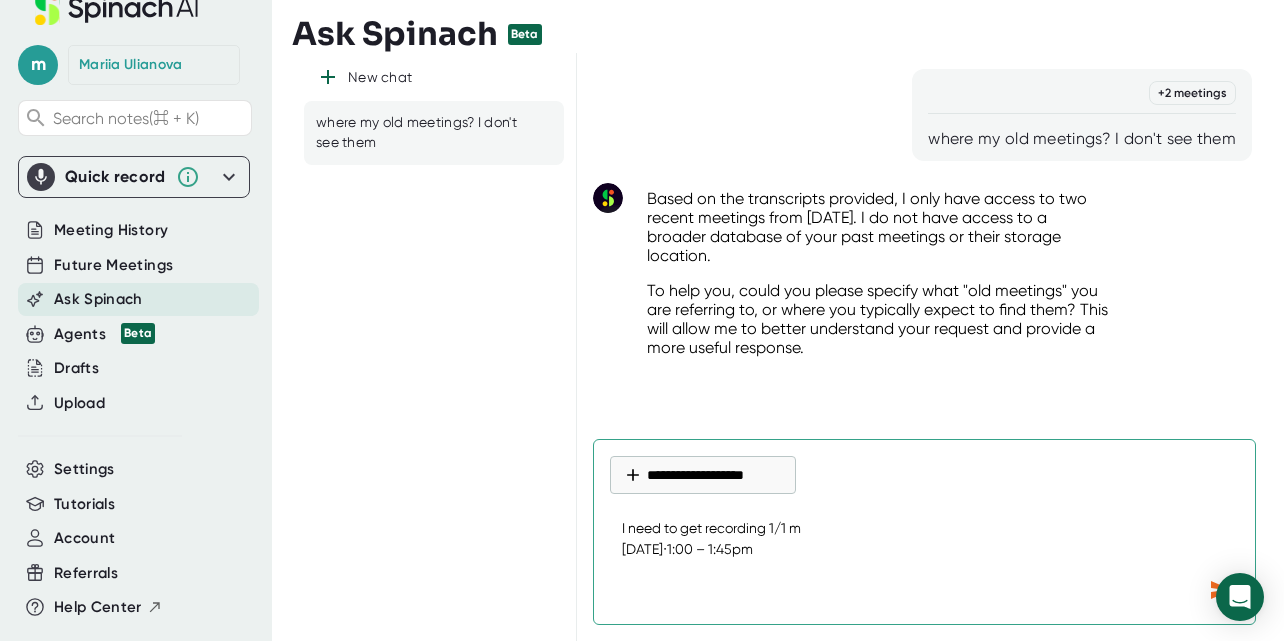 type on "I need to get recording 1/1 me
[DATE]⋅1:00 – 1:45pm" 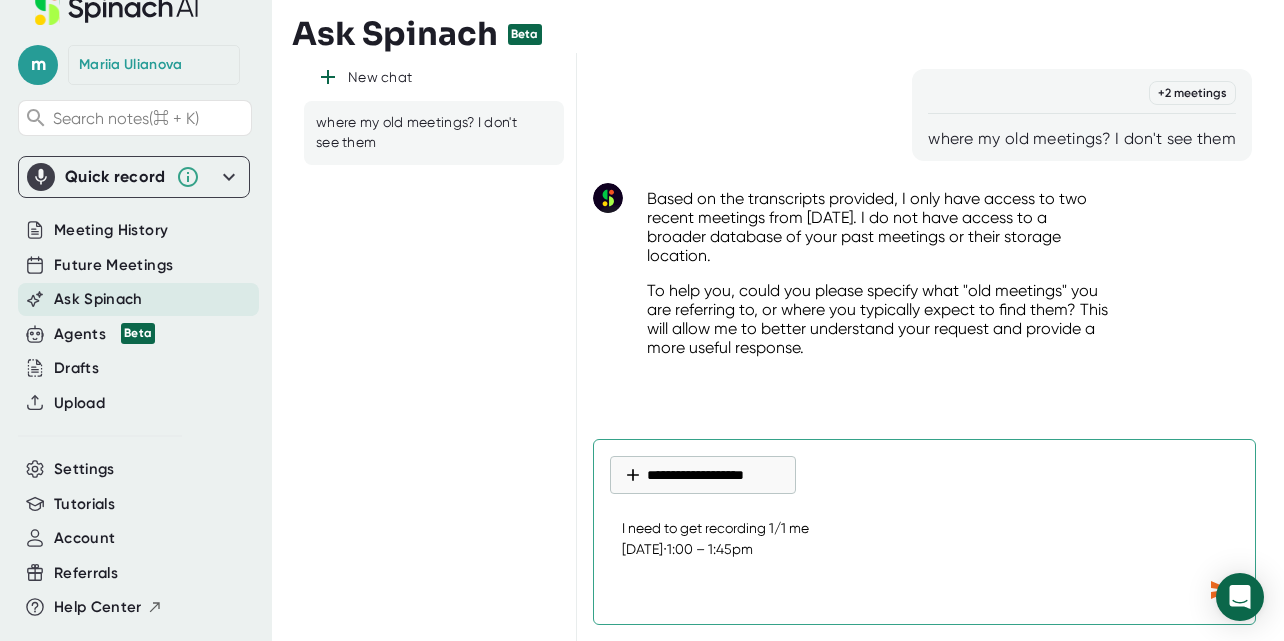 type on "I need to get recording 1/1 mee
[DATE]⋅1:00 – 1:45pm" 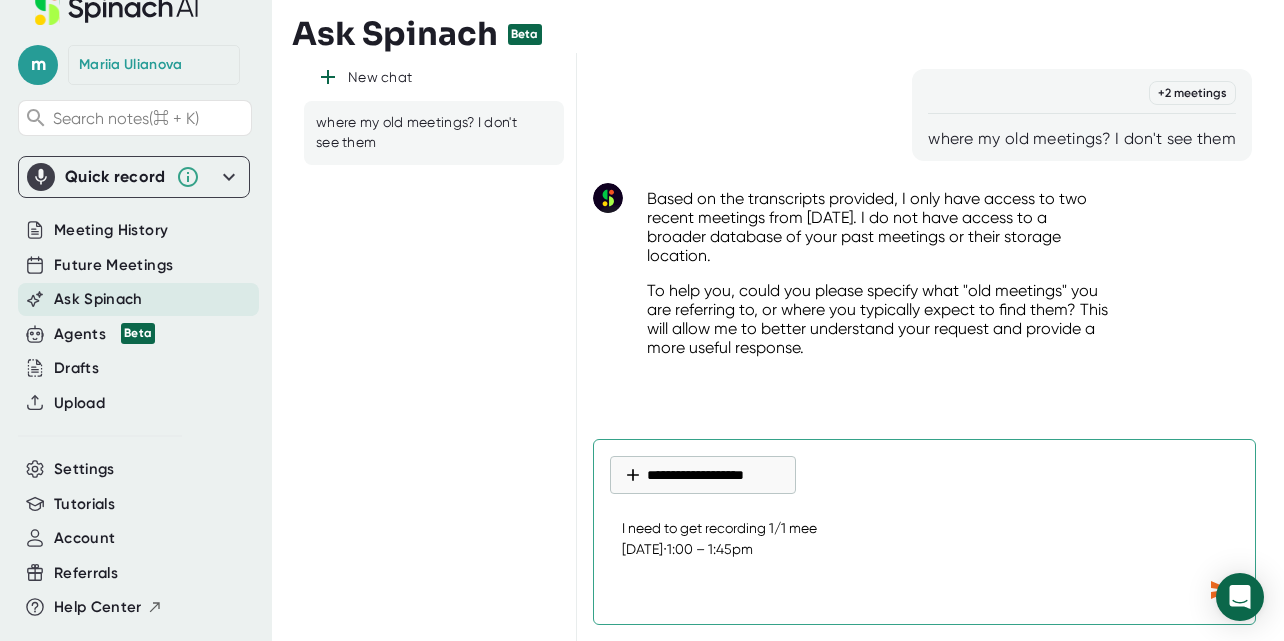 type on "I need to get recording 1/1 meet
[DATE]⋅1:00 – 1:45pm" 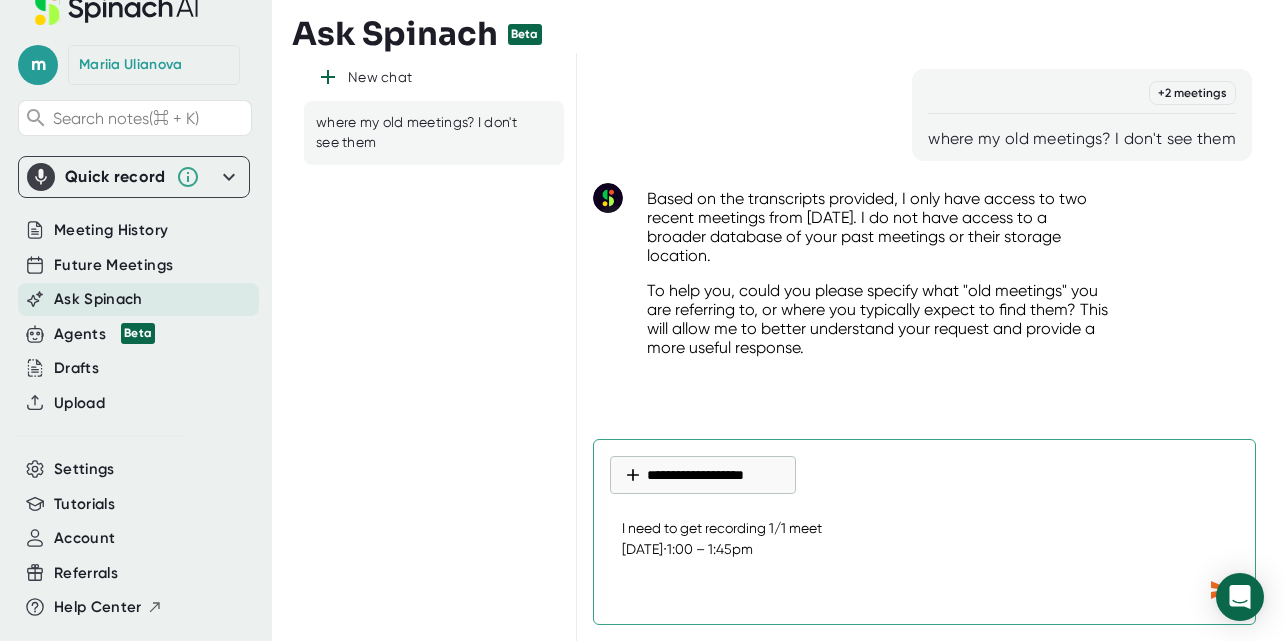 type on "I need to get recording 1/1 meeti
[DATE]⋅1:00 – 1:45pm" 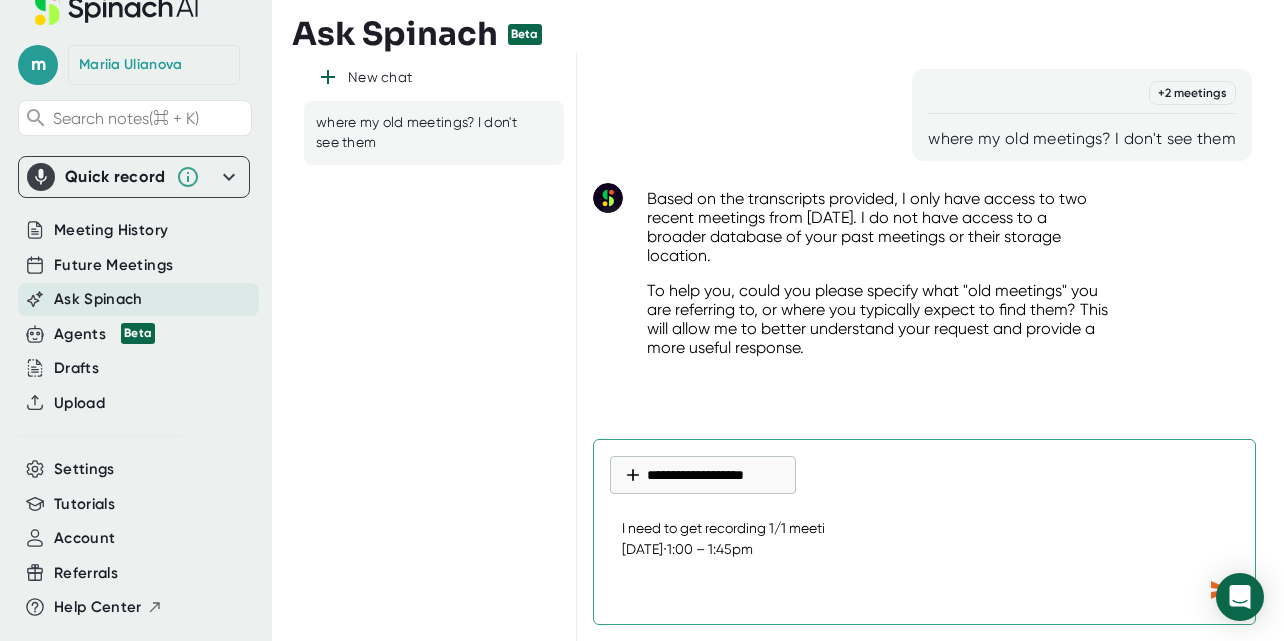 type on "I need to get recording 1/1 meetin
[DATE]⋅1:00 – 1:45pm" 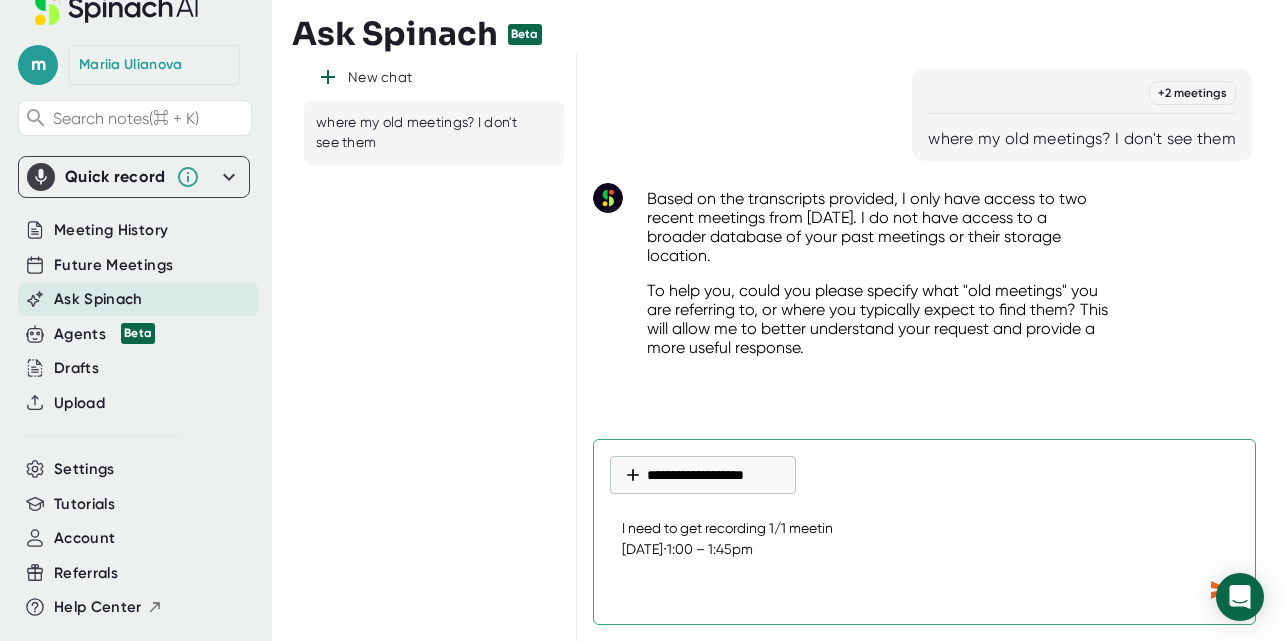 type on "I need to get recording 1/1 meeting
[DATE]⋅1:00 – 1:45pm" 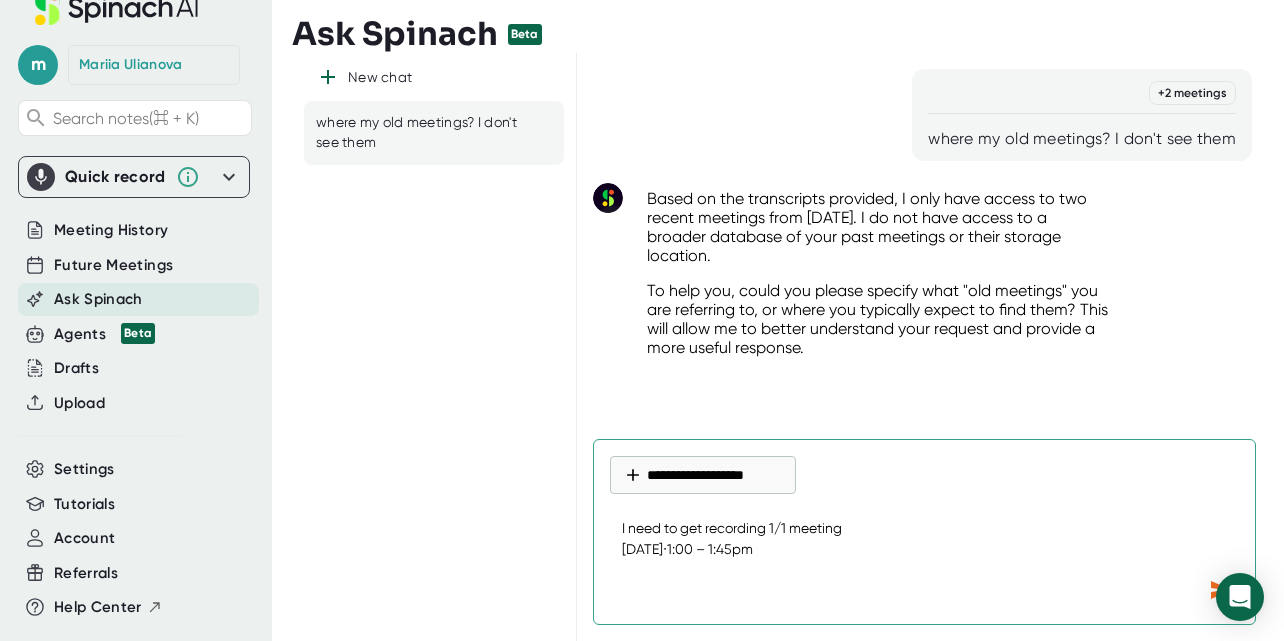 type on "I need to get recording 1/1 meeting
[DATE]⋅1:00 – 1:45pm" 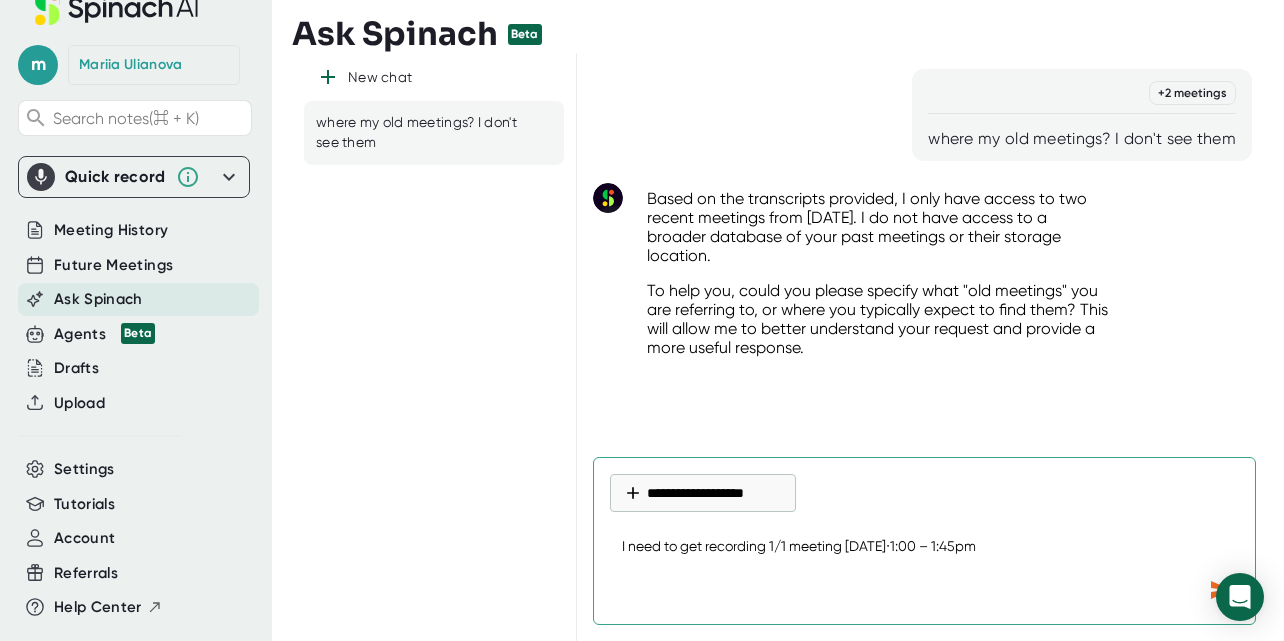 type on "I need to get recording 1/1 meeting oThursday, [DATE]⋅1:00 – 1:45pm" 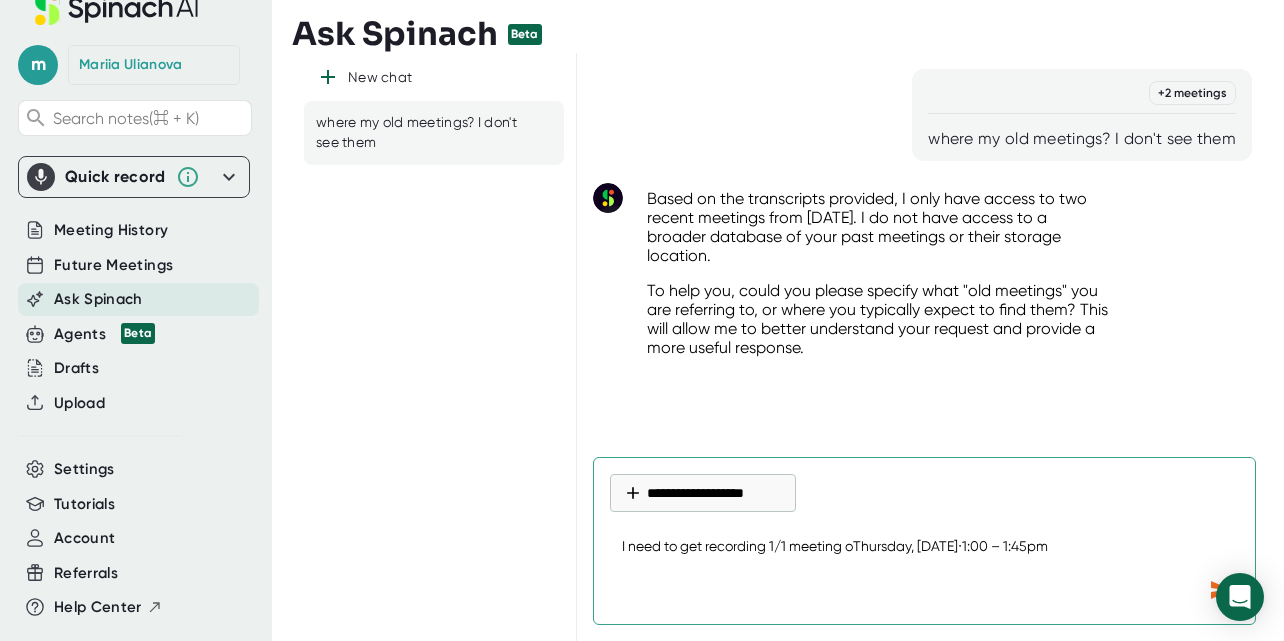 type on "I need to get recording 1/1 meeting onThursday, [DATE]⋅1:00 – 1:45pm" 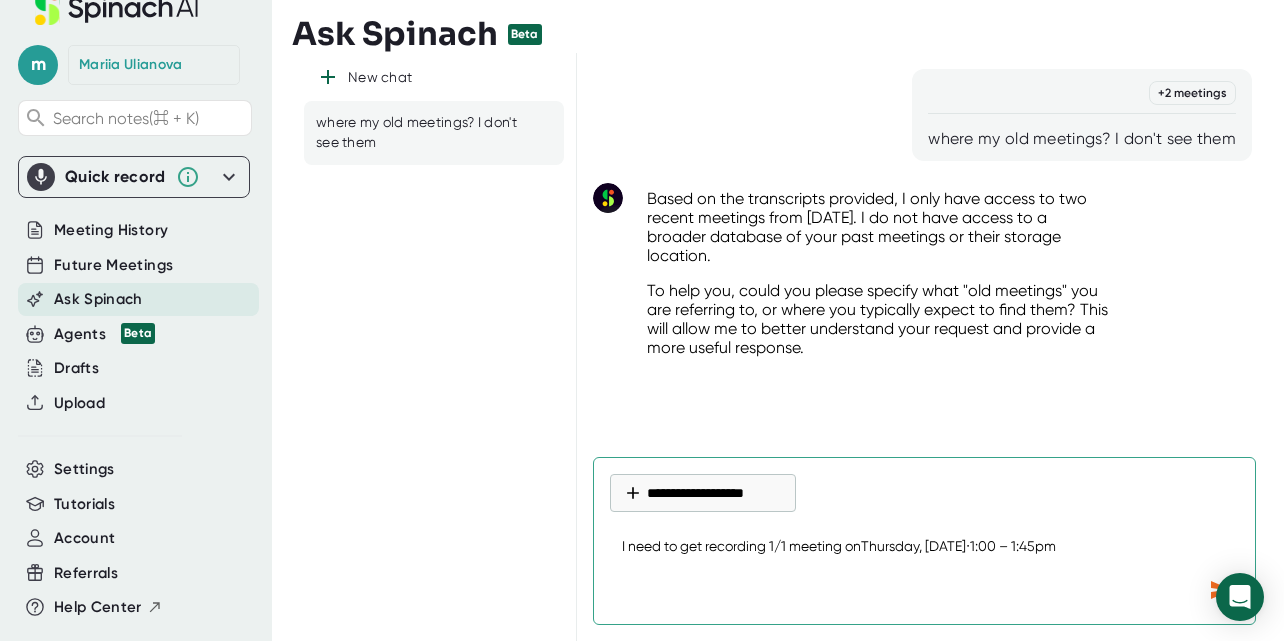 type on "I need to get recording 1/1 meeting [DATE][DATE]⋅1:00 – 1:45pm" 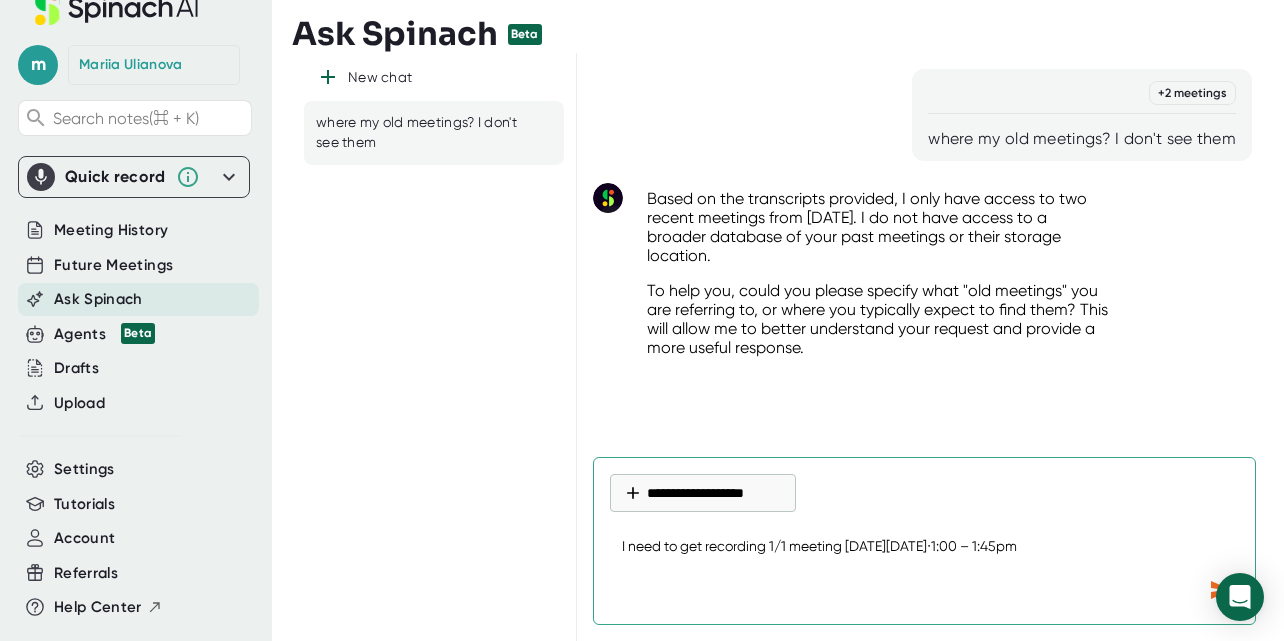 click on "I need to get recording 1/1 meeting [DATE][DATE]⋅1:00 – 1:45pm" at bounding box center (924, 548) 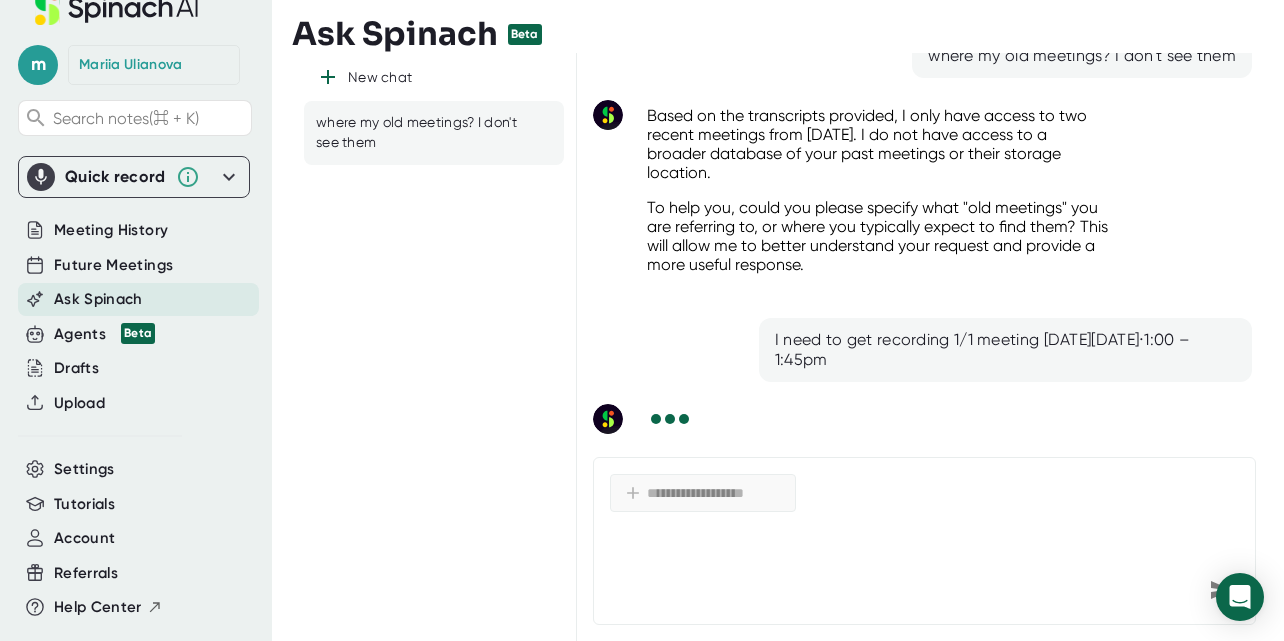 scroll, scrollTop: 111, scrollLeft: 0, axis: vertical 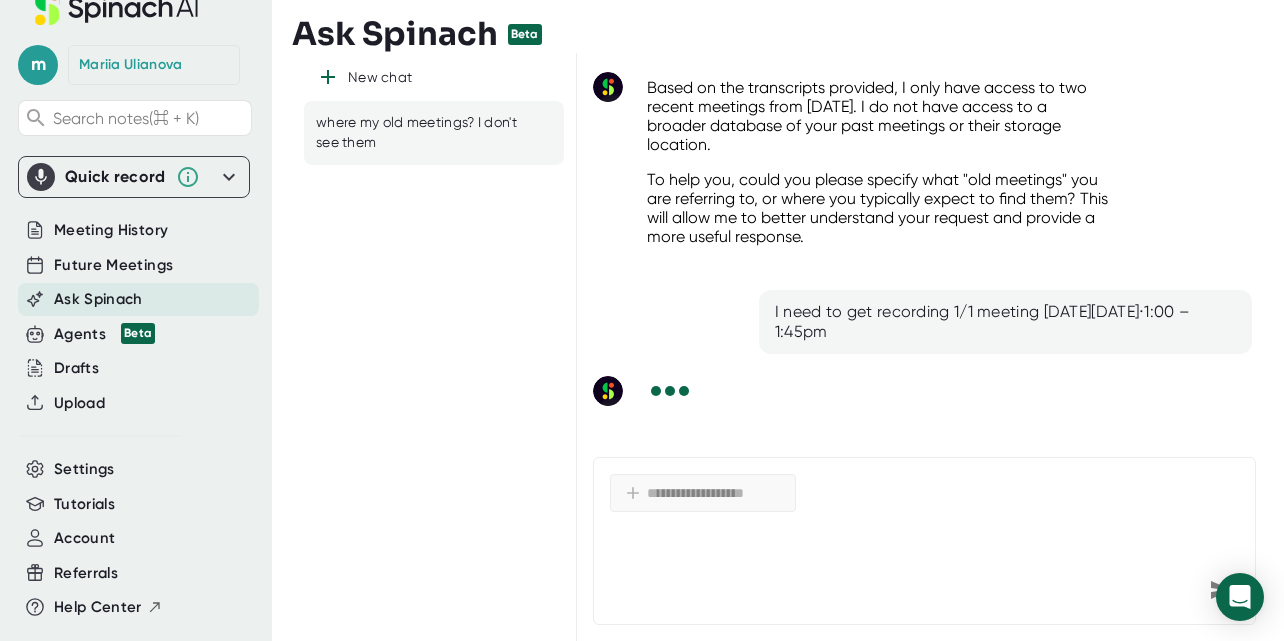 type on "x" 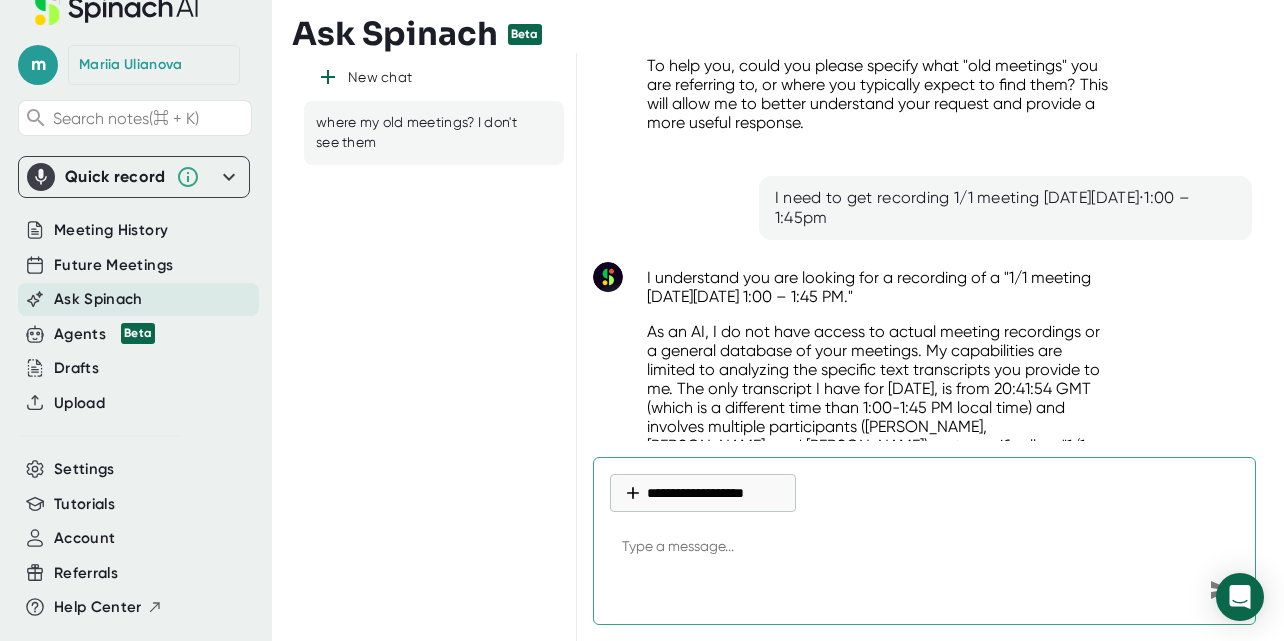 scroll, scrollTop: 381, scrollLeft: 0, axis: vertical 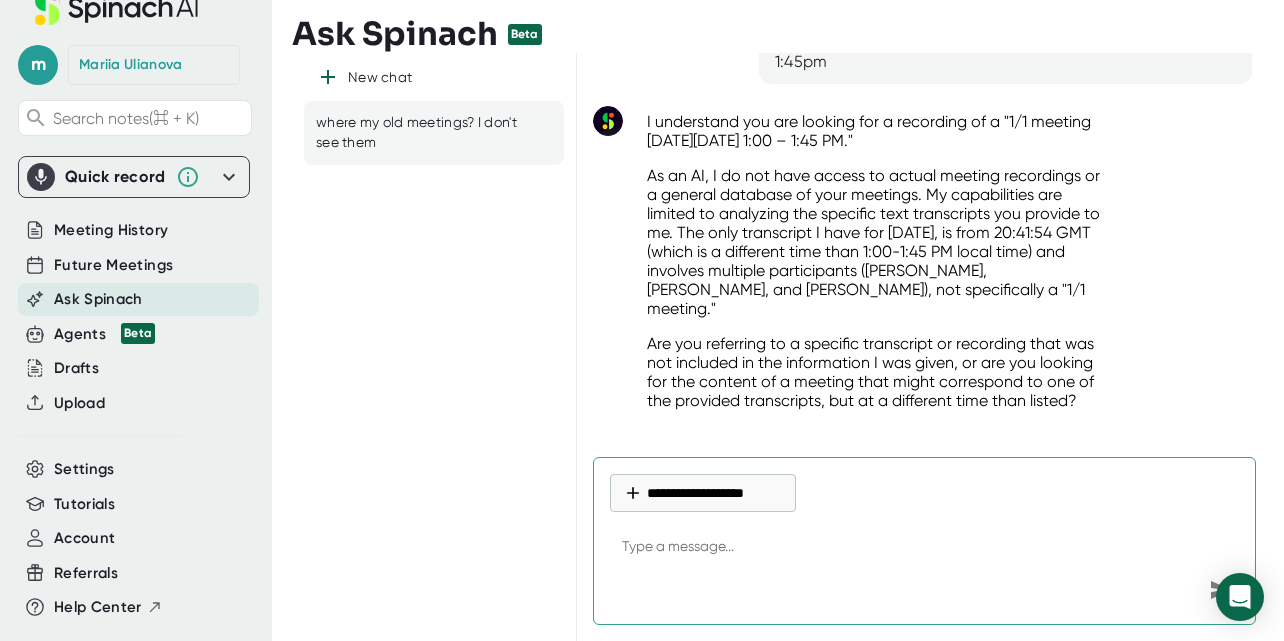 type on "1" 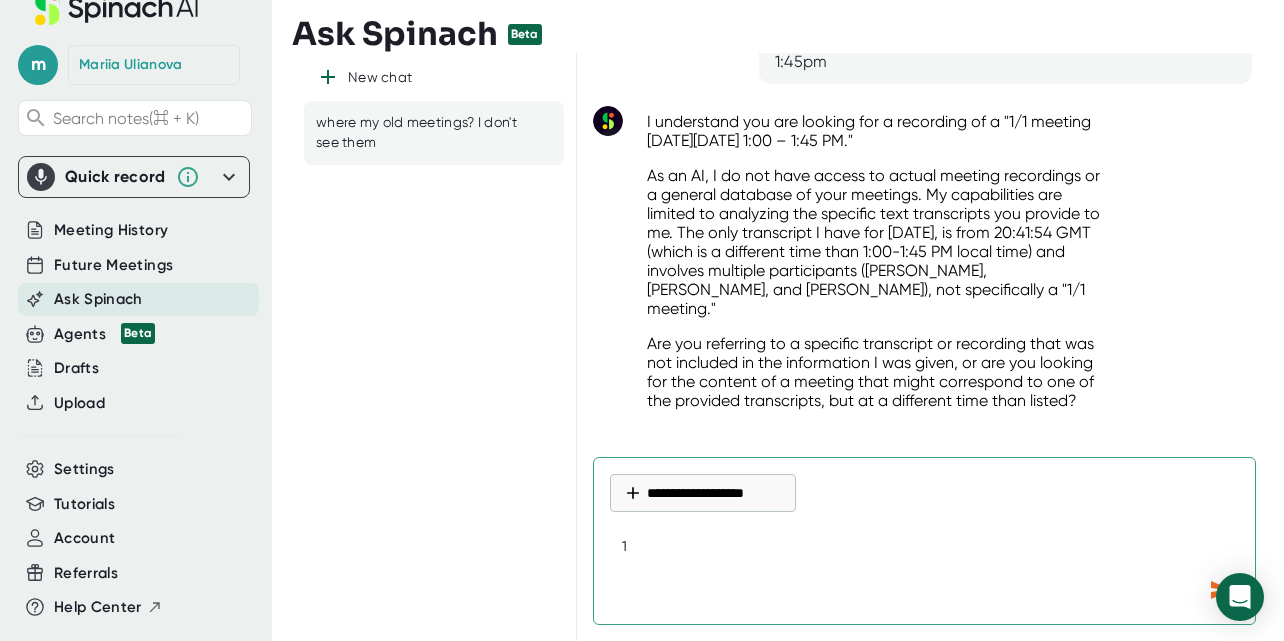 type on "1/" 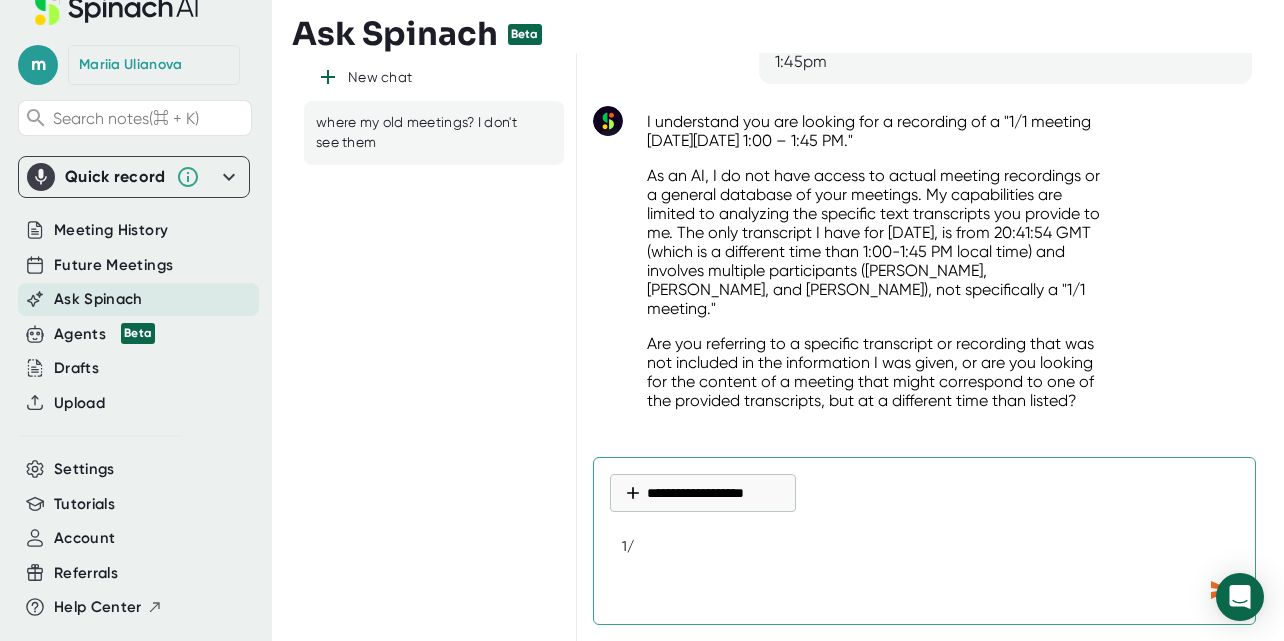 type on "1/1" 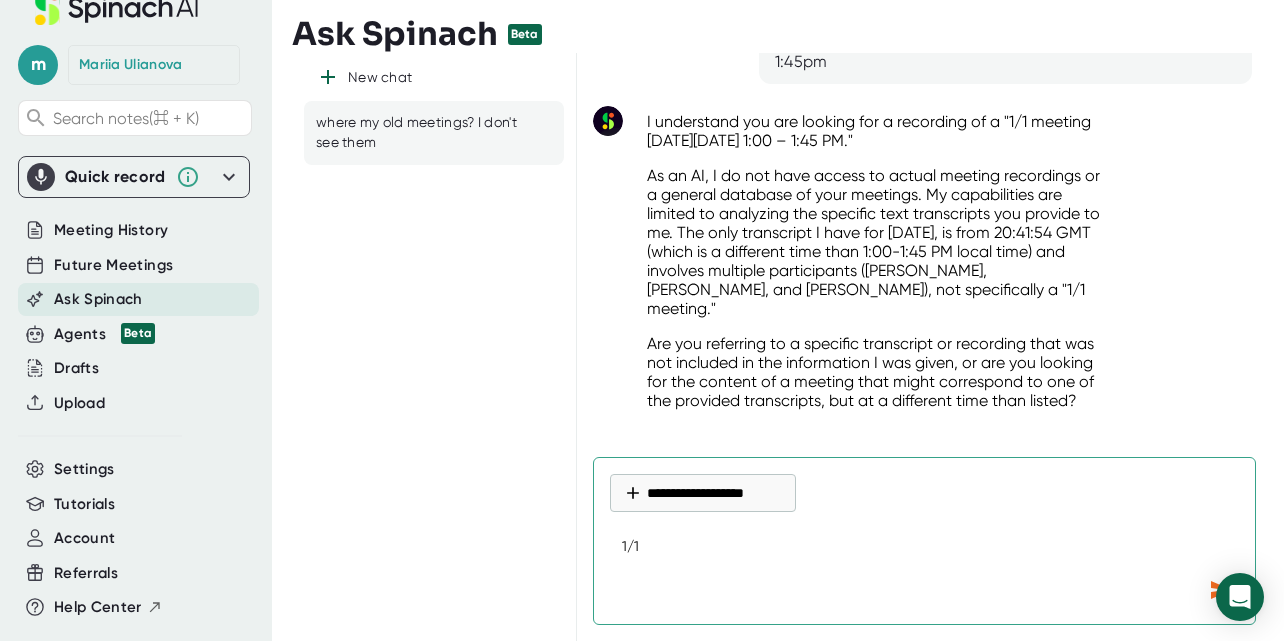 type on "1/1" 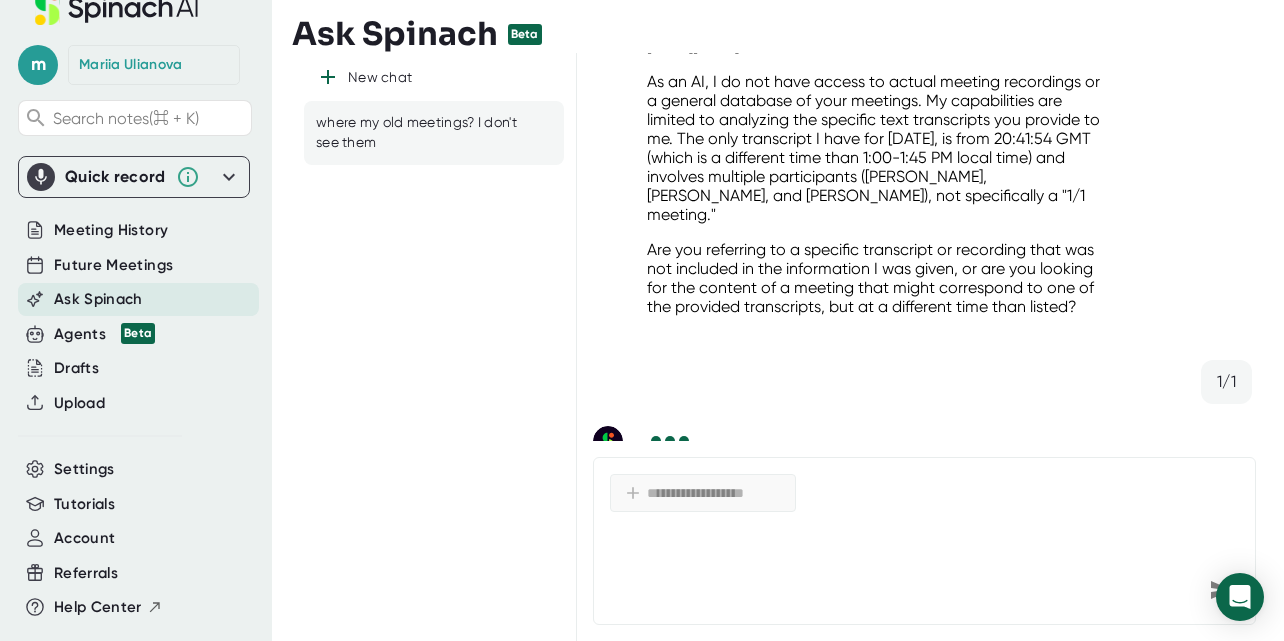 scroll, scrollTop: 499, scrollLeft: 0, axis: vertical 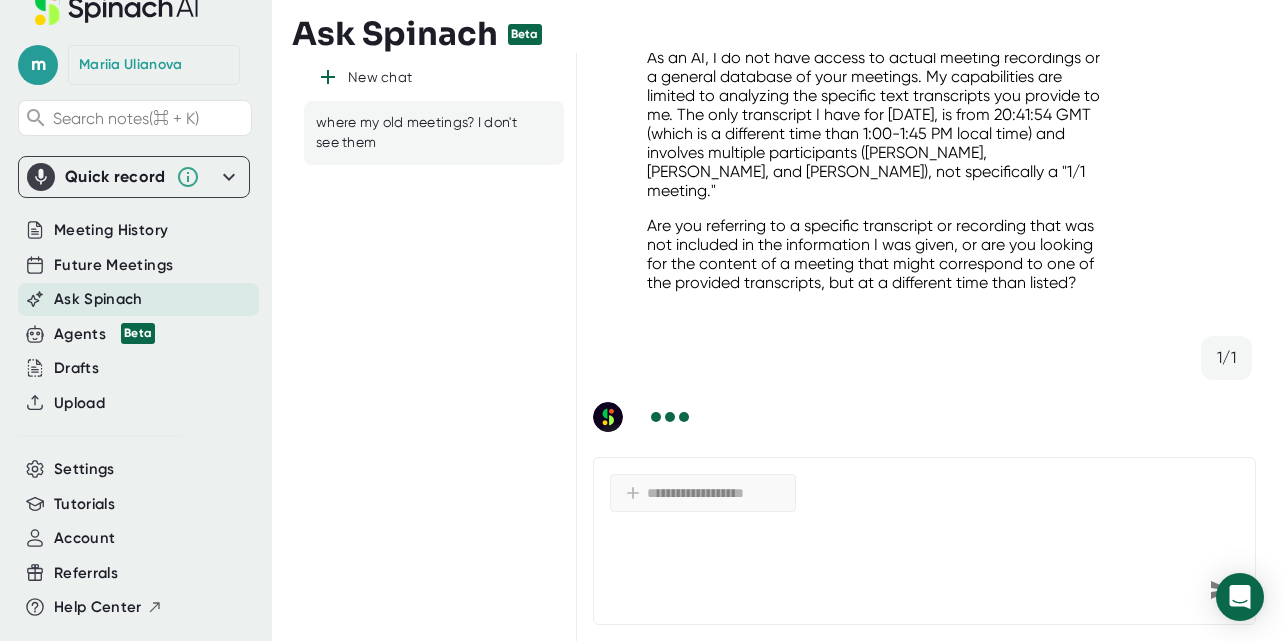type on "x" 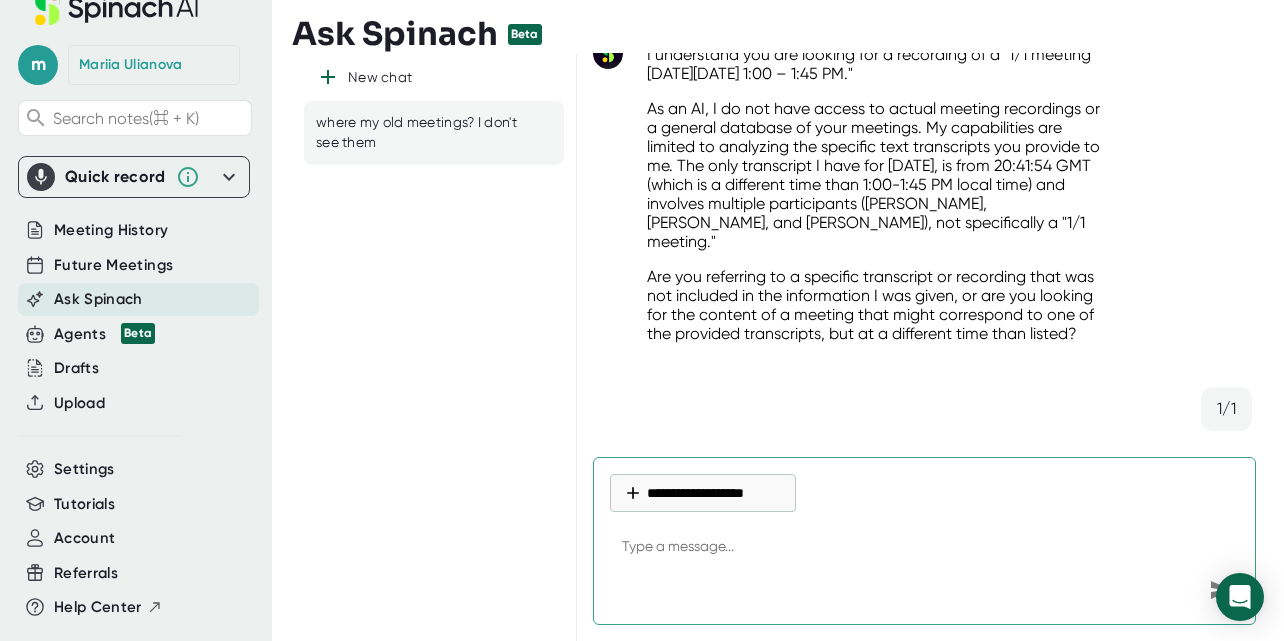 scroll, scrollTop: 439, scrollLeft: 0, axis: vertical 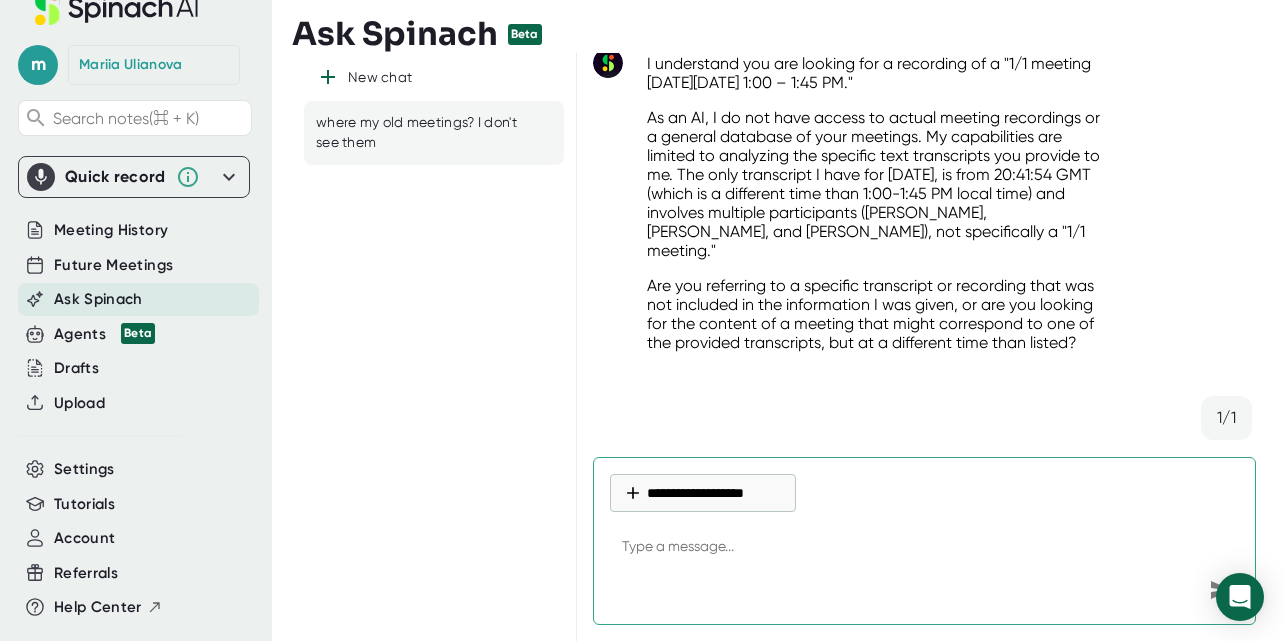 type on "t" 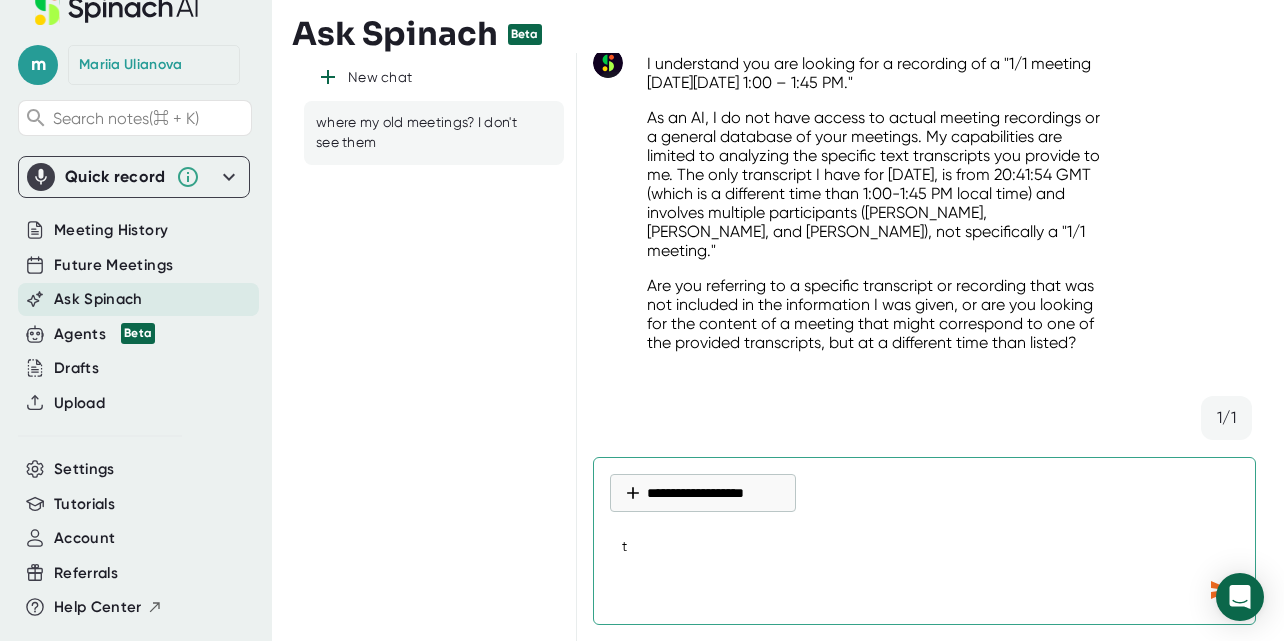 type on "th" 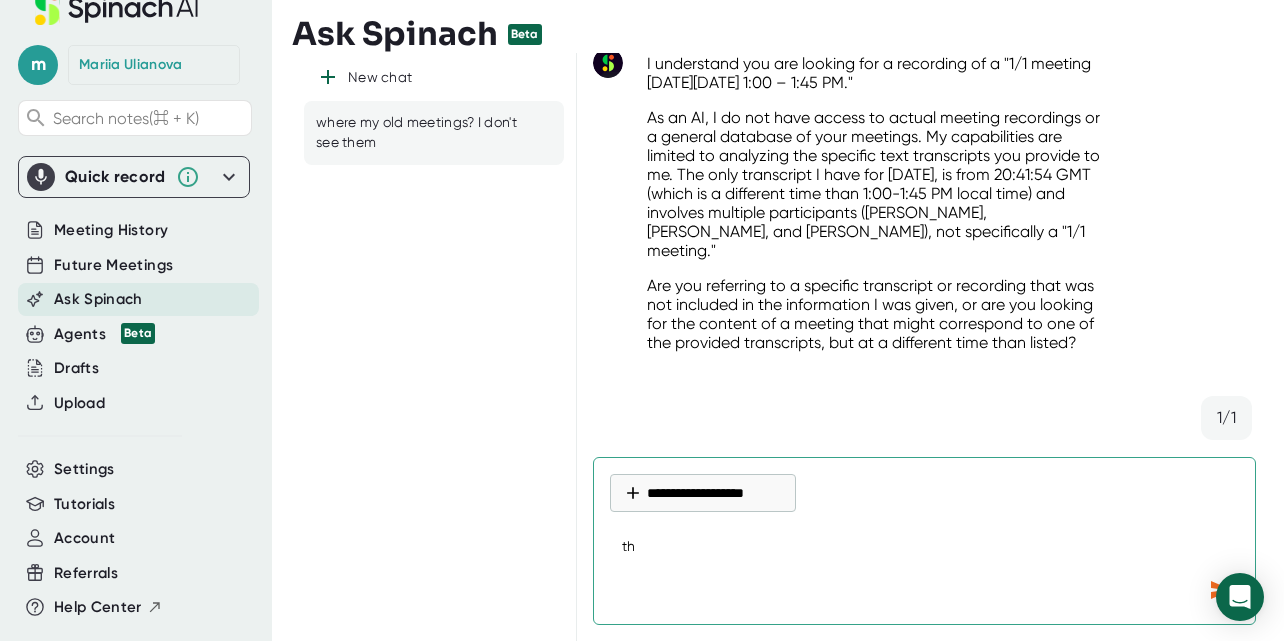 type 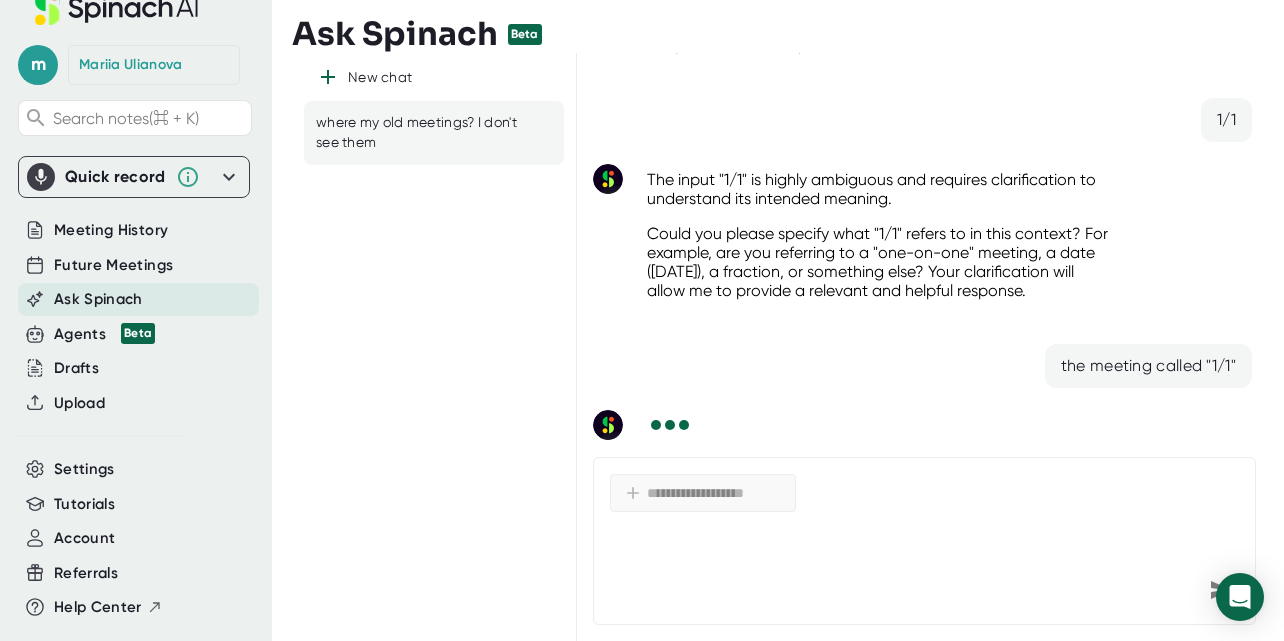 scroll, scrollTop: 761, scrollLeft: 0, axis: vertical 